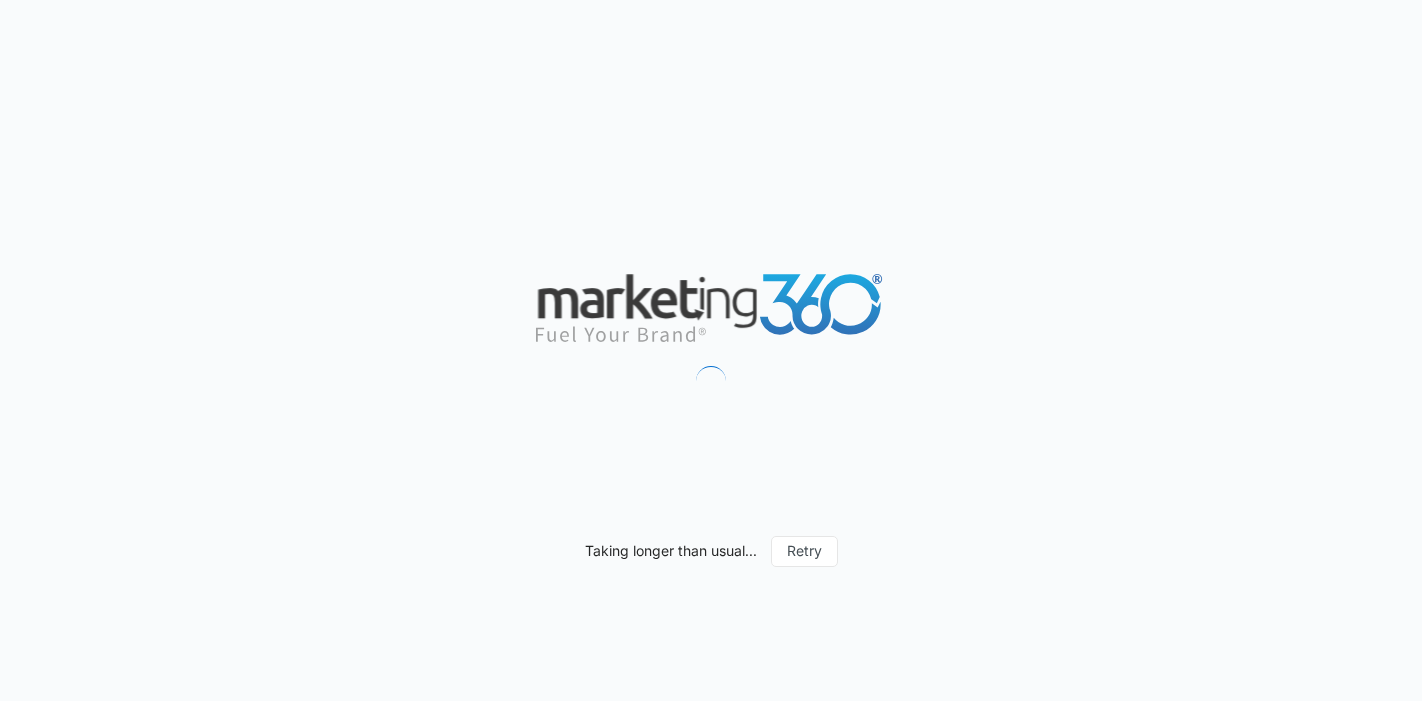 scroll, scrollTop: 0, scrollLeft: 0, axis: both 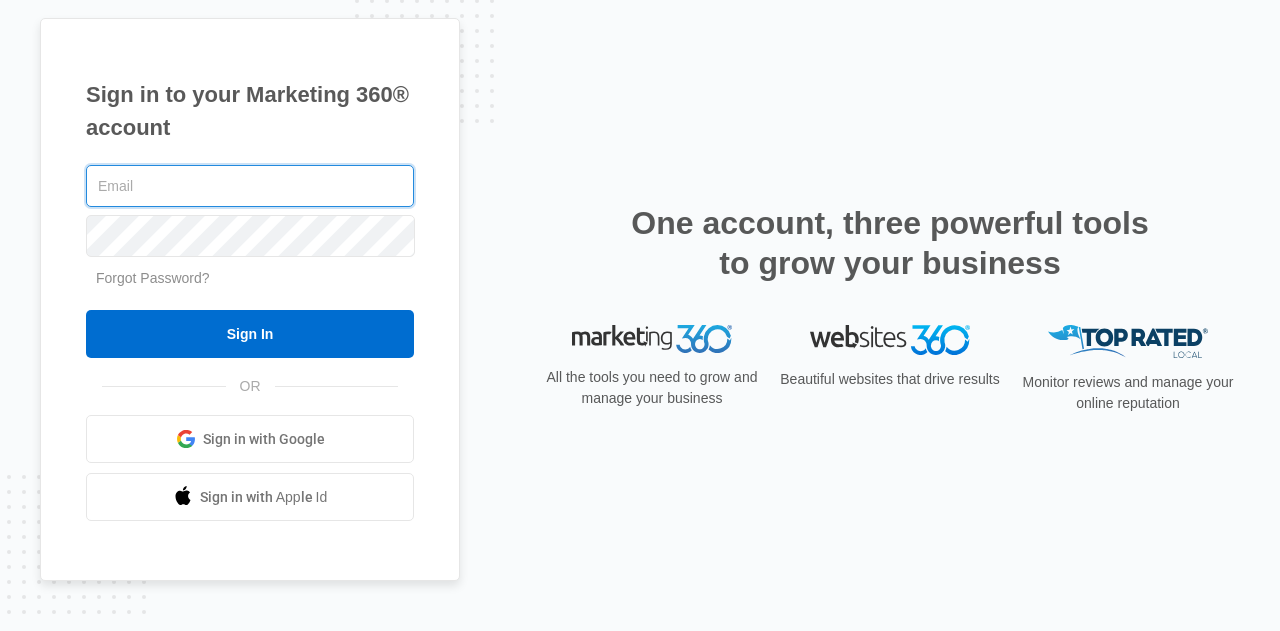 click at bounding box center (250, 186) 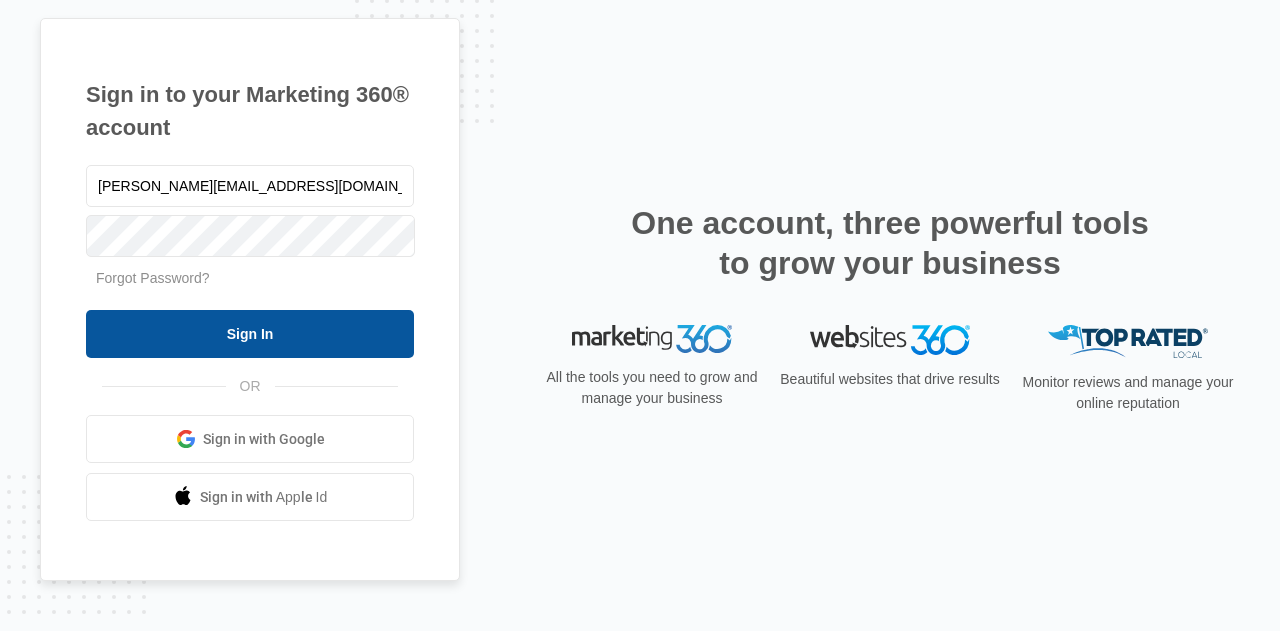 click on "Sign In" at bounding box center (250, 334) 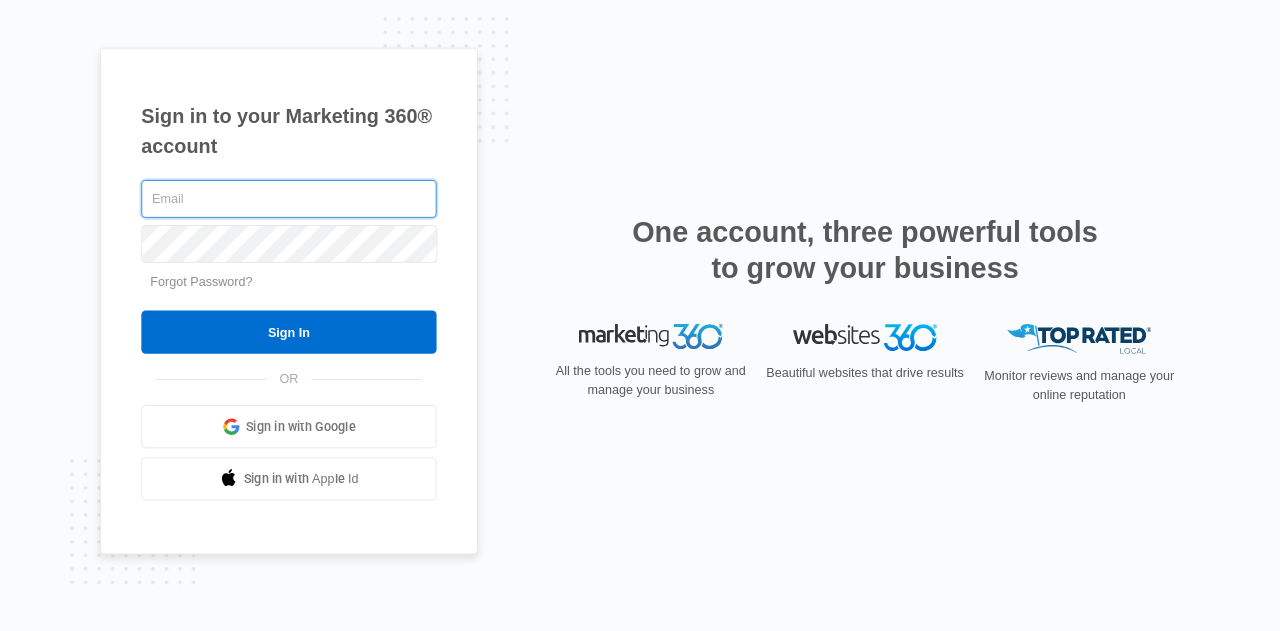 scroll, scrollTop: 0, scrollLeft: 0, axis: both 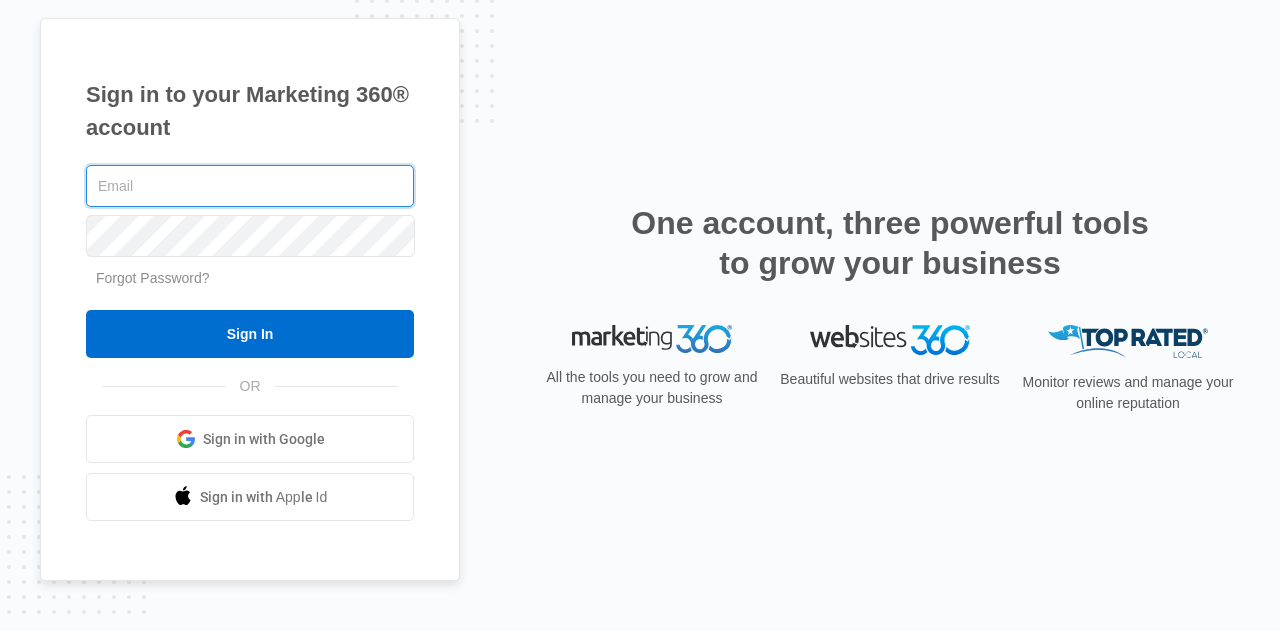 click at bounding box center (250, 186) 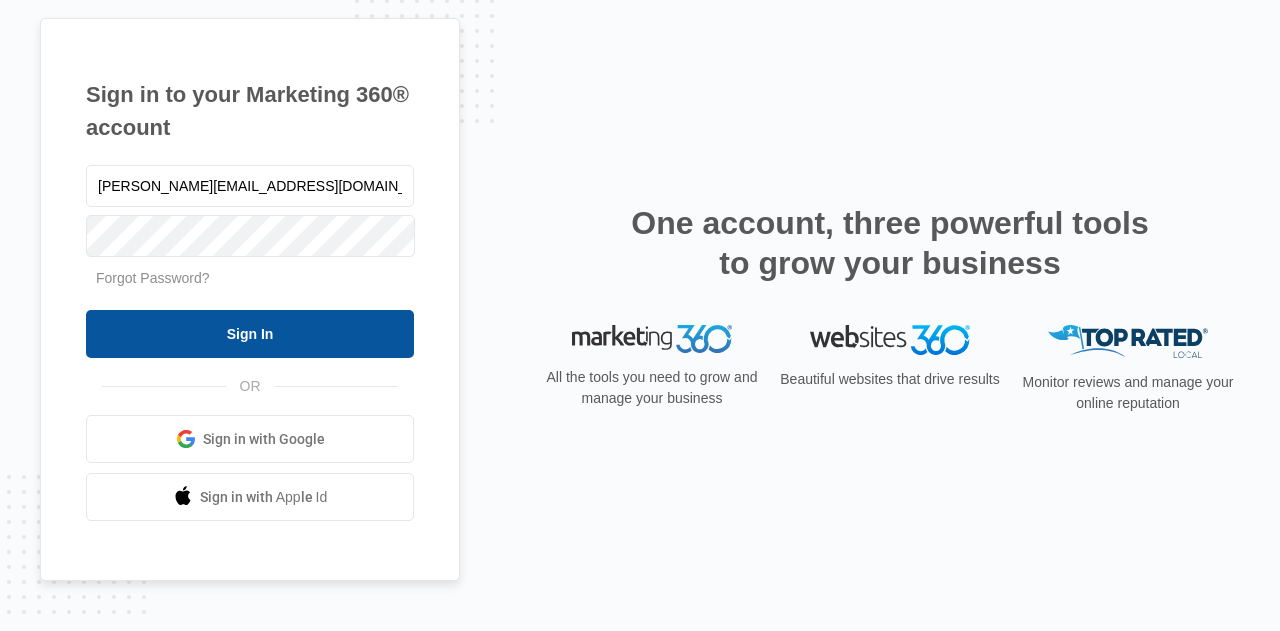 click on "Sign In" at bounding box center (250, 334) 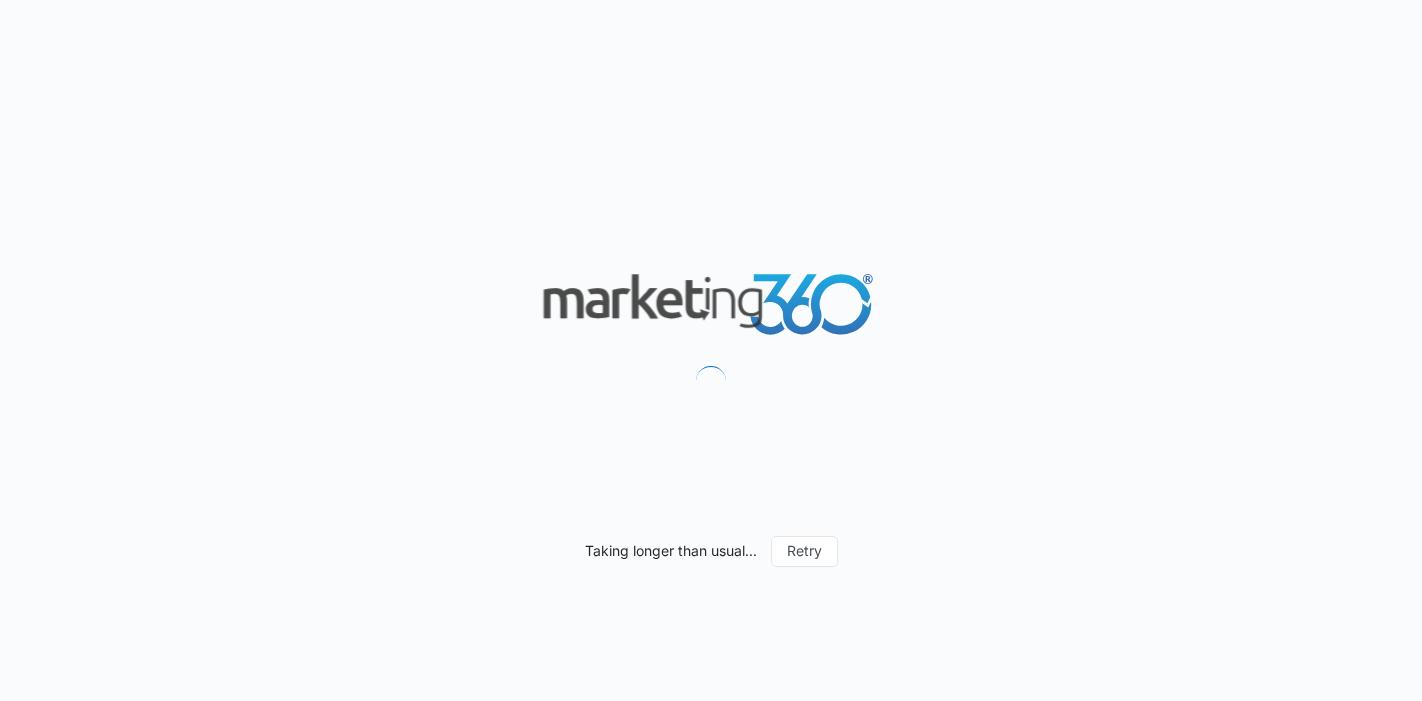 scroll, scrollTop: 0, scrollLeft: 0, axis: both 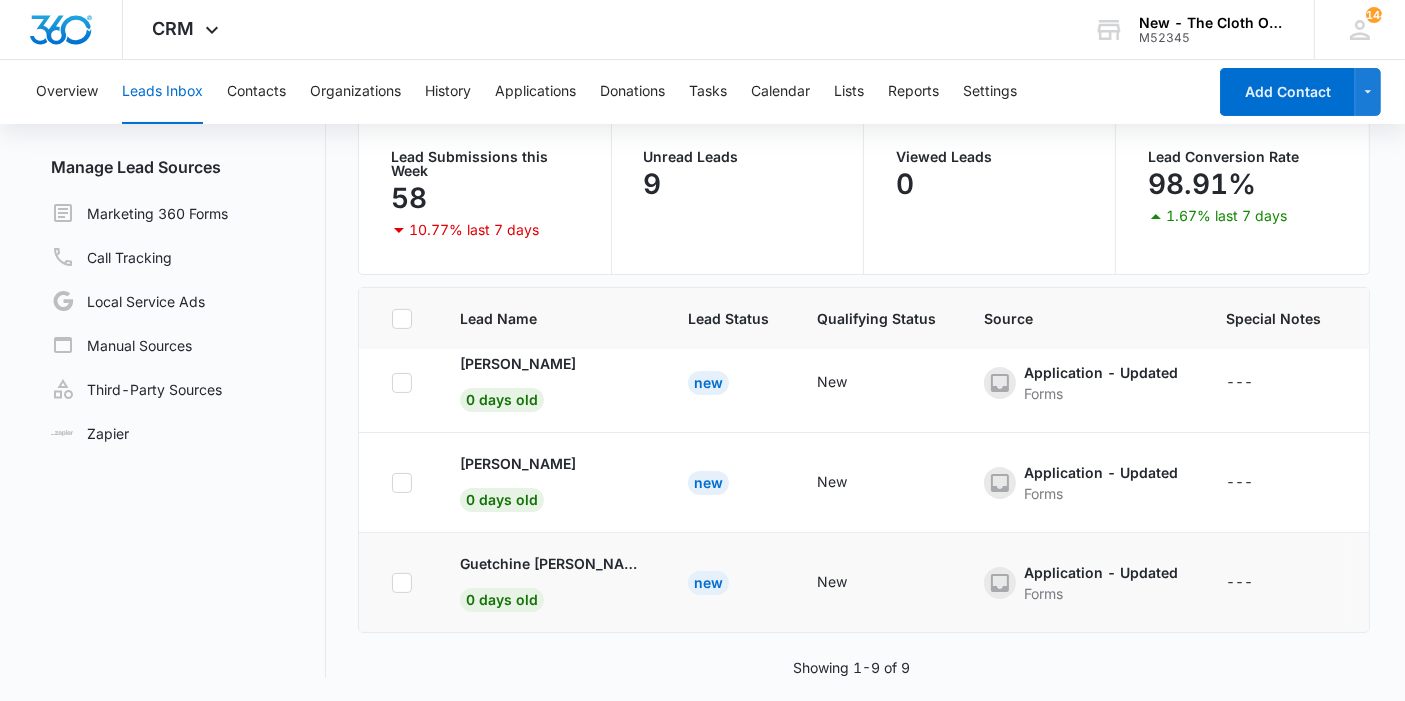 click on "Guetchine Joseph 0 days old" at bounding box center (550, 583) 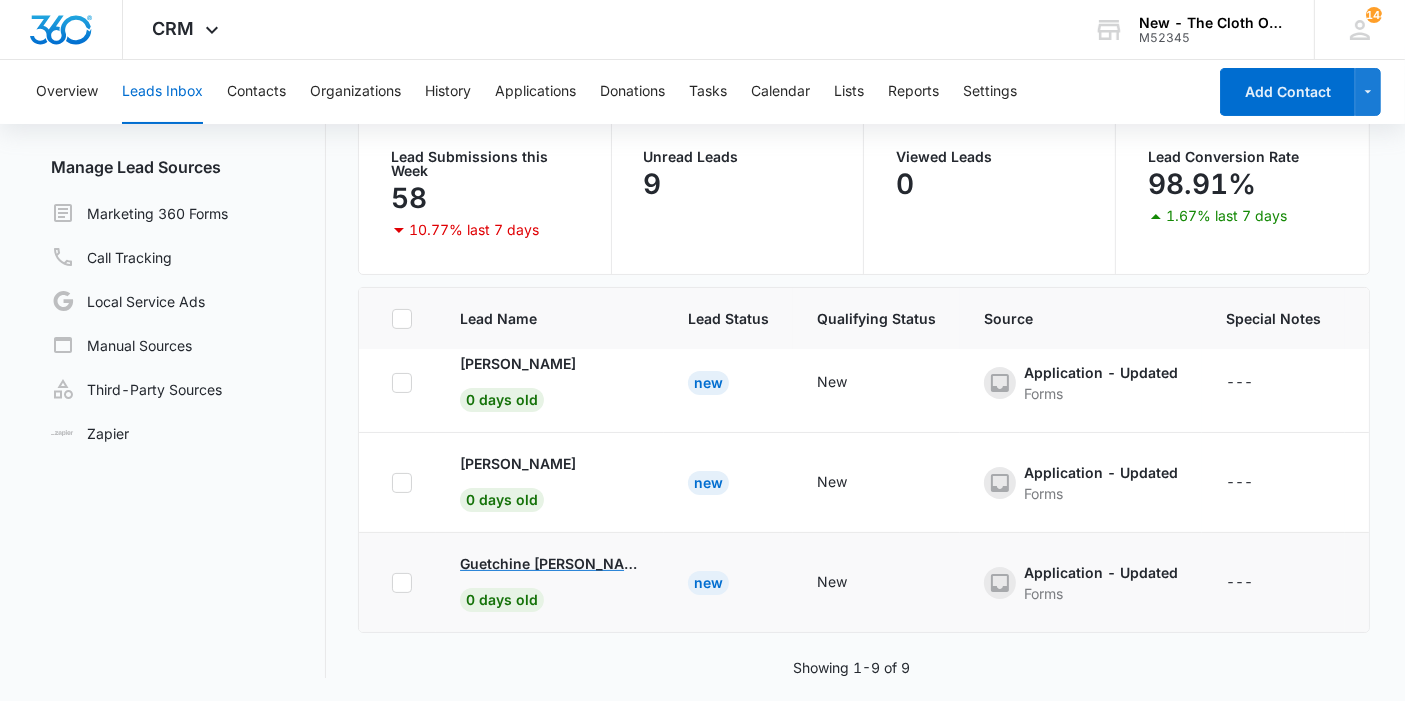 click on "Guetchine [PERSON_NAME]" at bounding box center [550, 563] 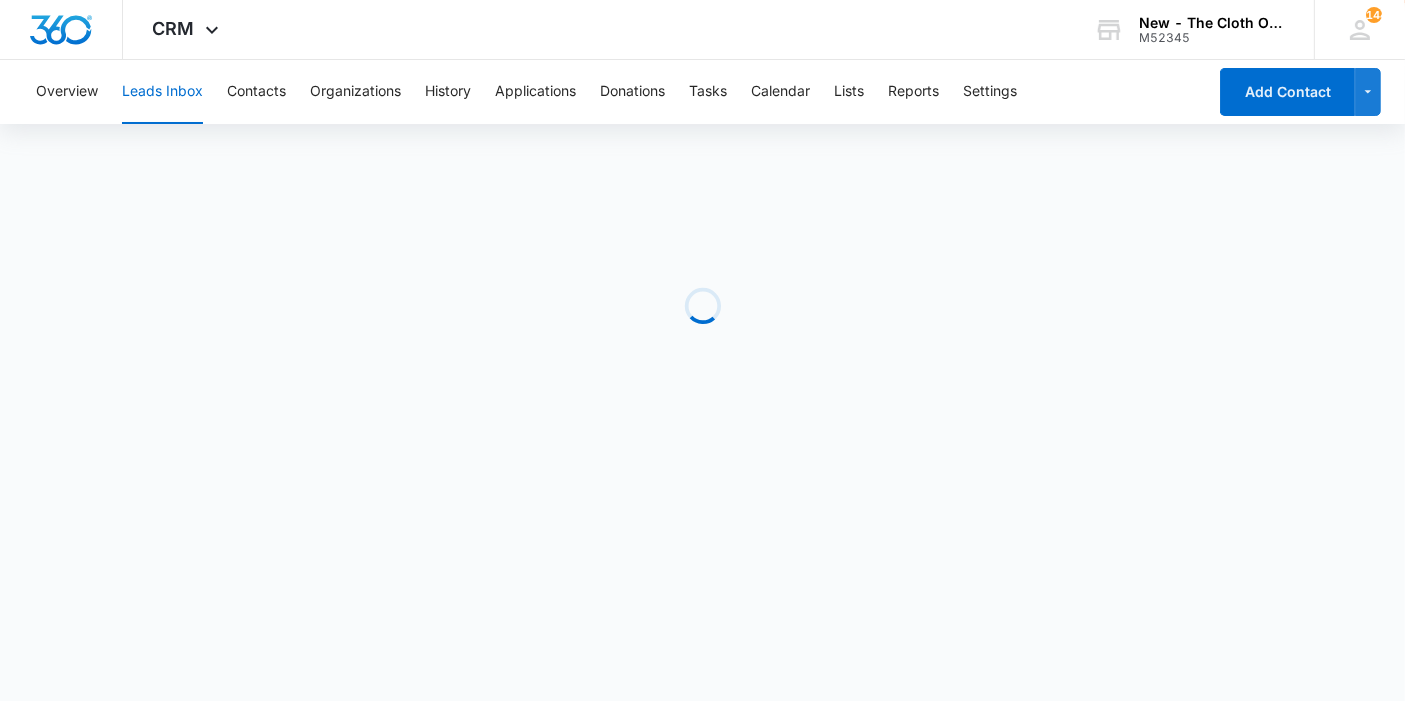 scroll, scrollTop: 0, scrollLeft: 0, axis: both 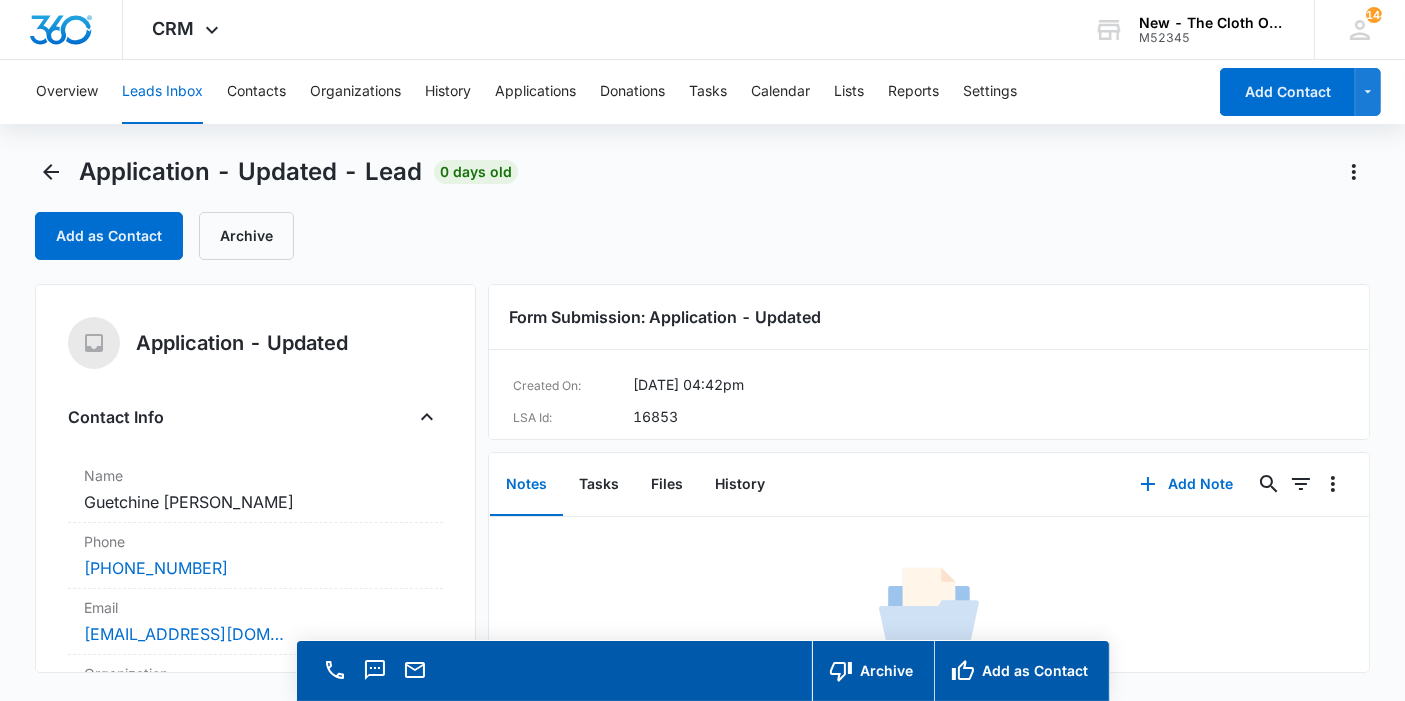 drag, startPoint x: 88, startPoint y: 504, endPoint x: 29, endPoint y: 515, distance: 60.016663 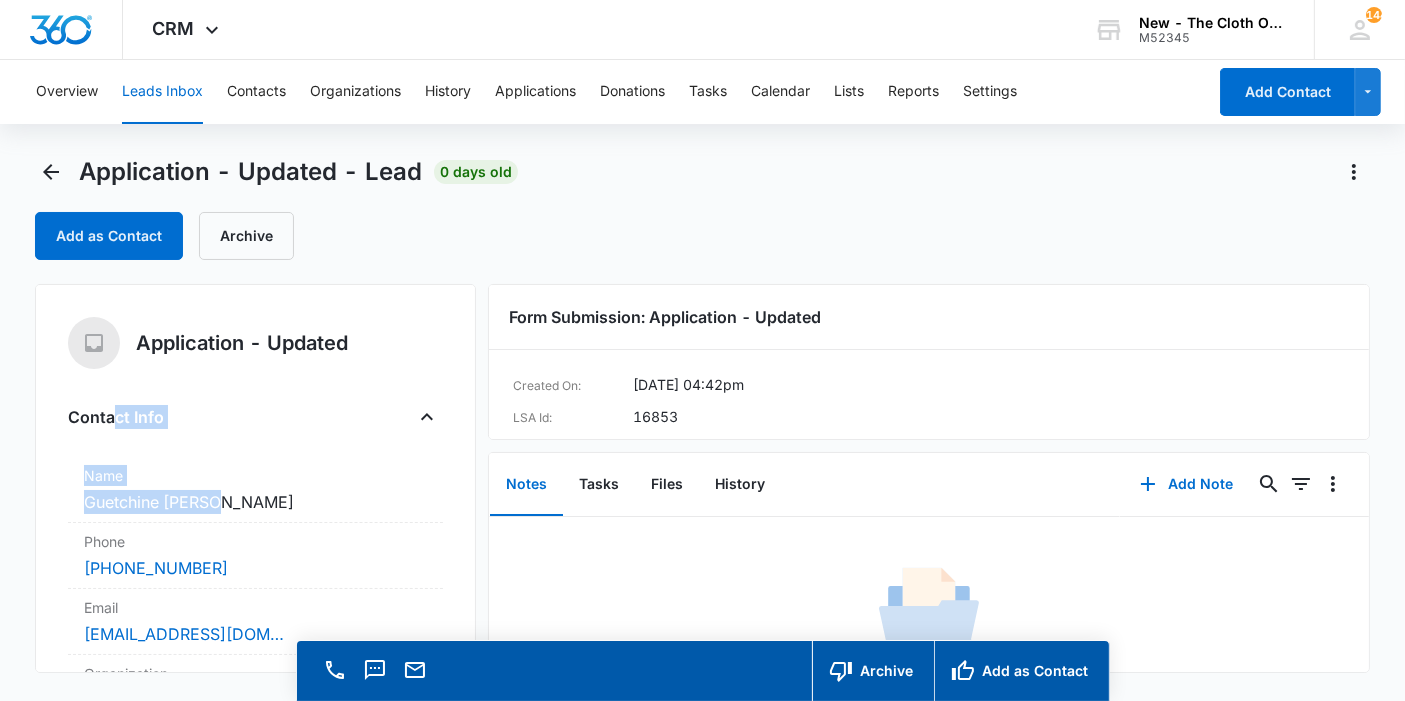 drag, startPoint x: 268, startPoint y: 515, endPoint x: 110, endPoint y: 430, distance: 179.41293 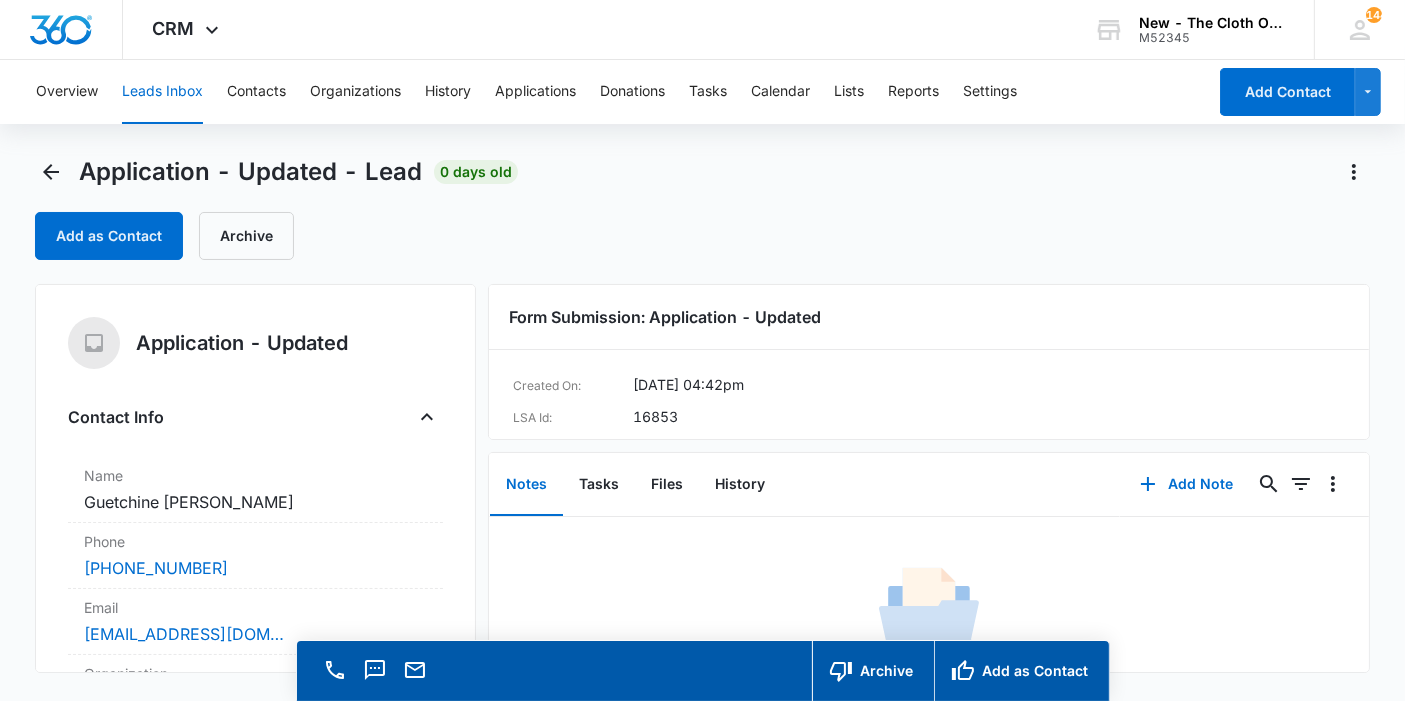 click on "Application - Updated - Lead 0 days old Add as Contact Archive" at bounding box center (702, 220) 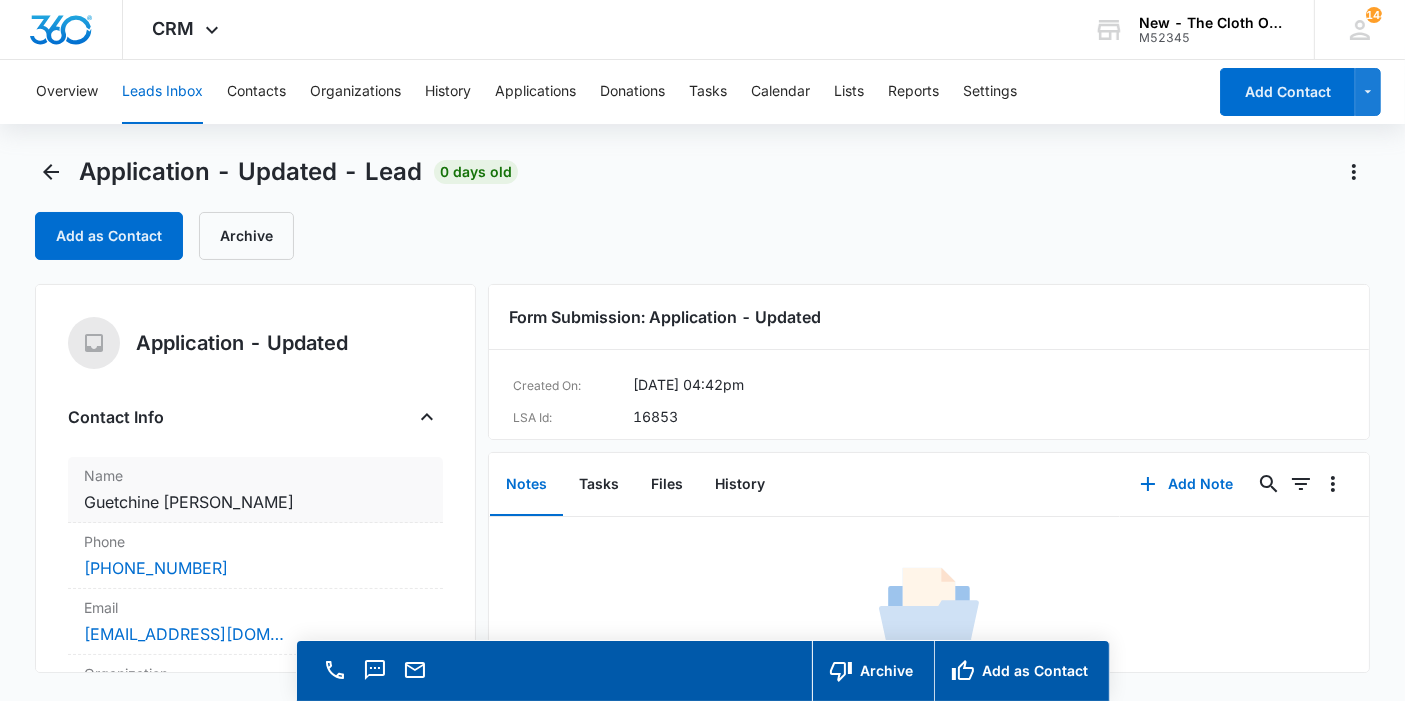 scroll, scrollTop: 222, scrollLeft: 0, axis: vertical 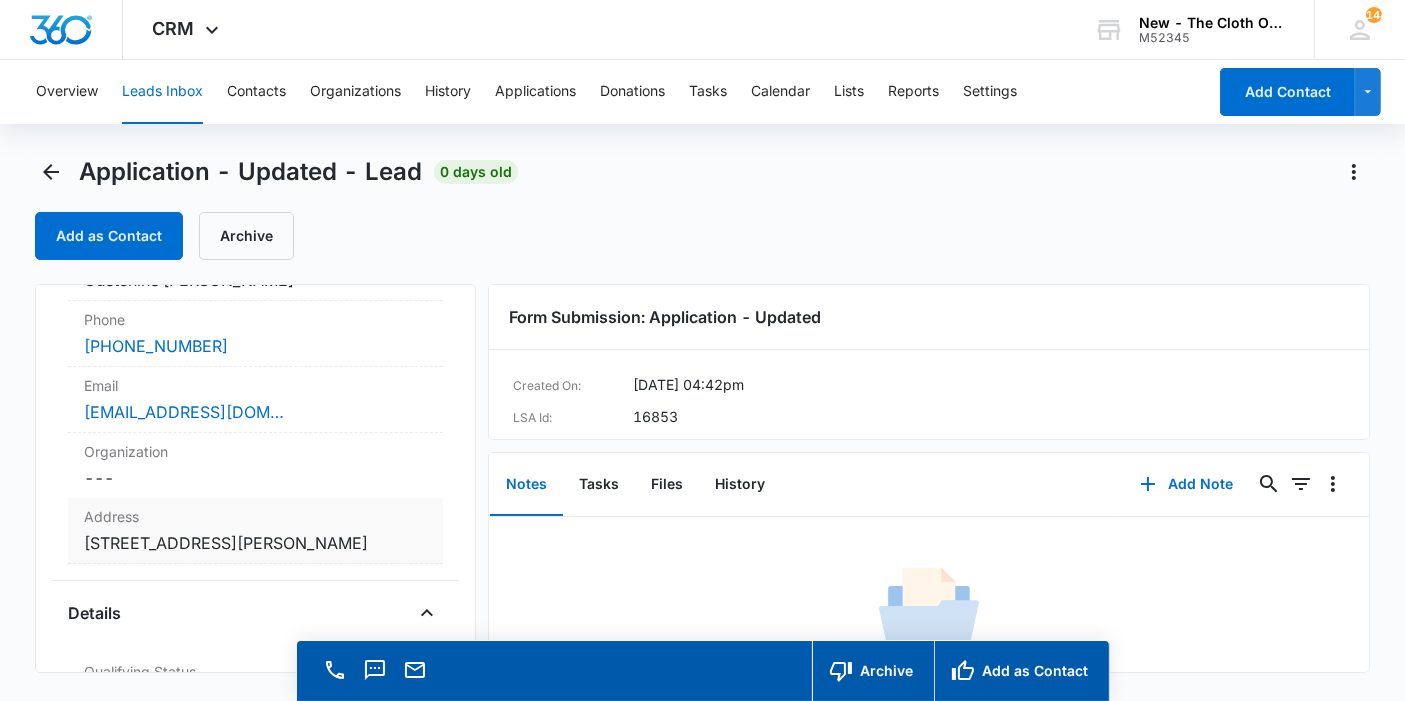 click on "Cancel Save Changes 1246 Lexington Ave Davenport Fl 33837 Polk County" at bounding box center [255, 543] 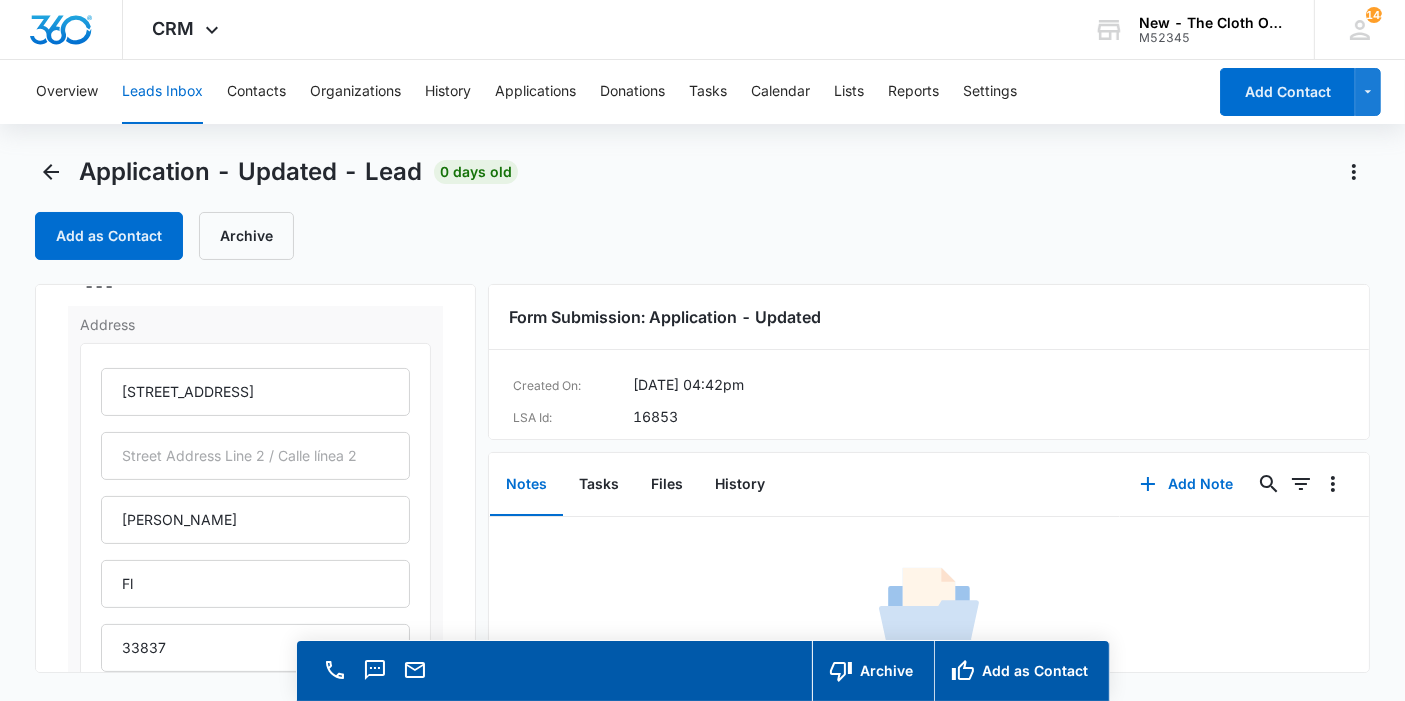 scroll, scrollTop: 444, scrollLeft: 0, axis: vertical 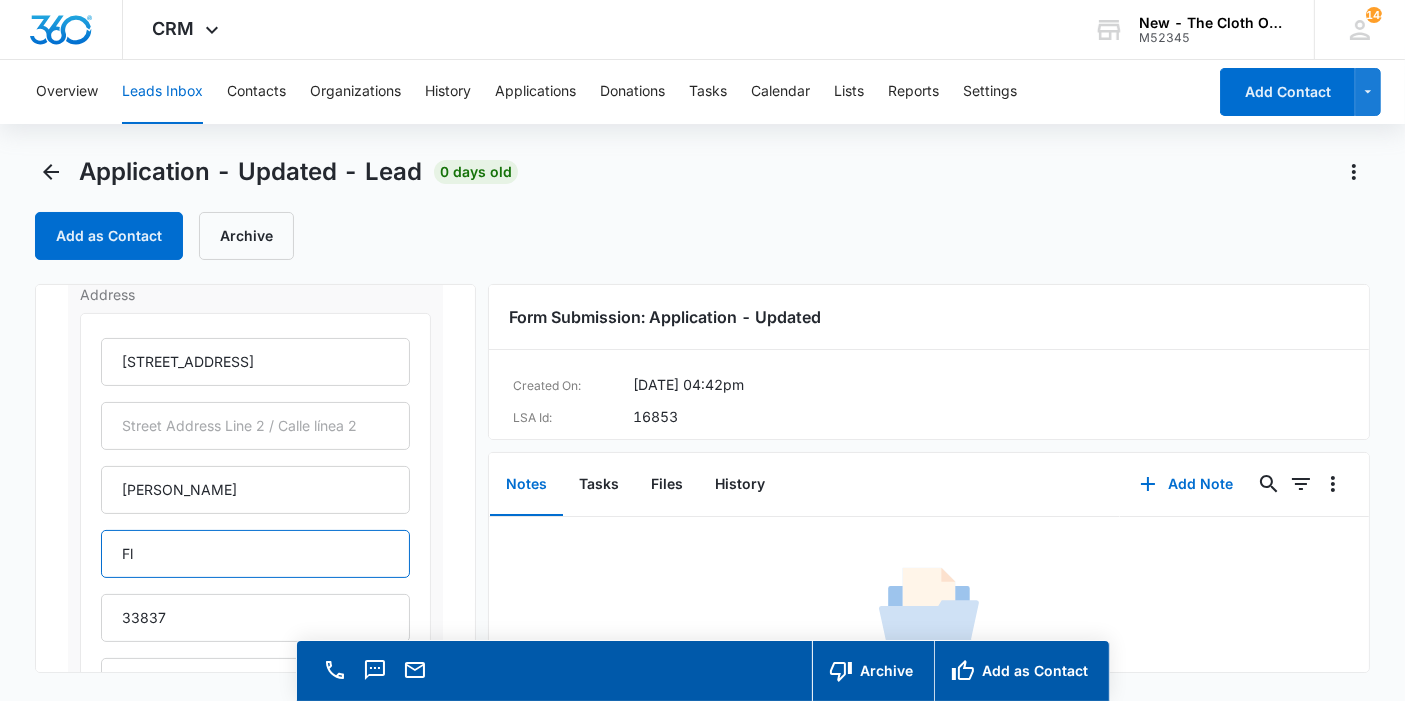 click on "Fl" at bounding box center (255, 554) 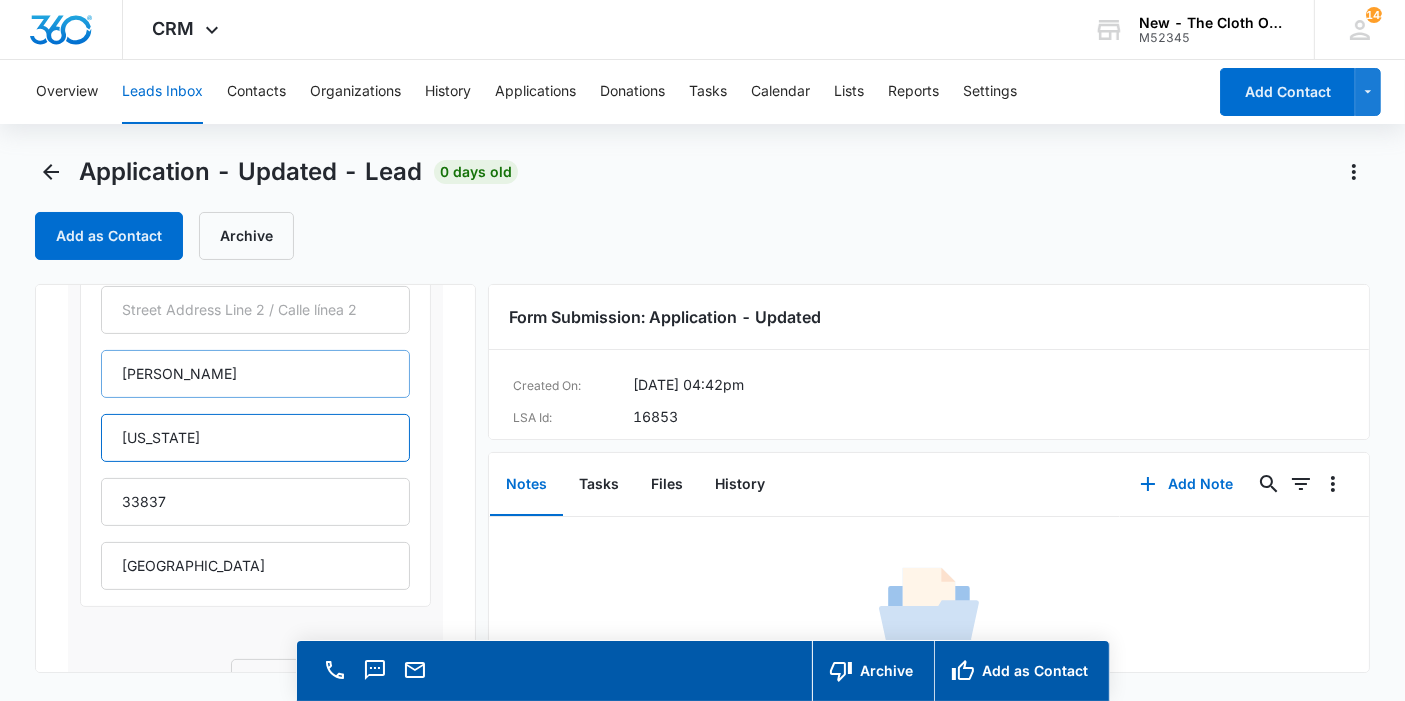scroll, scrollTop: 666, scrollLeft: 0, axis: vertical 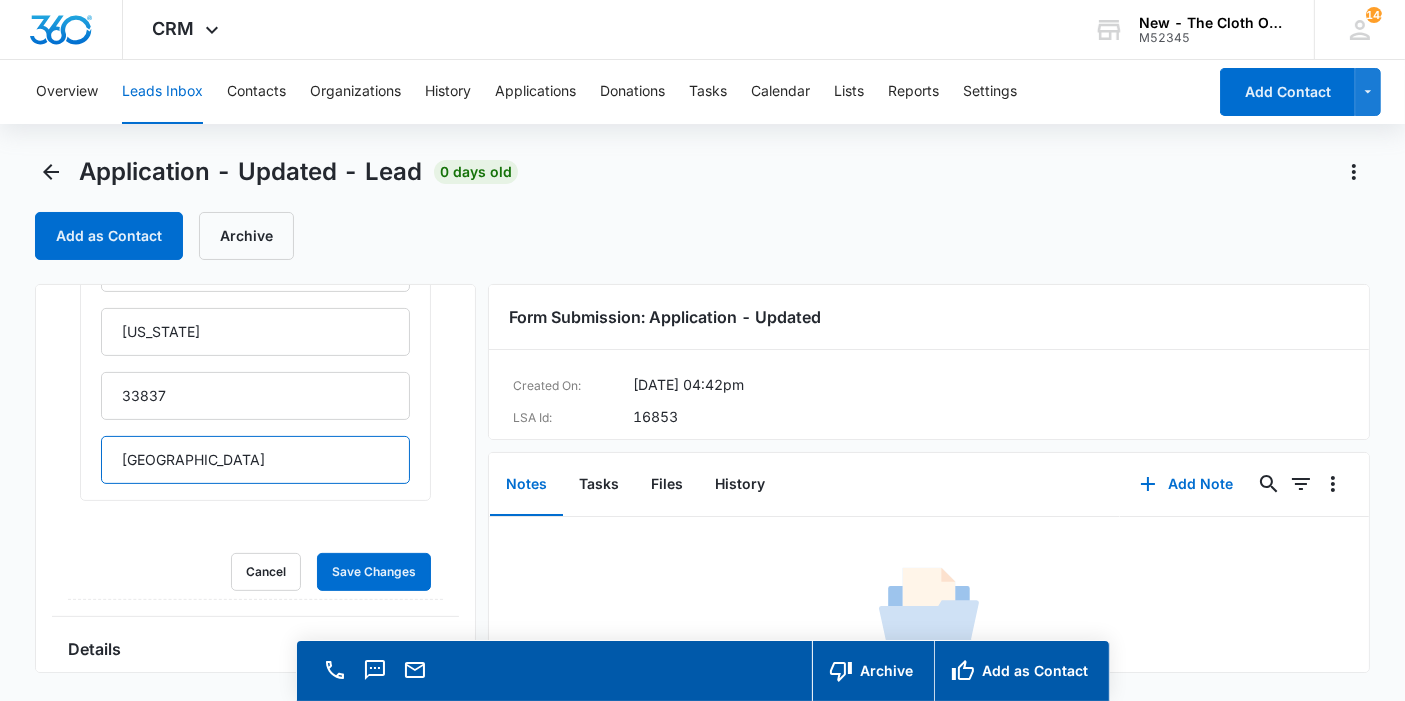 drag, startPoint x: 228, startPoint y: 457, endPoint x: 0, endPoint y: 443, distance: 228.42941 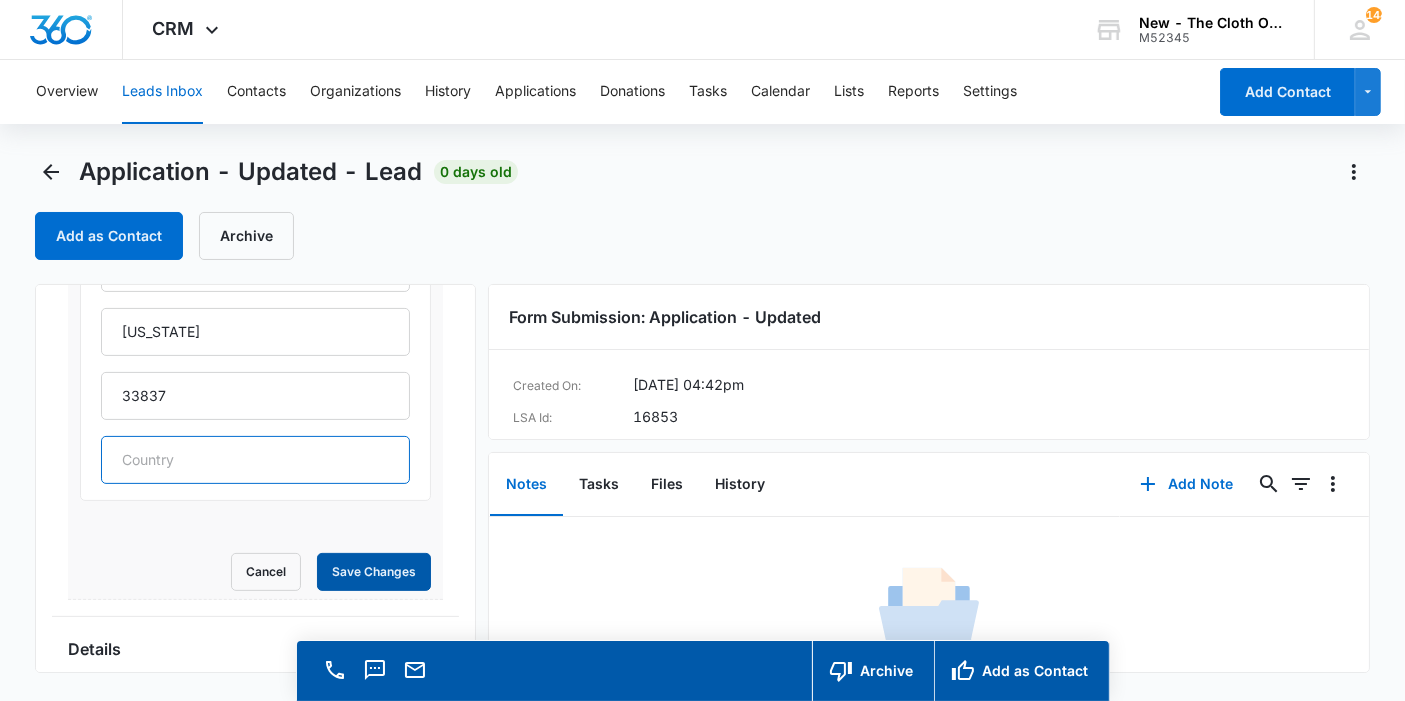type 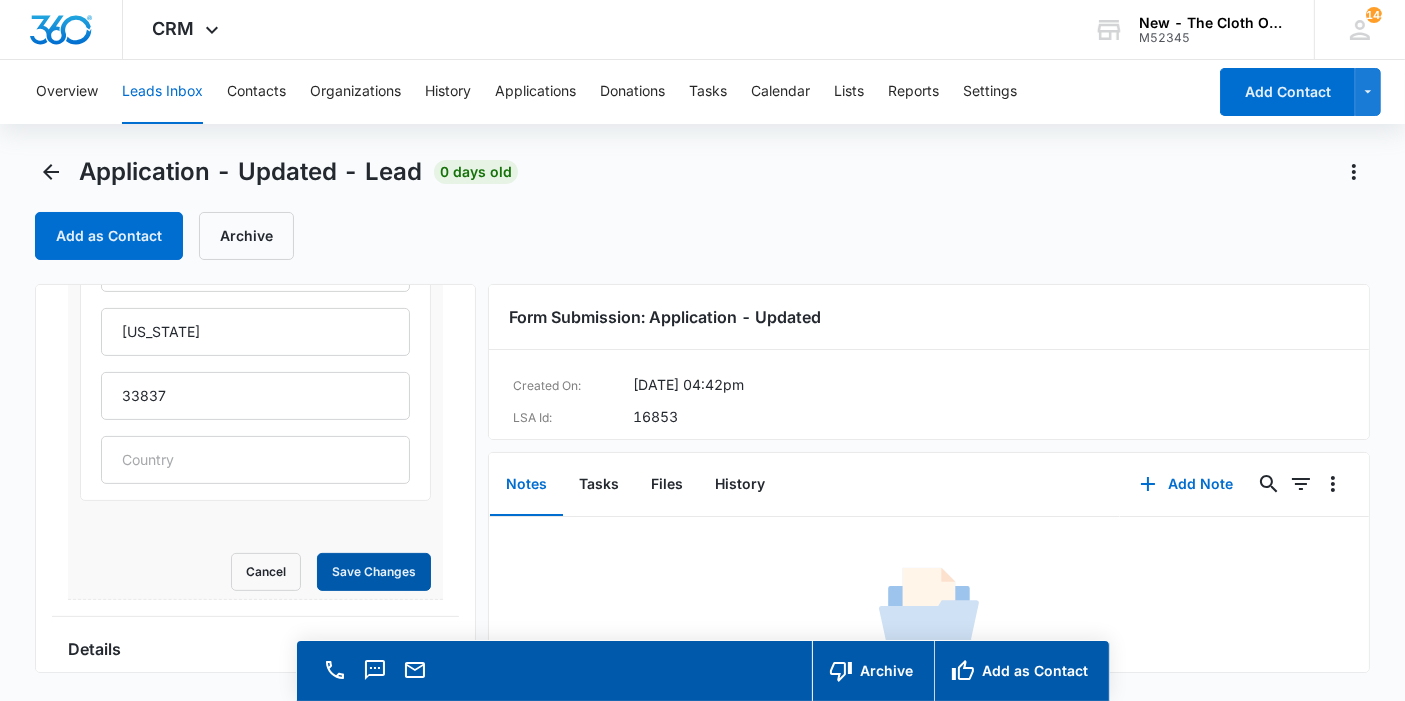 click on "Save Changes" at bounding box center [374, 572] 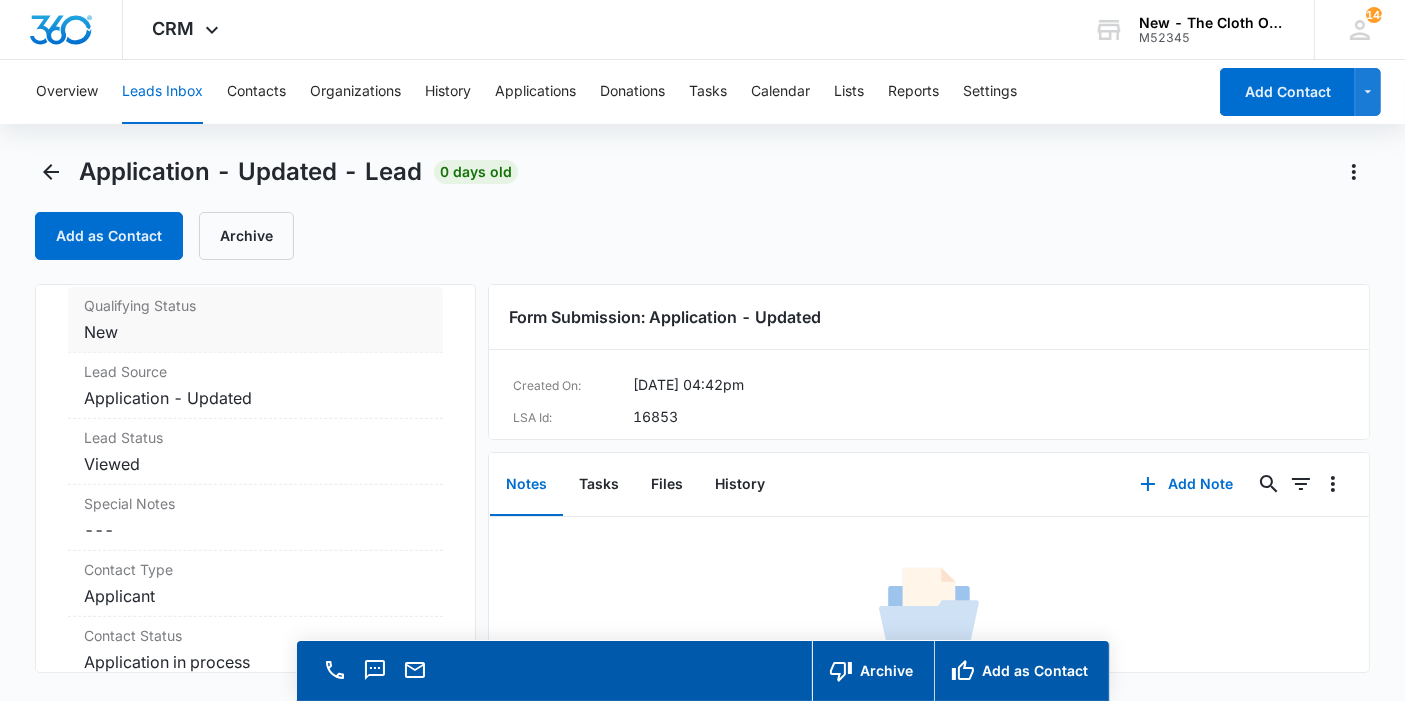 scroll, scrollTop: 1111, scrollLeft: 0, axis: vertical 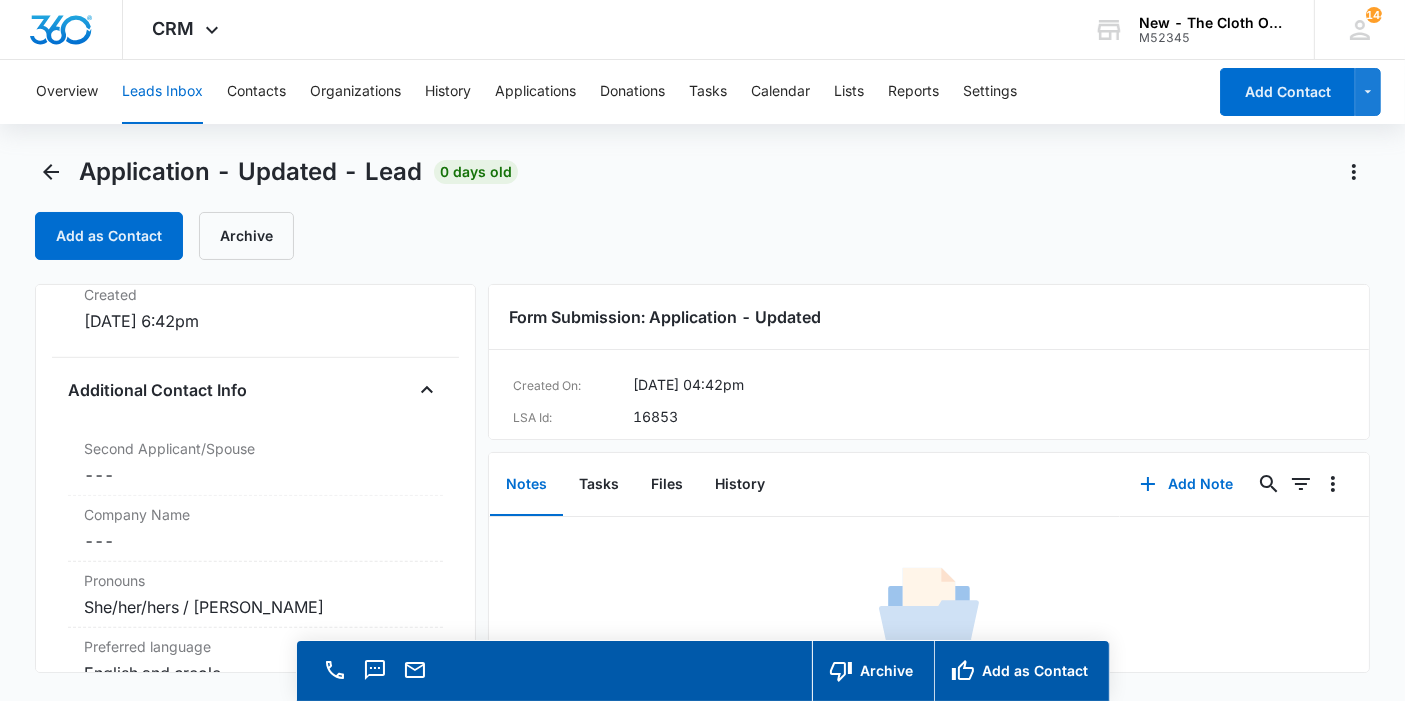 click on "Cancel Save Changes ---" at bounding box center [255, -17] 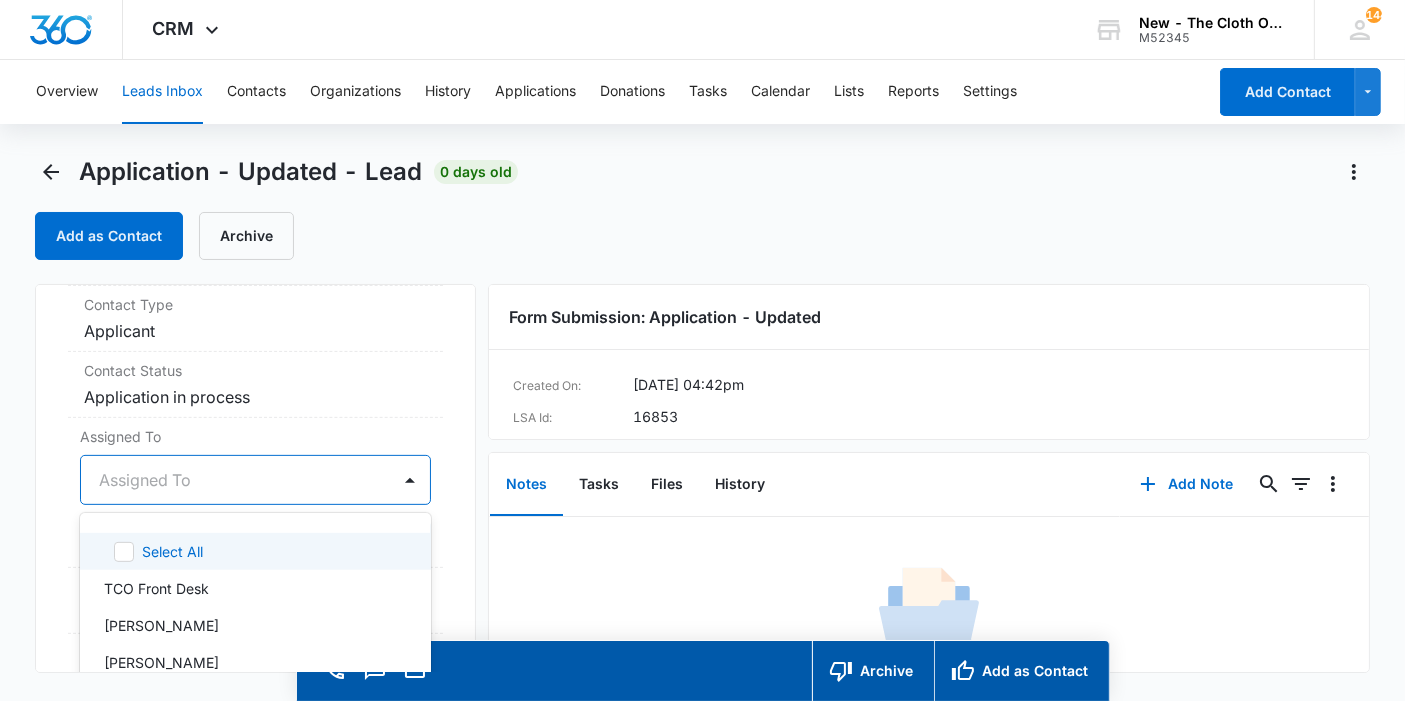 click on "47 results available. Use Up and Down to choose options, press Enter to select the currently focused option, press Escape to exit the menu, press Tab to select the option and exit the menu. Assigned To Select All TCO Front Desk Jennifer Taylor Chelsea Moerles Lauren Easden Makira Manns Kate Hoffman Reba Davis Carmella Palmer Sarah Wells Kathryn Coursey Faye Laherty Kesha Gibbs Kayle Simons Rachel Mol Britani Hampton Cheyenne Bridgeman Lauren Miranda Kerin Napoliello Meg Nikolaeva Katie Lohr Rebekah Woodruff Avery Edwards Kaitlyn Federwitz Sadie Cora Abigail Adams Sponsorship Committee Brian Lohr Karen Burkey Jessica Stone Dana Britt Josephine Lovejoy Sandra Bildstein Sarah Nay Applications Team Meaghan Beraha Zoë Hill Auriel Bentley TCO Donation Support Mariah Kaiser Breauna Adams Jen MacLean Jolene Olsen Shipping Coordinator Courtney Deats-Cascio Miranda Dalrymple Brianna Briggs" at bounding box center [255, 480] 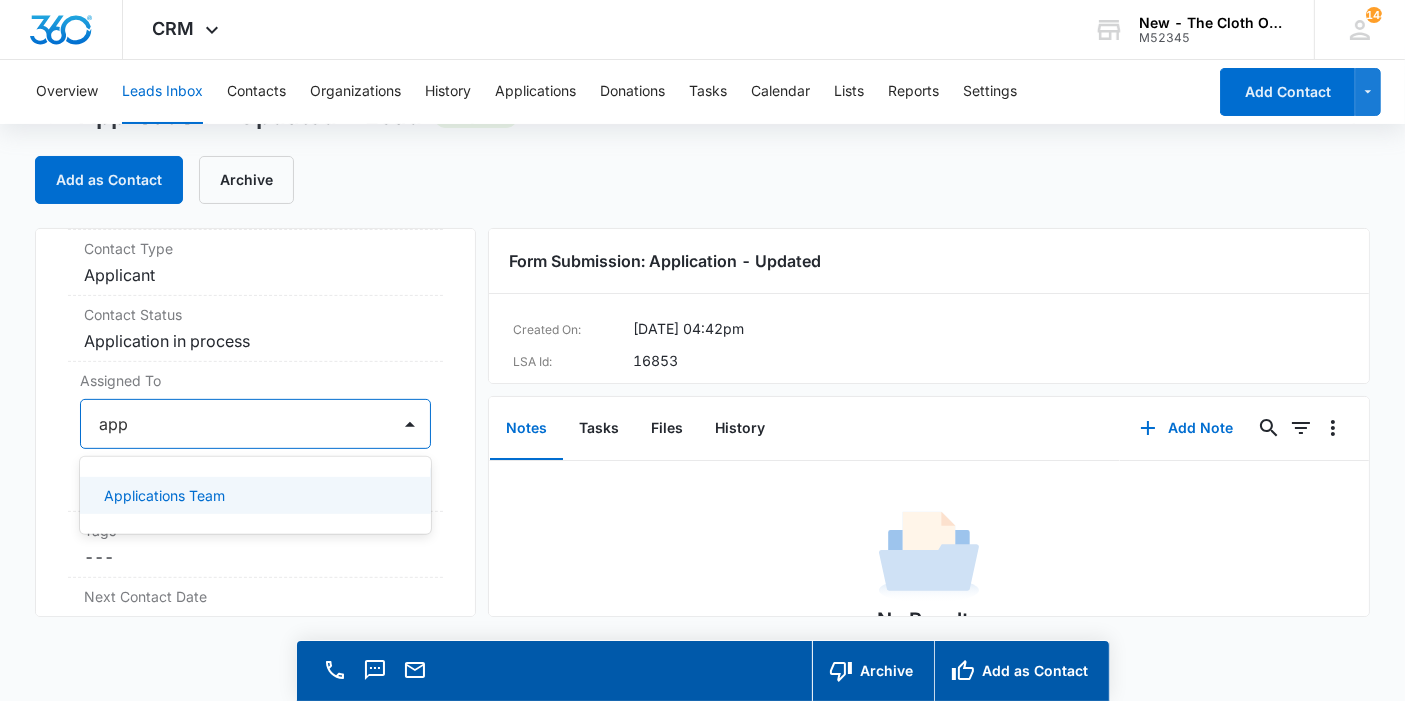 type on "appl" 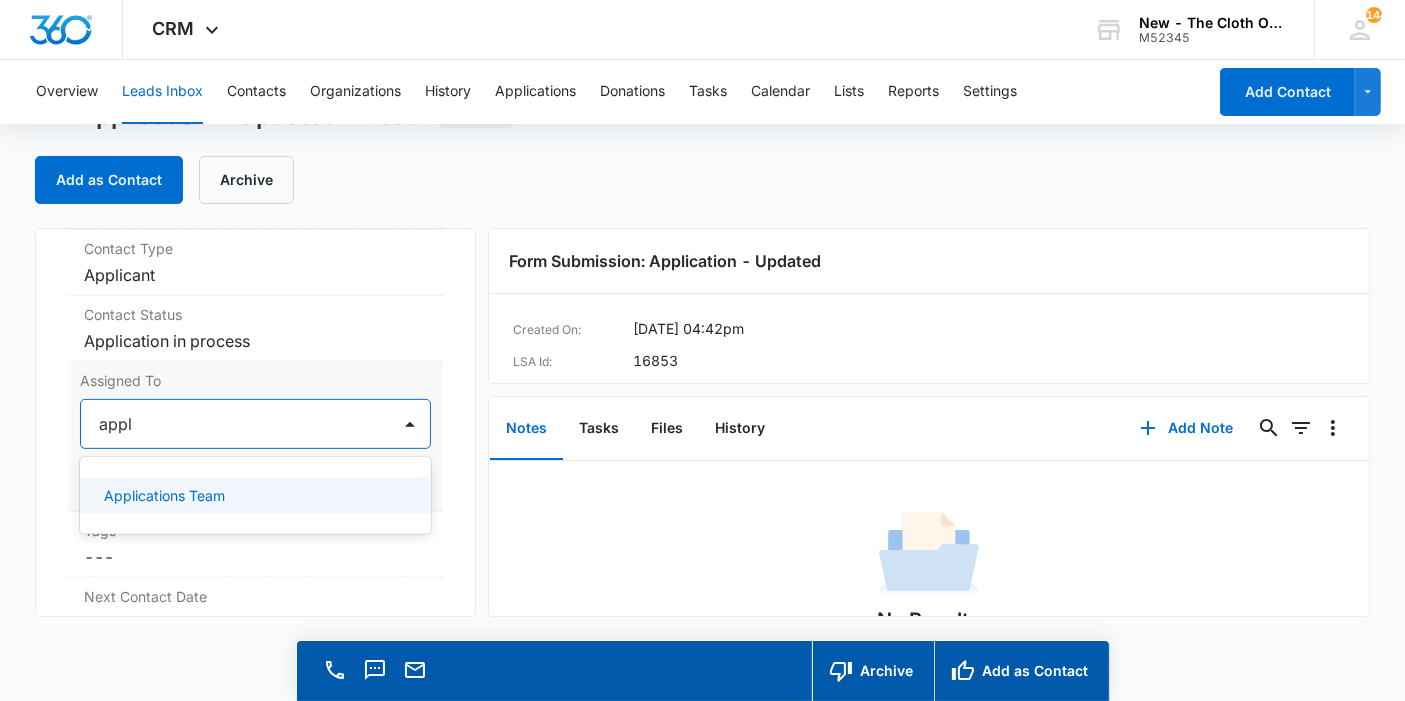 click on "Applications Team" at bounding box center [255, 495] 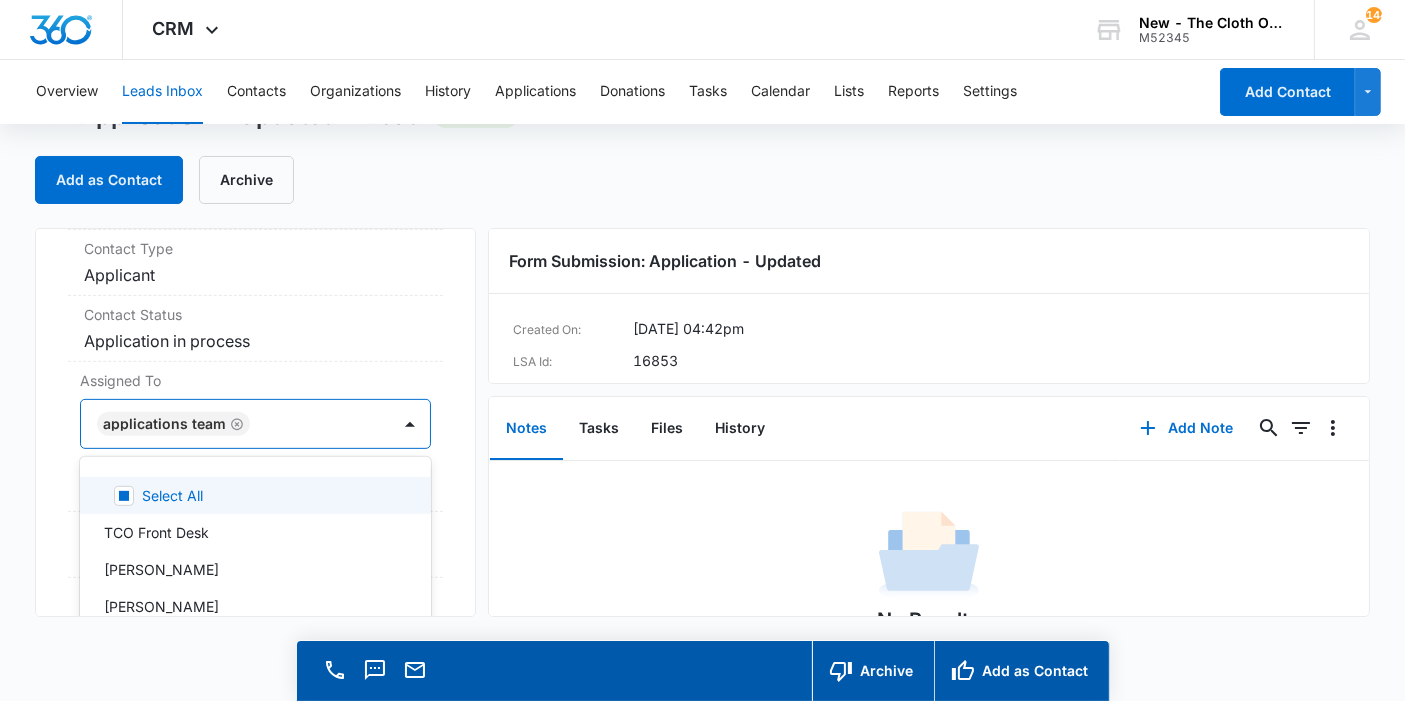 click on "Application - Updated Contact Info Name Cancel Save Changes Guetchine Joseph Phone Cancel Save Changes (786) 800-7827 Email Cancel Save Changes josephguetchine019@gmail.com Organization Cancel Save Changes --- Address Cancel Save Changes 1246 Lexington Ave Davenport Florida 33837 Details Qualifying Status Cancel Save Changes New Lead Source Application - Updated Lead Status Viewed Special Notes Cancel Save Changes --- Contact Type Cancel Save Changes Applicant Contact Status Cancel Save Changes Application in process Assigned To option Applications Team, selected. 47 results available. Use Up and Down to choose options, press Enter to select the currently focused option, press Escape to exit the menu, press Tab to select the option and exit the menu. Applications Team Select All TCO Front Desk Jennifer Taylor Chelsea Moerles Lauren Easden Makira Manns Kate Hoffman Reba Davis Carmella Palmer Sarah Wells Kathryn Coursey Faye Laherty Kesha Gibbs Kayle Simons Rachel Mol Britani Hampton Cheyenne Bridgeman Cancel 2" at bounding box center (255, 422) 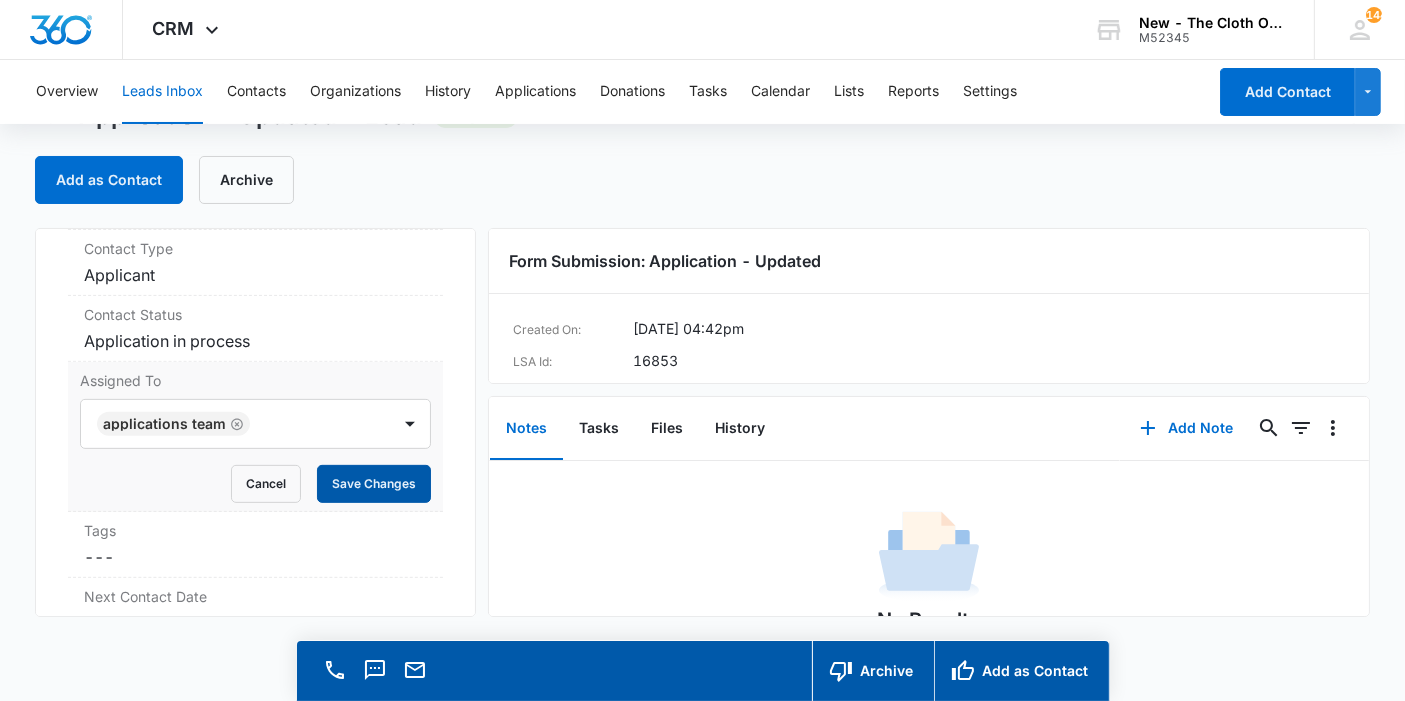click on "Save Changes" at bounding box center [374, 484] 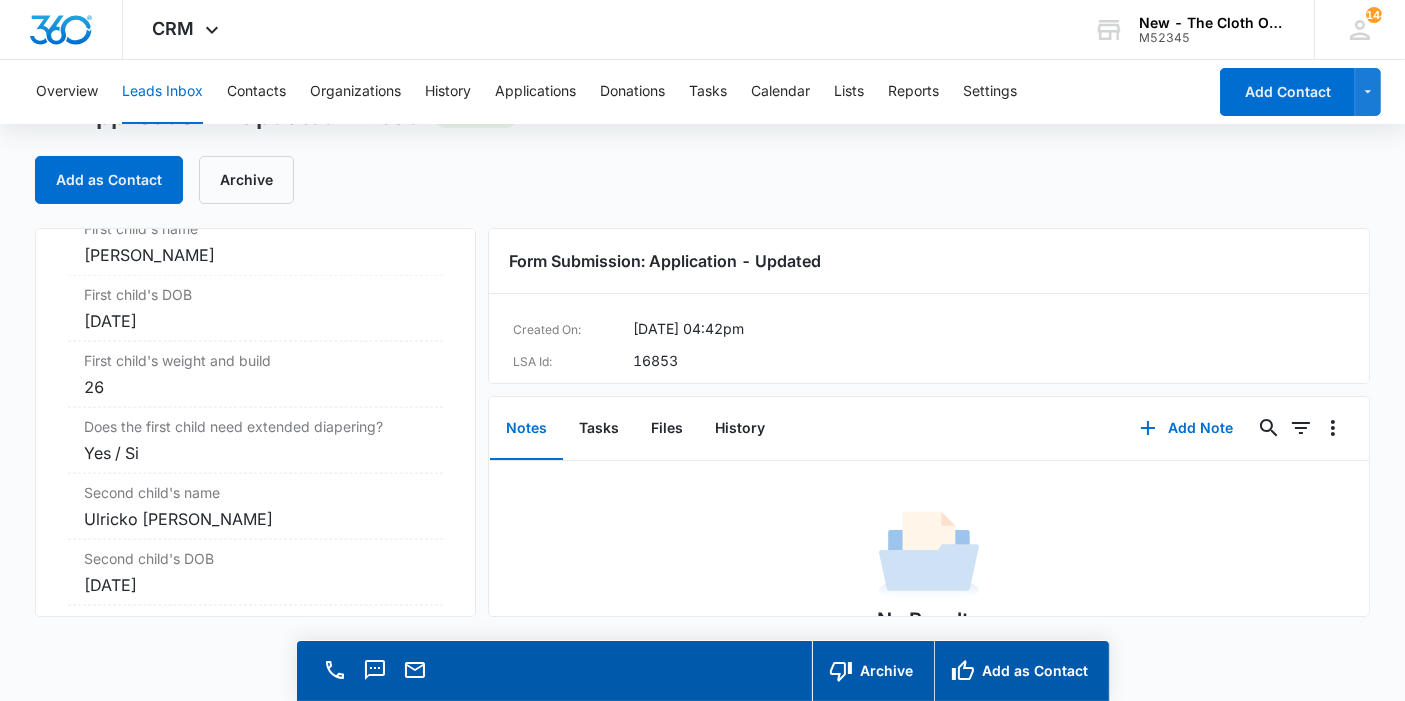 scroll, scrollTop: 2350, scrollLeft: 0, axis: vertical 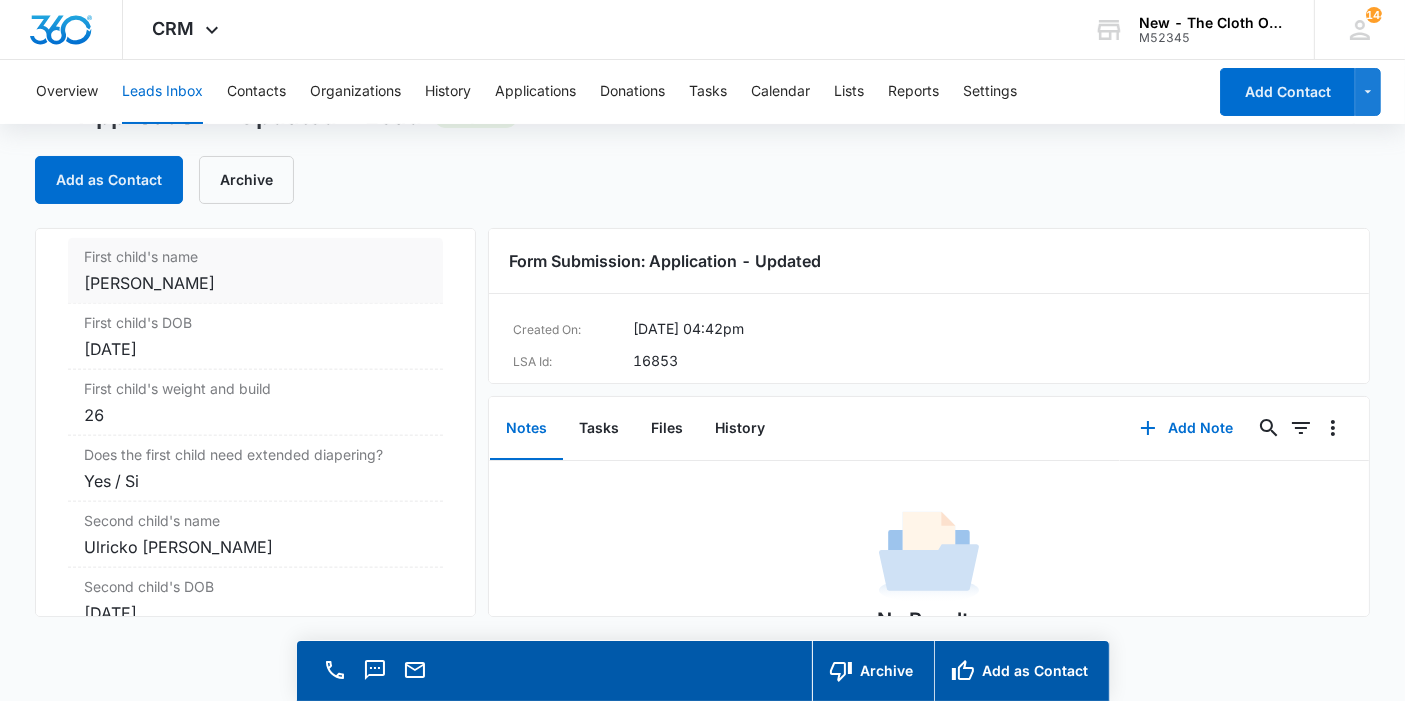 click on "Ulrina Guerlanda polynice" at bounding box center (255, 283) 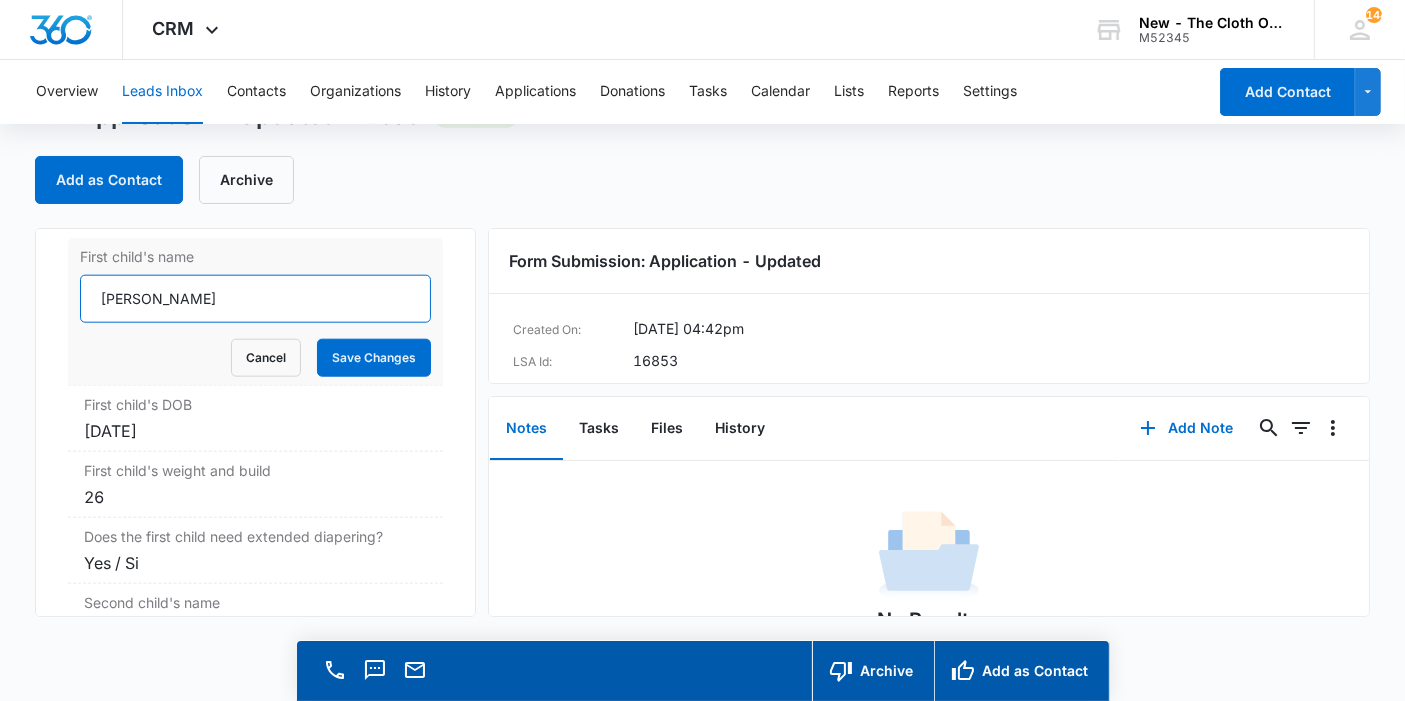 click on "Ulrina Guerlanda polynice" at bounding box center (255, 299) 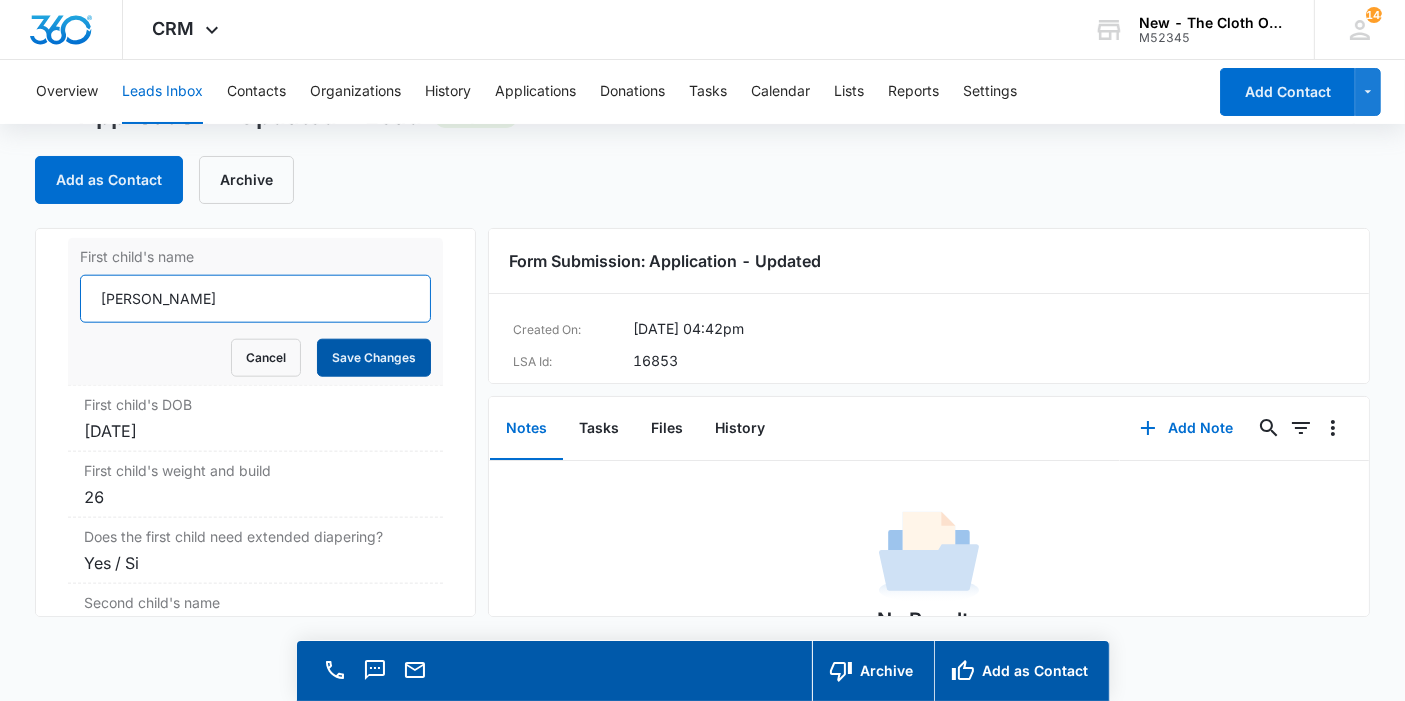 type on "Ulrina Guerlanda Polynice" 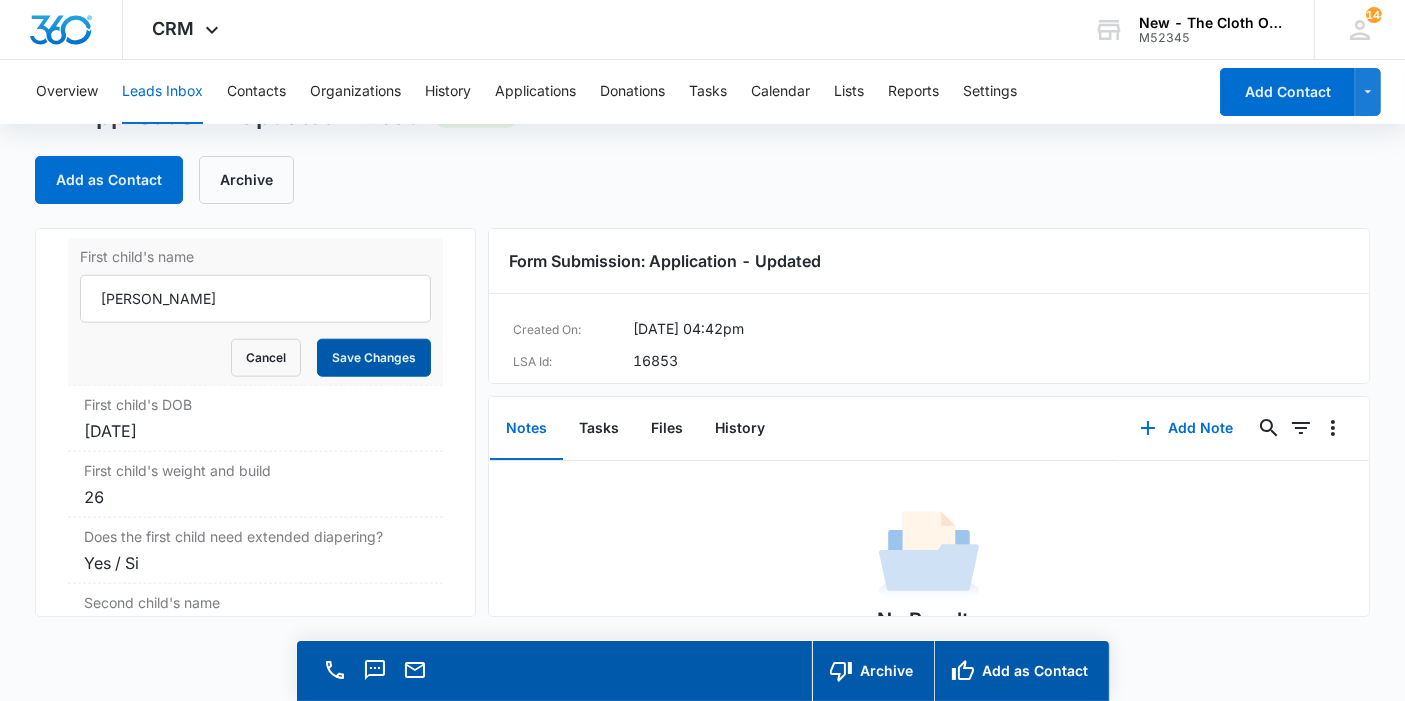 click on "Save Changes" at bounding box center [374, 358] 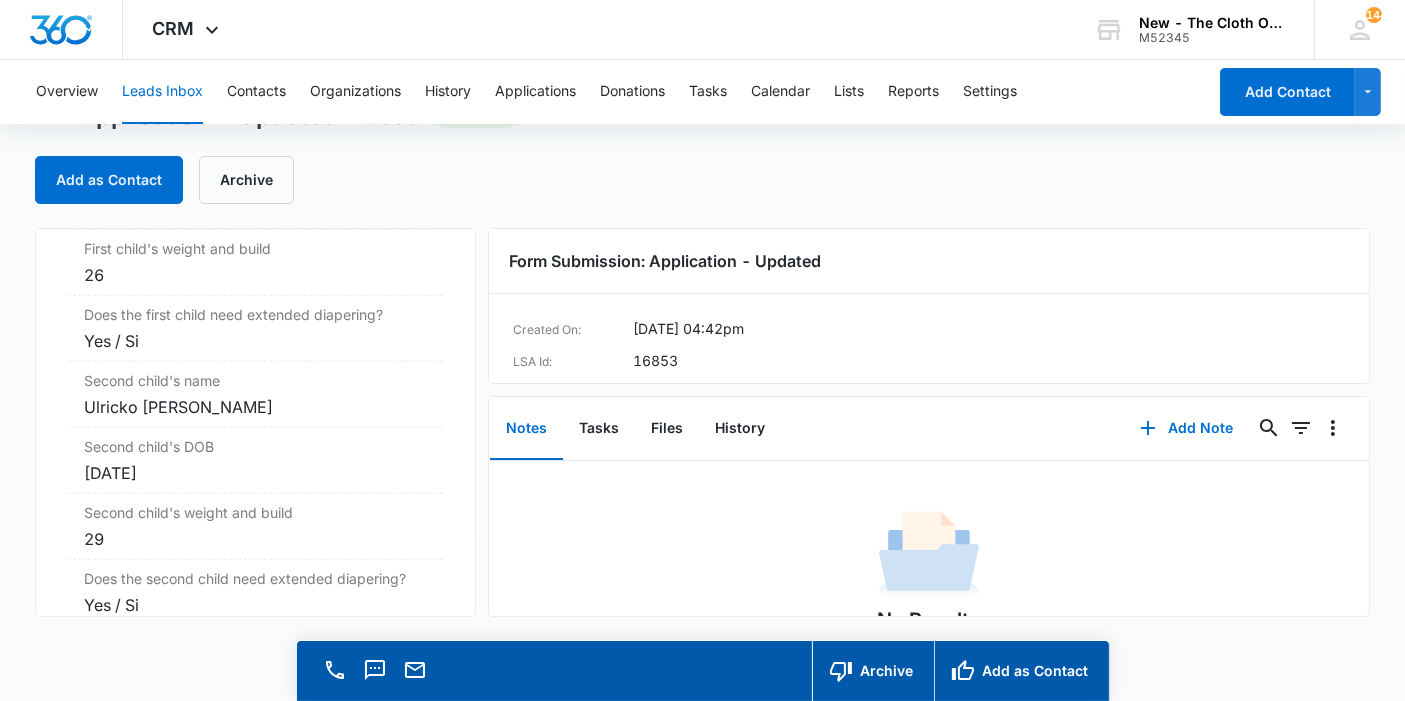 scroll, scrollTop: 2489, scrollLeft: 0, axis: vertical 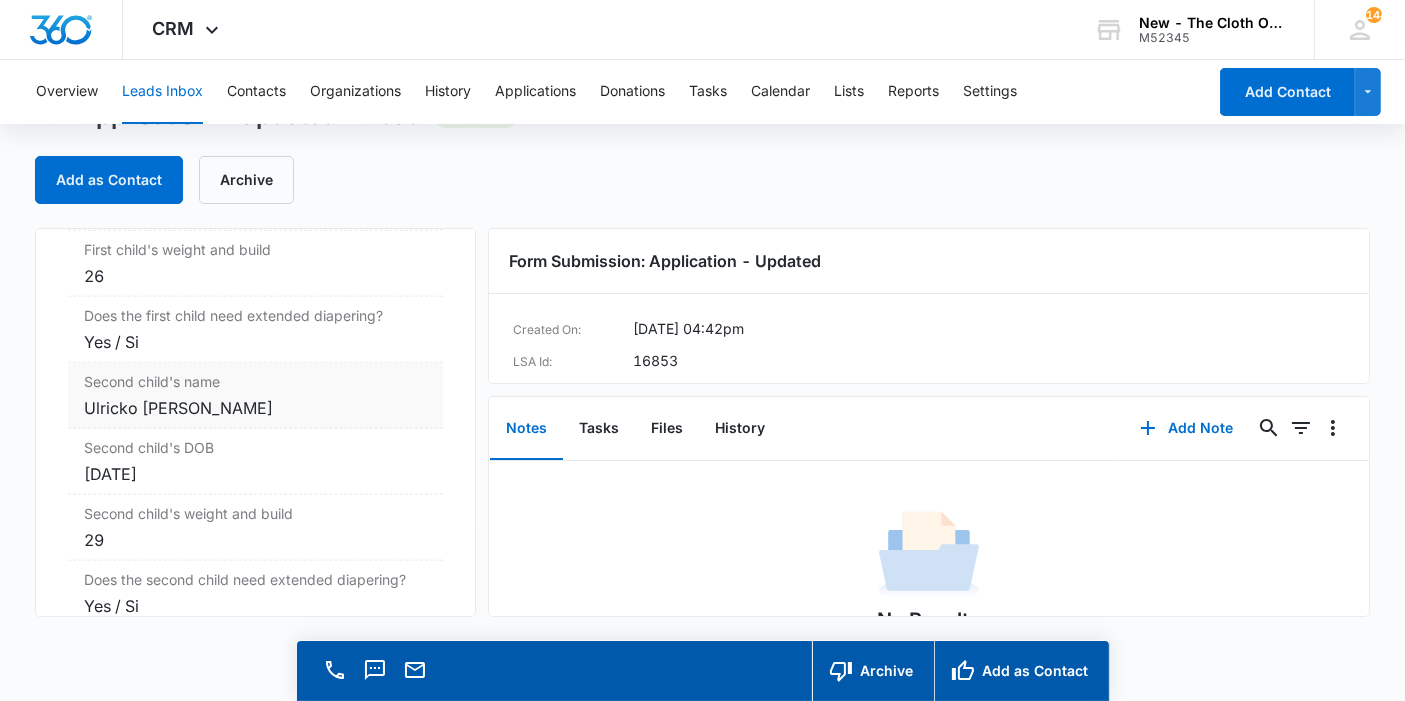 click on "Ulricko polynice" at bounding box center (255, 408) 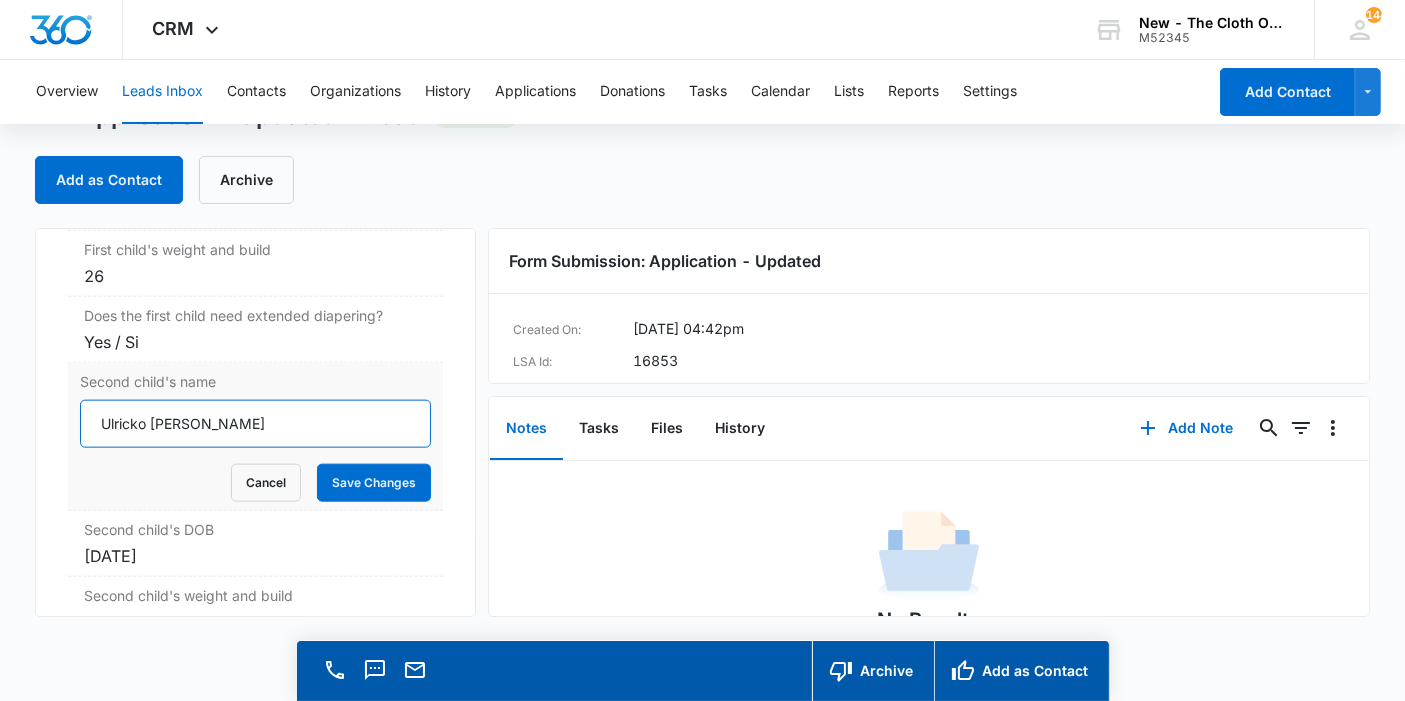 click on "Ulricko polynice" at bounding box center [255, 424] 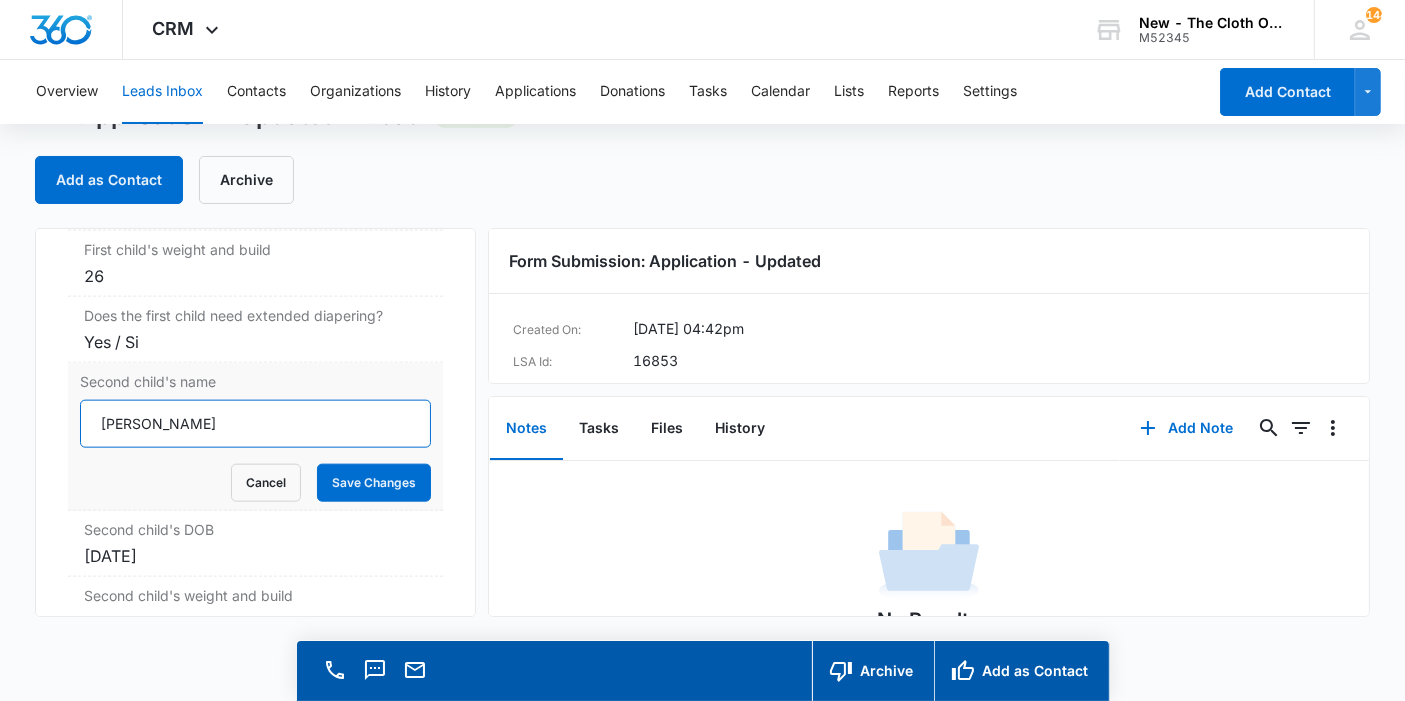 click on "Ulricko Polynice" at bounding box center [255, 424] 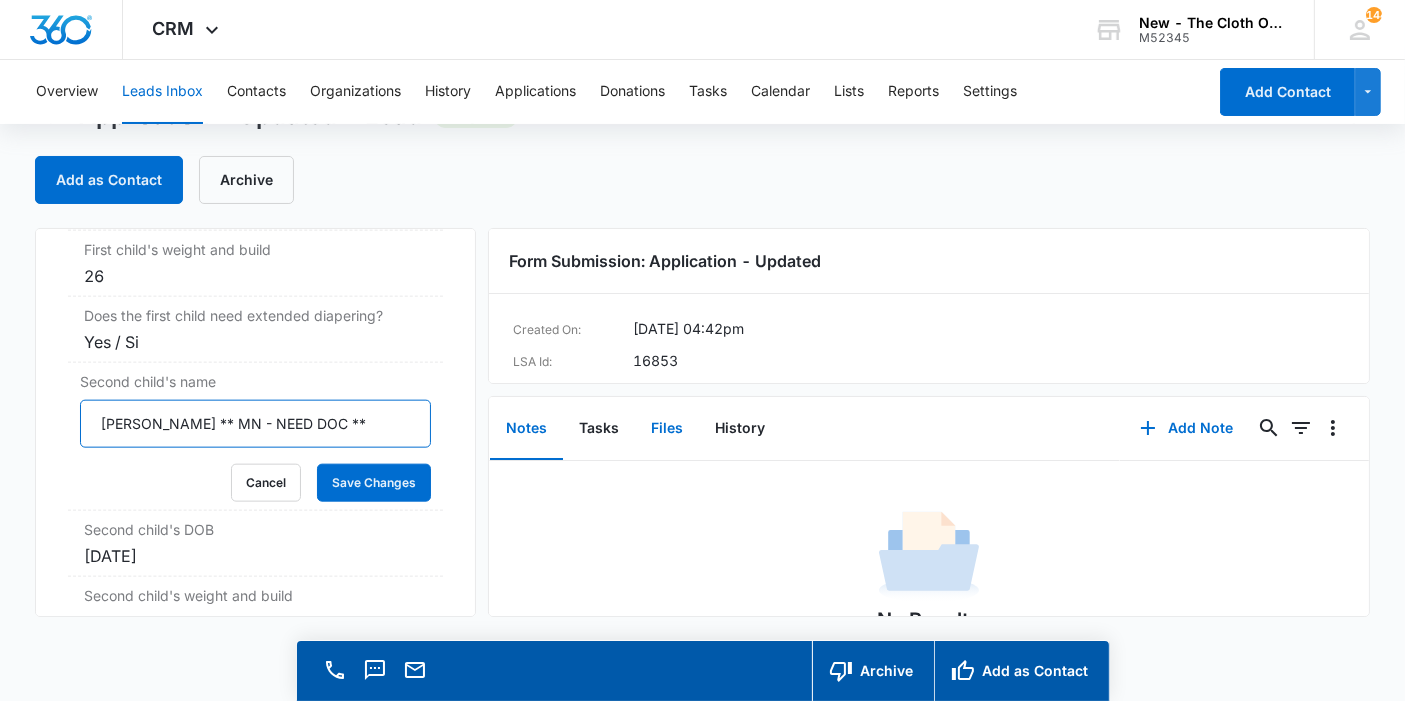 type on "Ulricko Polynice ** MN - NEED DOC **" 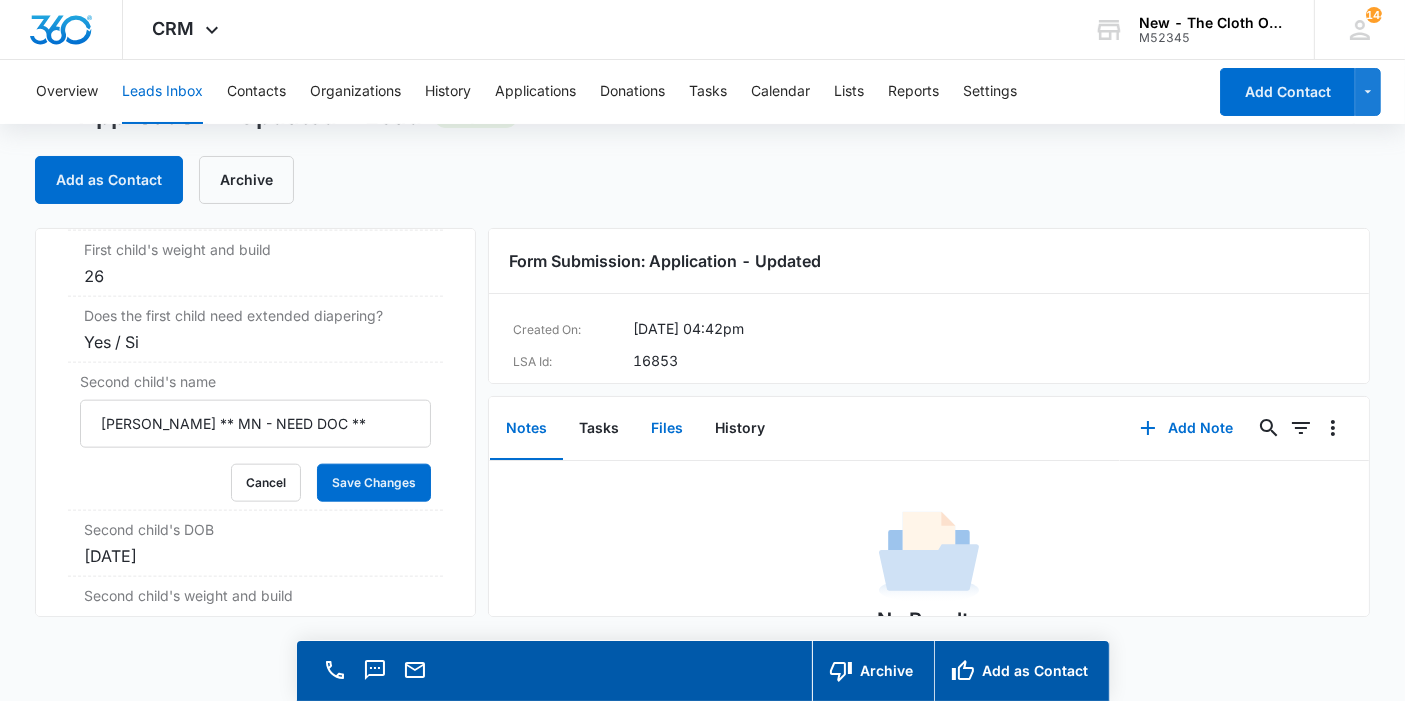 click on "Files" at bounding box center (667, 429) 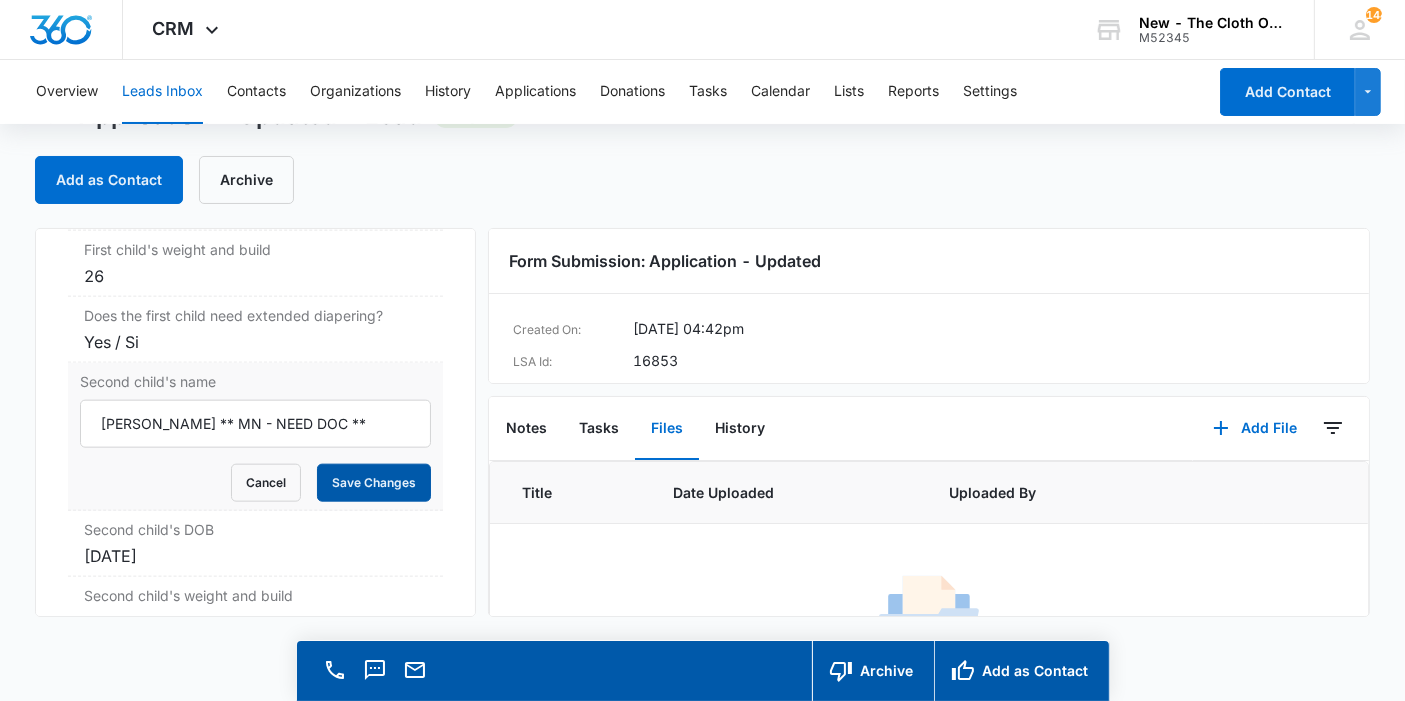 click on "Save Changes" at bounding box center [374, 483] 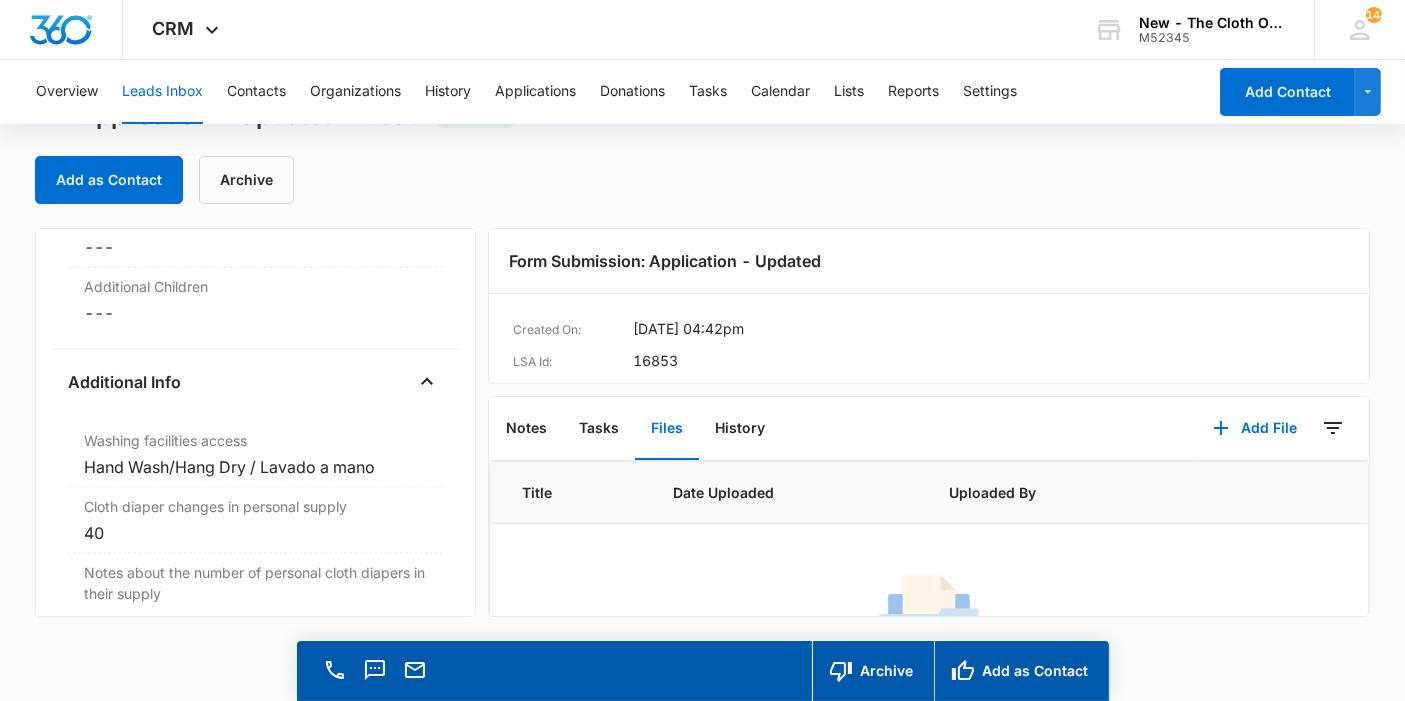 scroll, scrollTop: 2668, scrollLeft: 0, axis: vertical 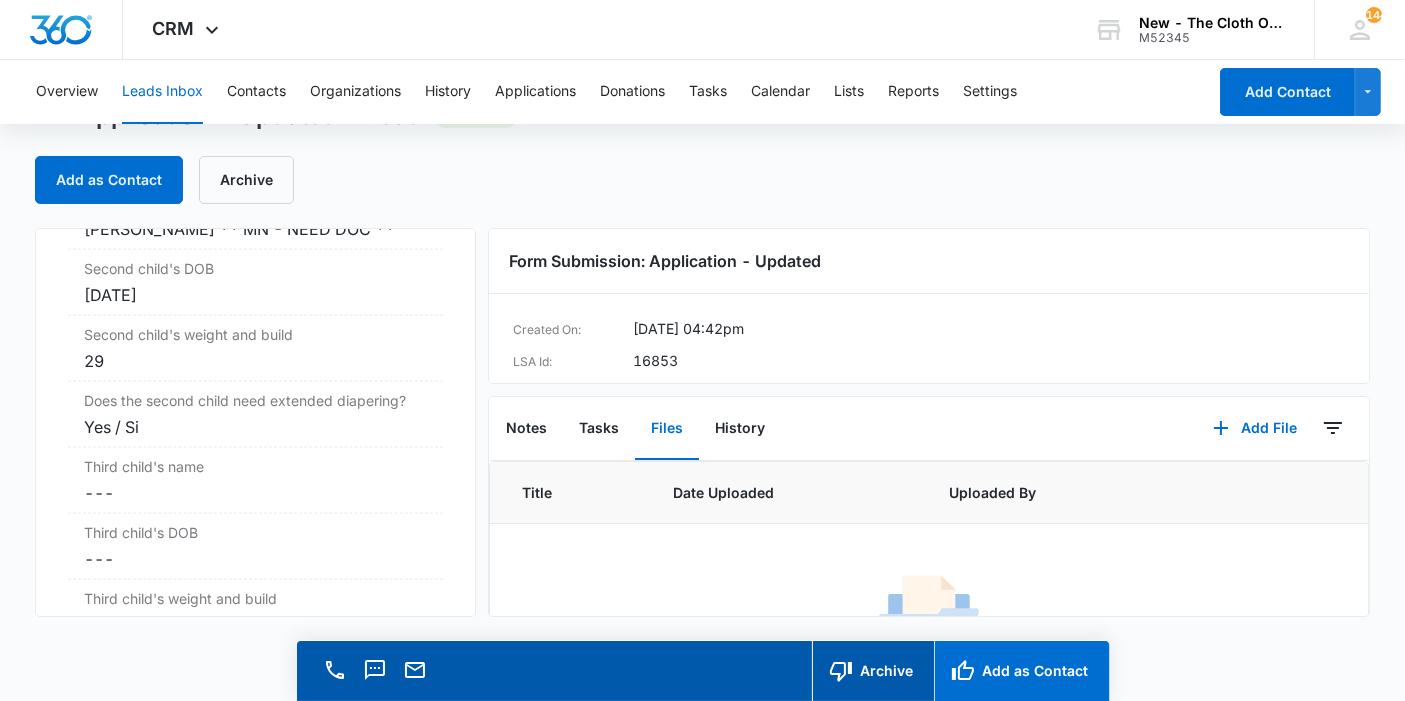 click on "Add as Contact" at bounding box center (1021, 671) 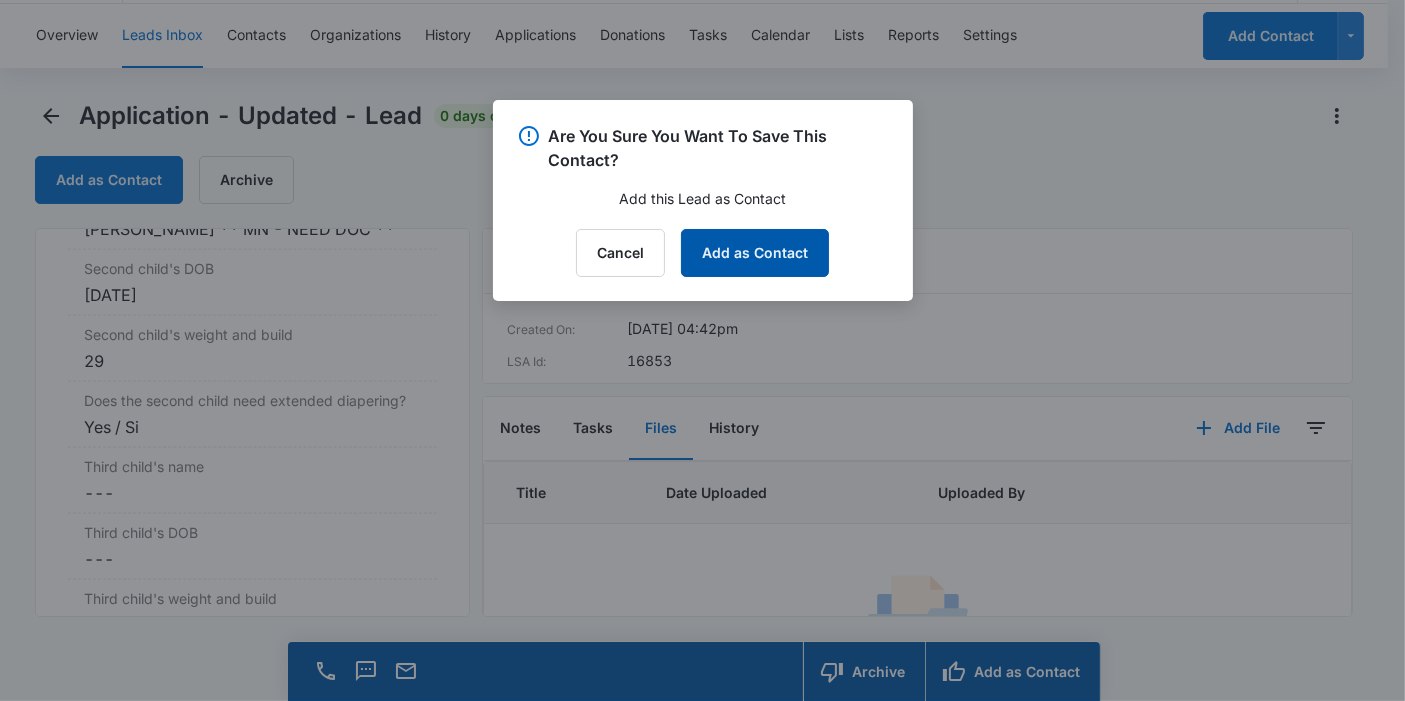 click on "Add as Contact" at bounding box center [755, 253] 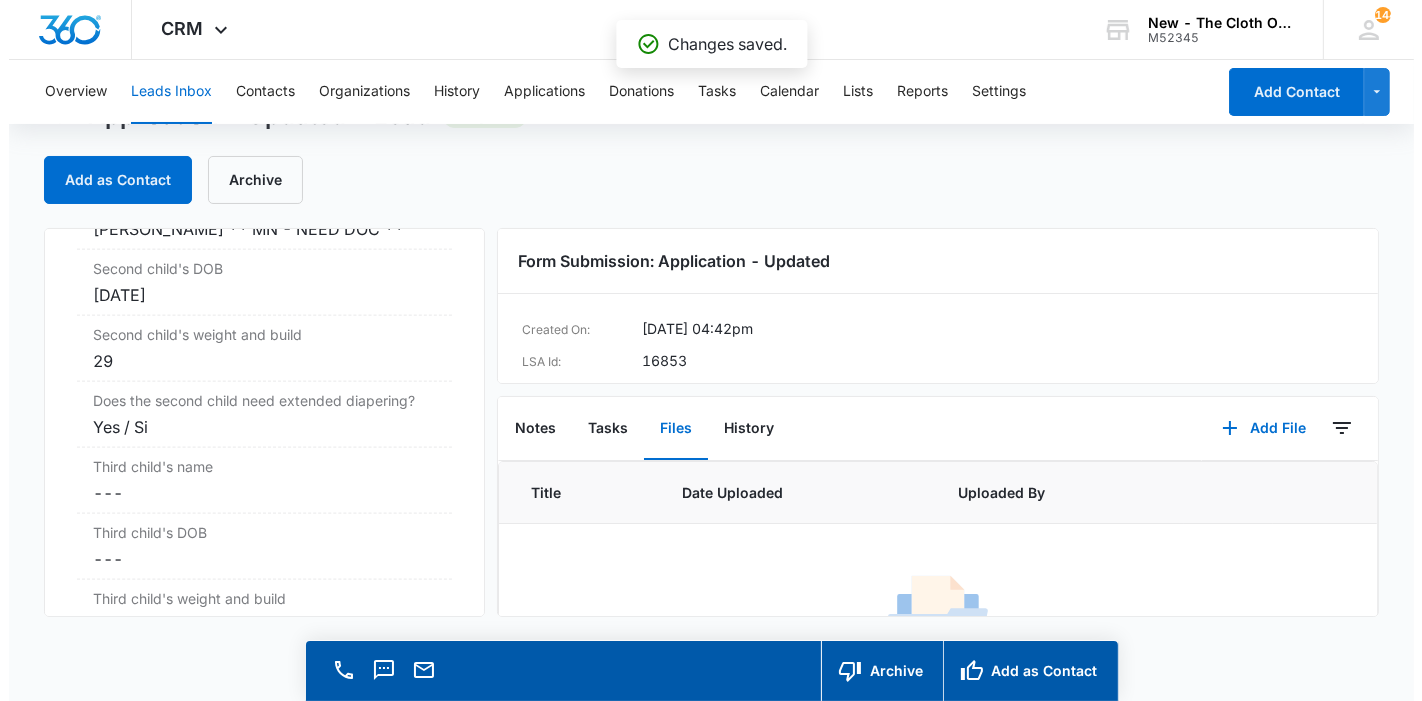 scroll, scrollTop: 0, scrollLeft: 0, axis: both 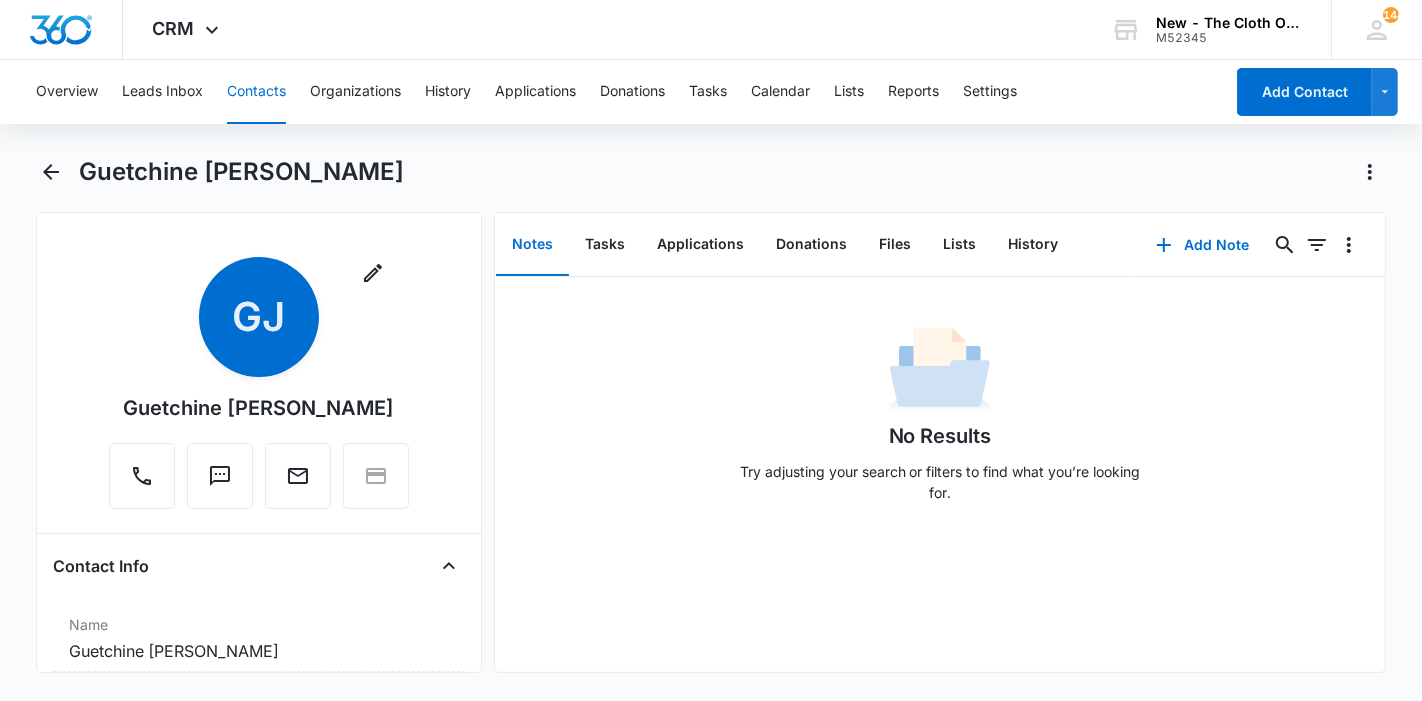 click on "Guetchine [PERSON_NAME]" at bounding box center (241, 172) 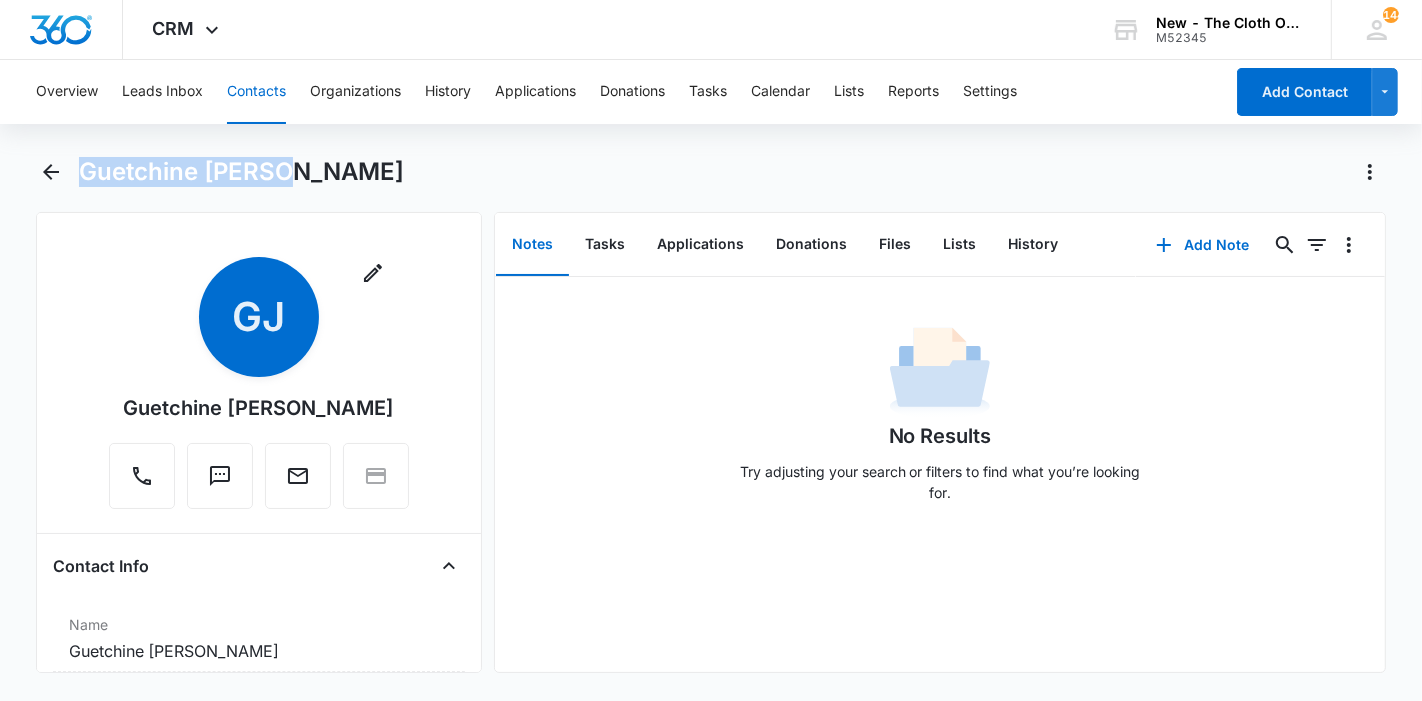 drag, startPoint x: 293, startPoint y: 174, endPoint x: 85, endPoint y: 164, distance: 208.24025 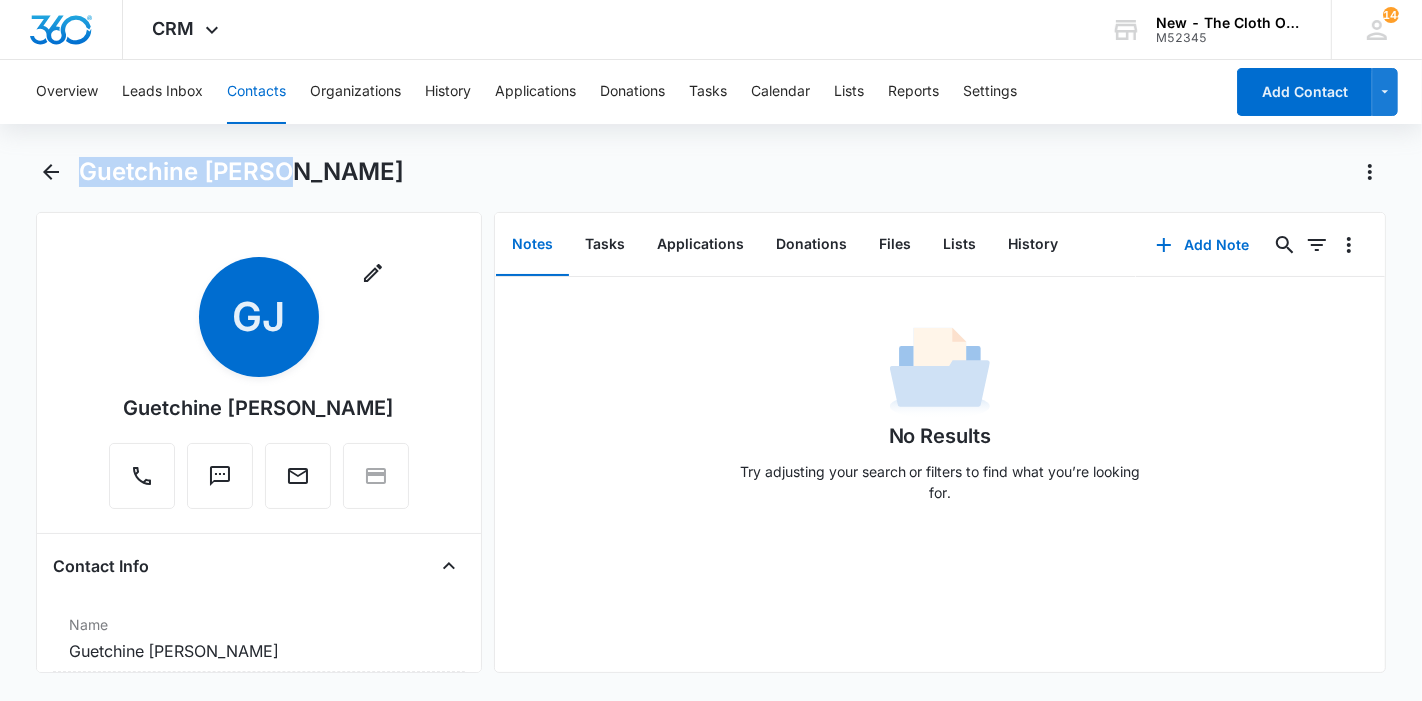 copy on "Guetchine [PERSON_NAME]" 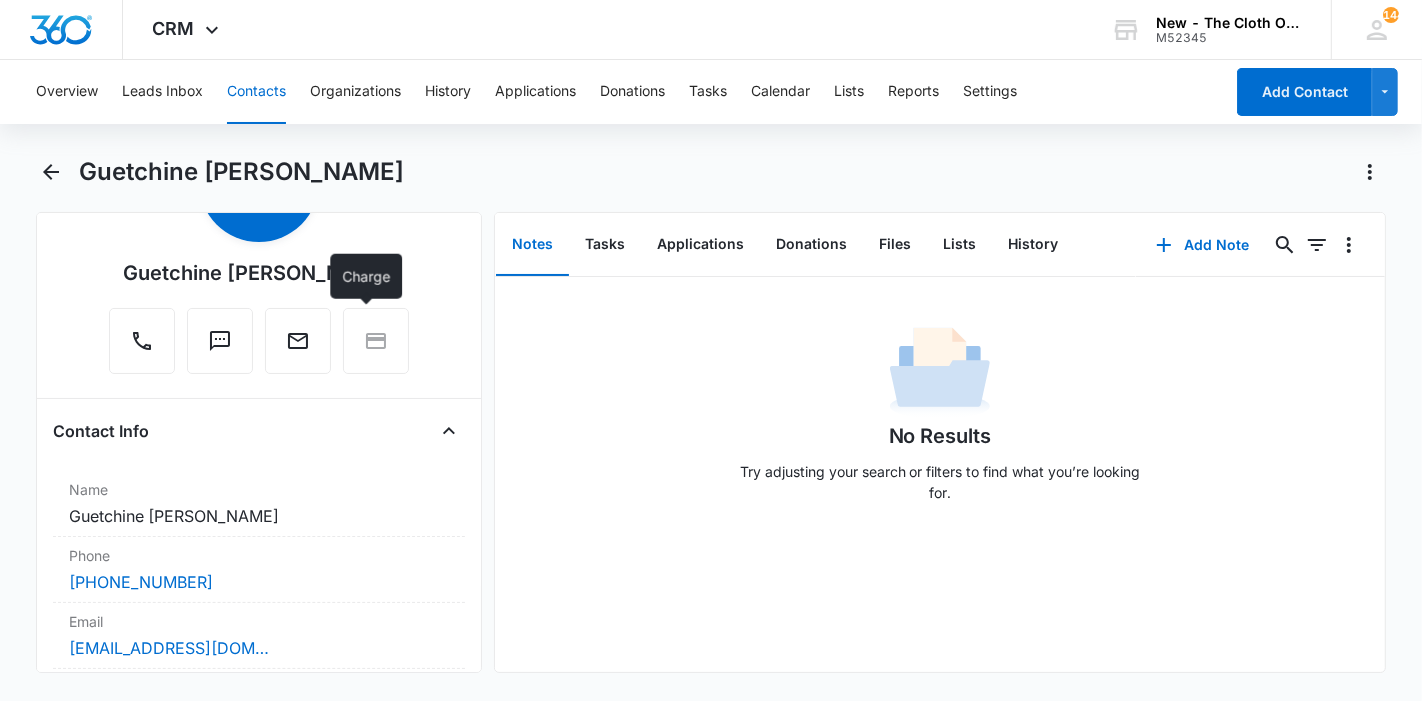 scroll, scrollTop: 333, scrollLeft: 0, axis: vertical 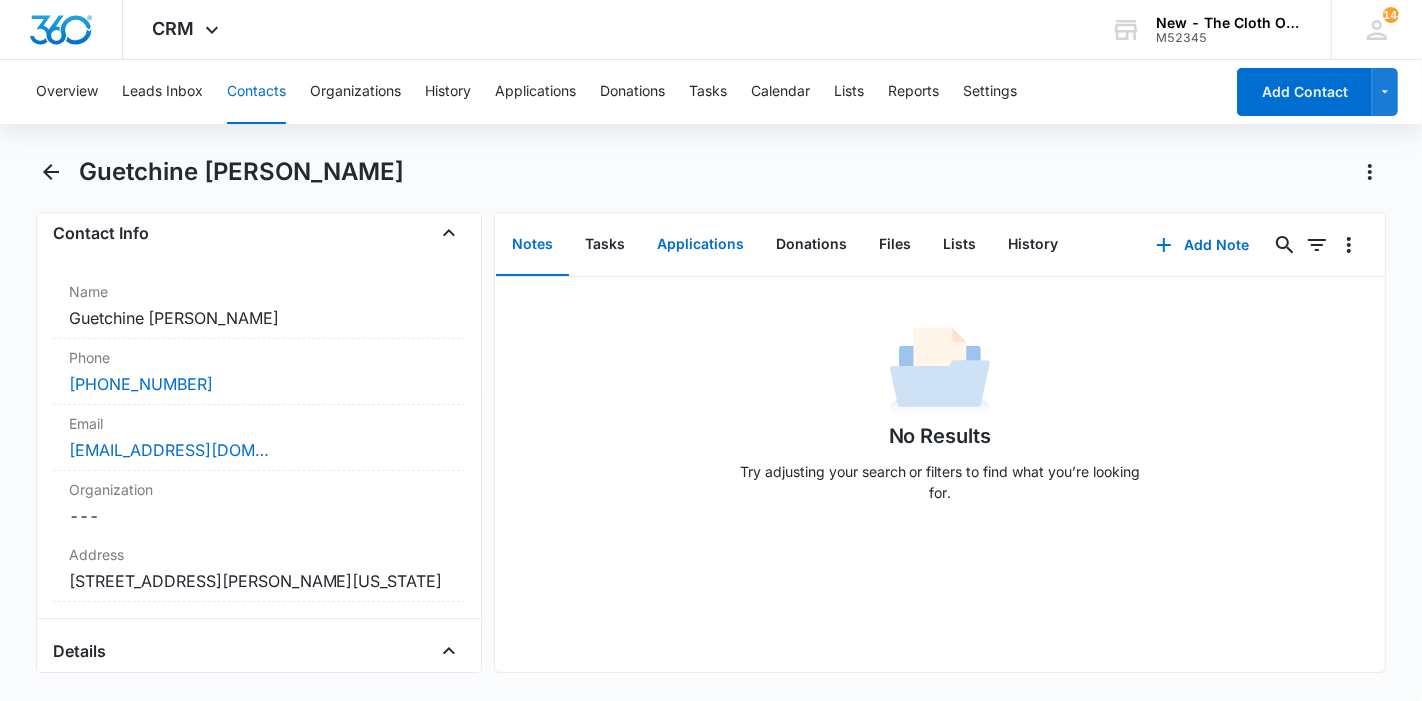 click on "Applications" at bounding box center [700, 245] 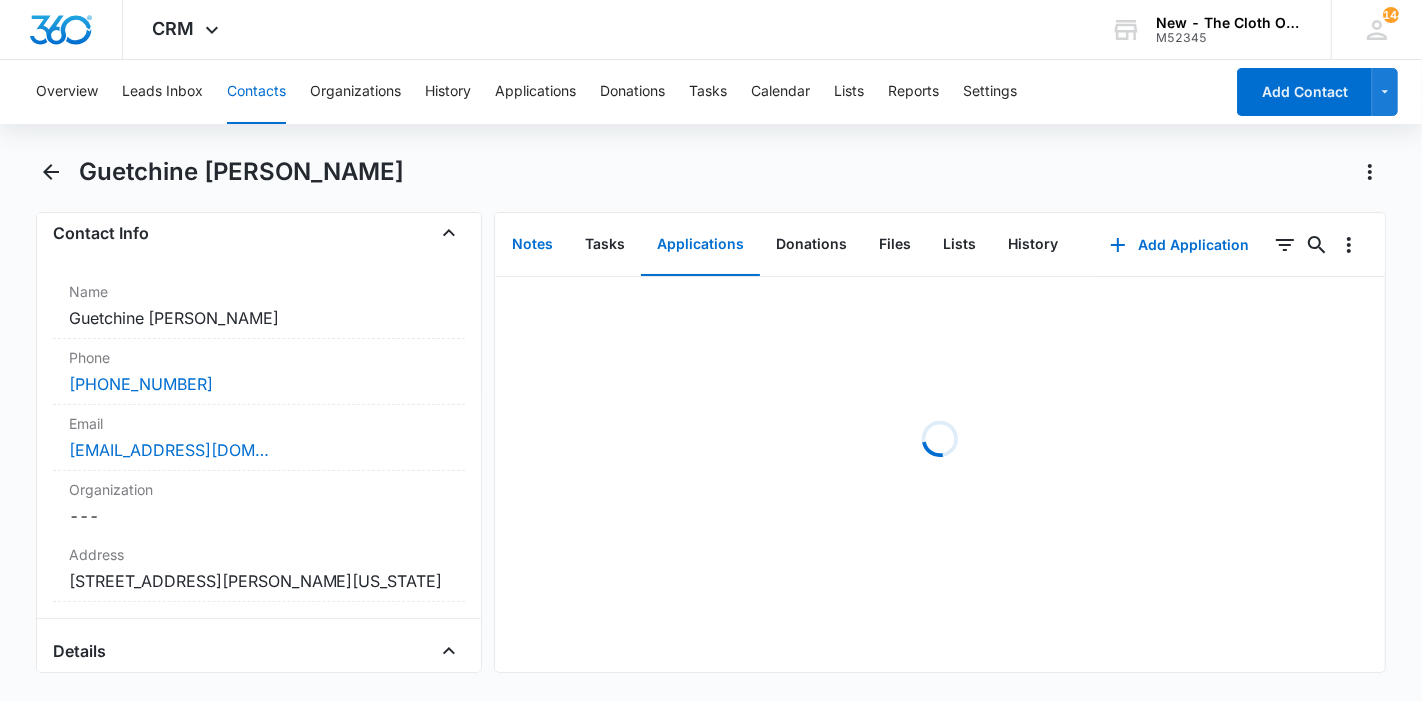 click on "Notes" at bounding box center [532, 245] 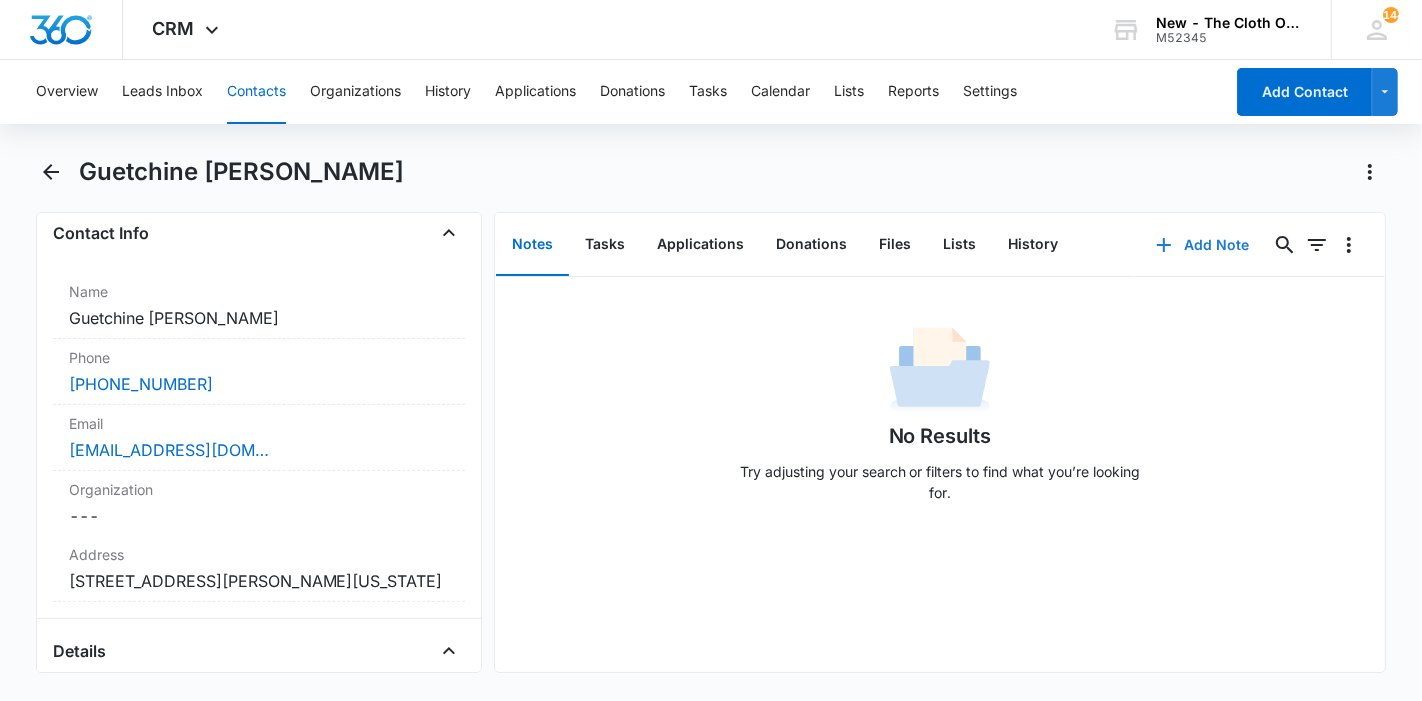 click on "Add Note" at bounding box center (1202, 245) 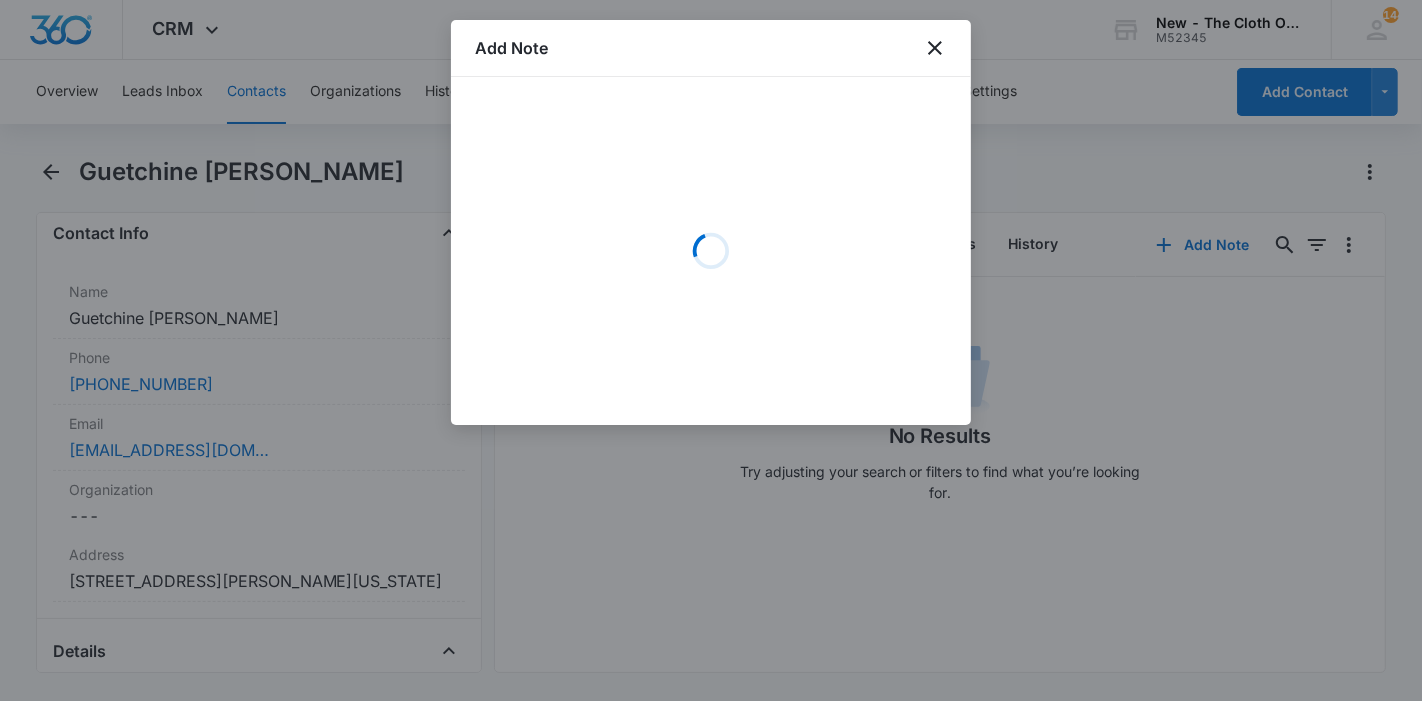 click on "Loading" at bounding box center (711, 251) 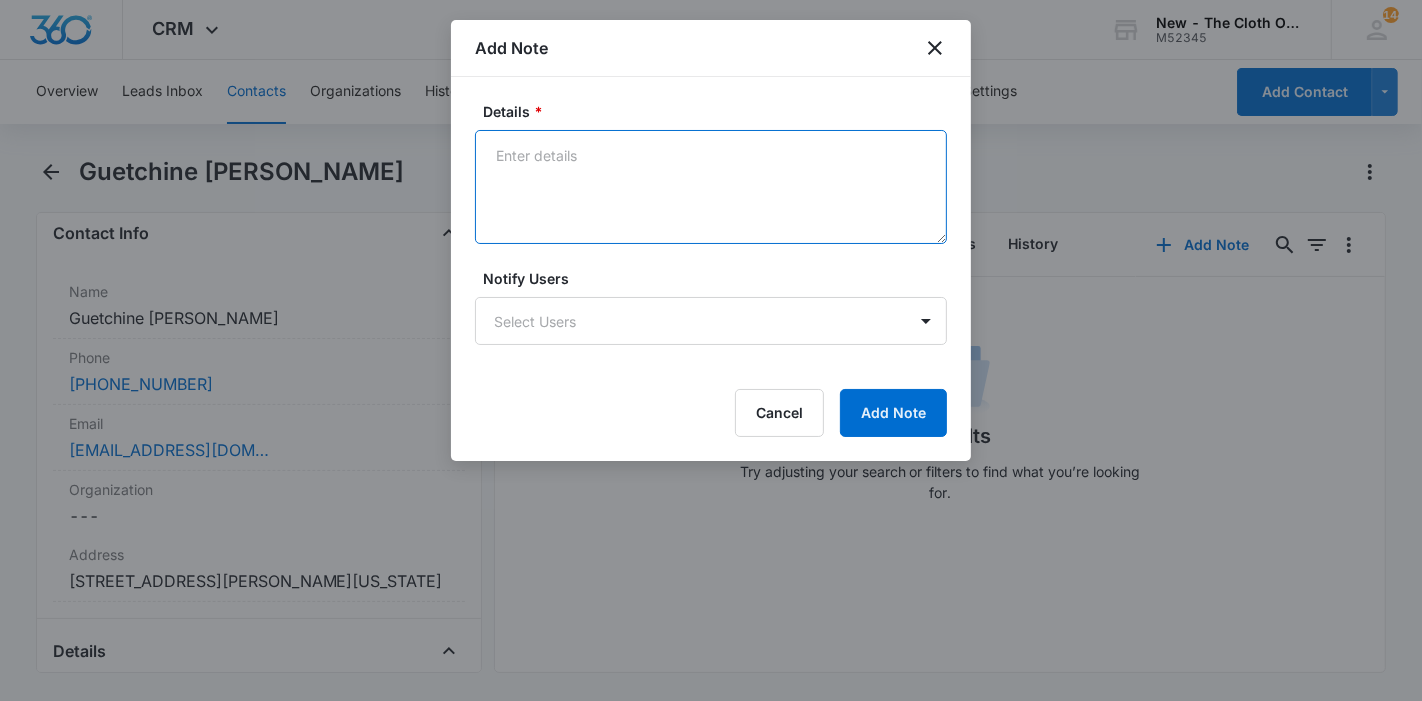 click on "Details *" at bounding box center [711, 187] 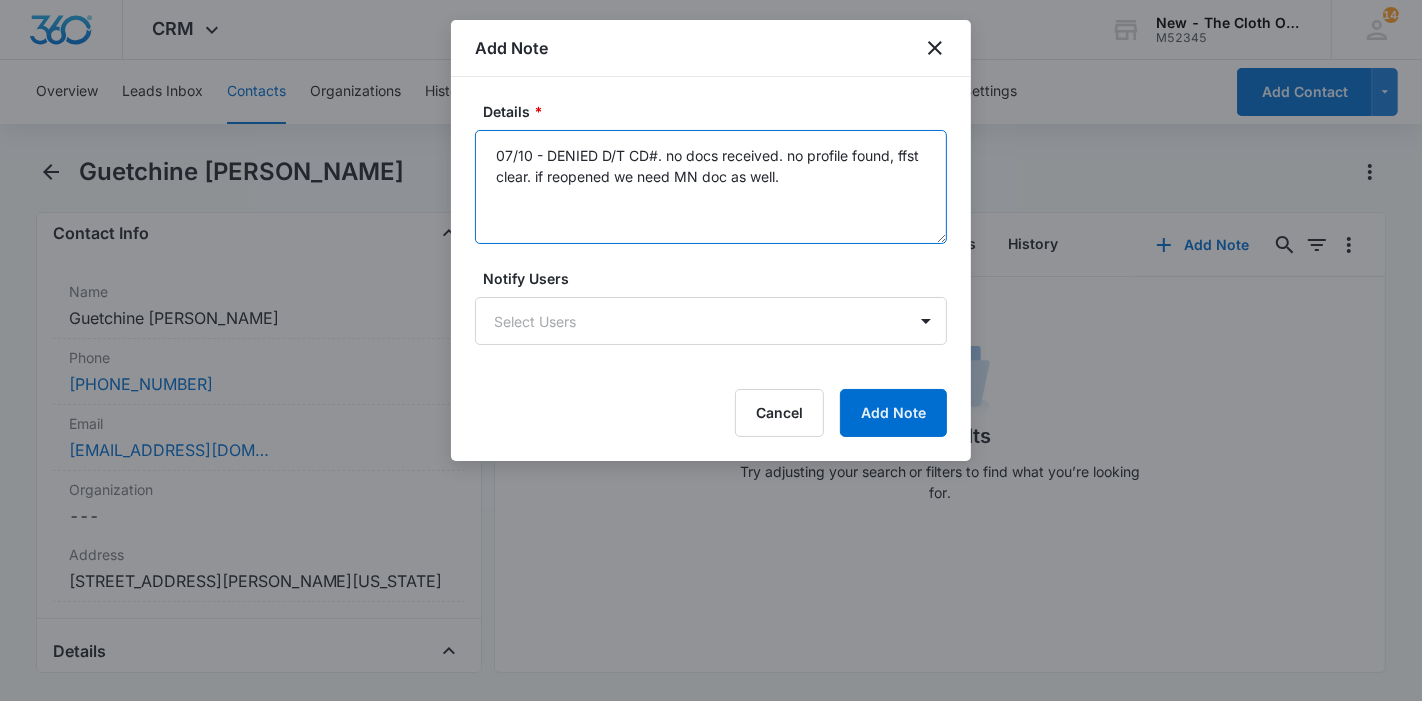 drag, startPoint x: 656, startPoint y: 150, endPoint x: 544, endPoint y: 145, distance: 112.11155 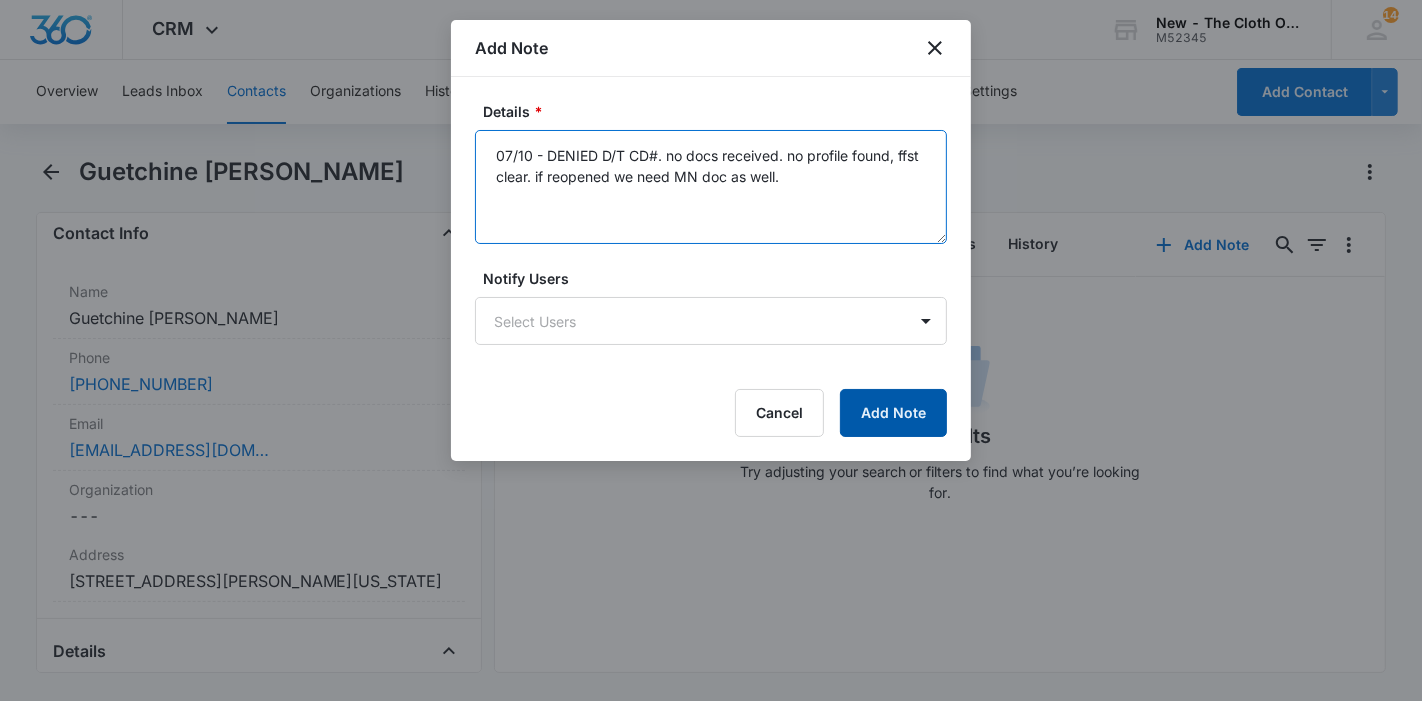 type on "07/10 - DENIED D/T CD#. no docs received. no profile found, ffst clear. if reopened we need MN doc as well." 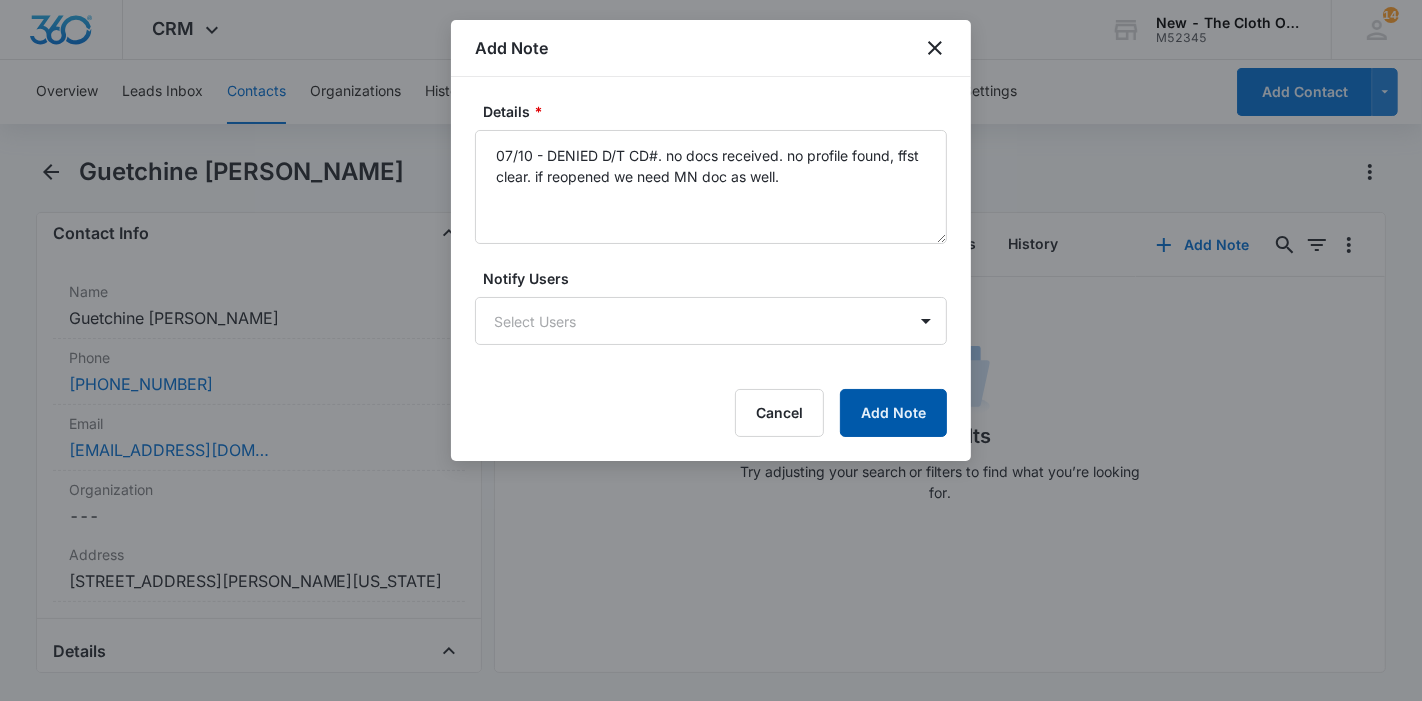 click on "Add Note" at bounding box center [893, 413] 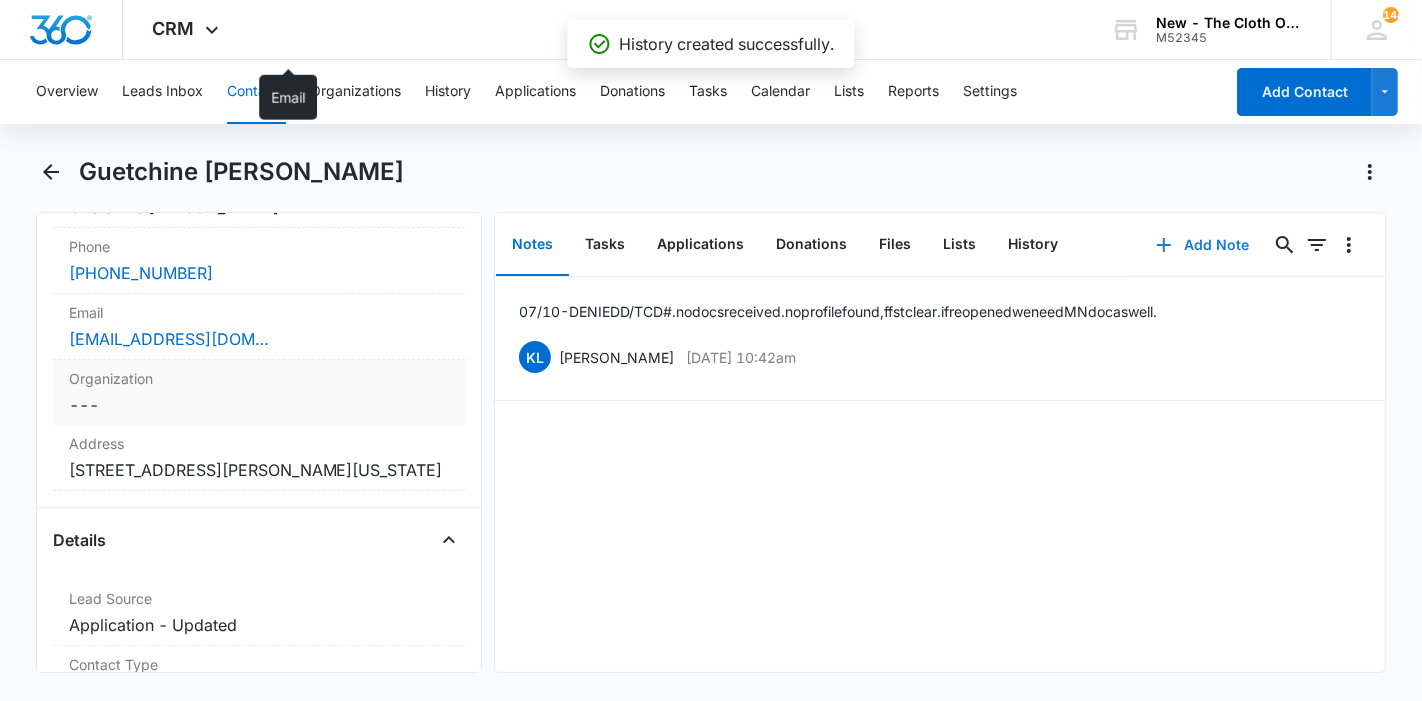 scroll, scrollTop: 888, scrollLeft: 0, axis: vertical 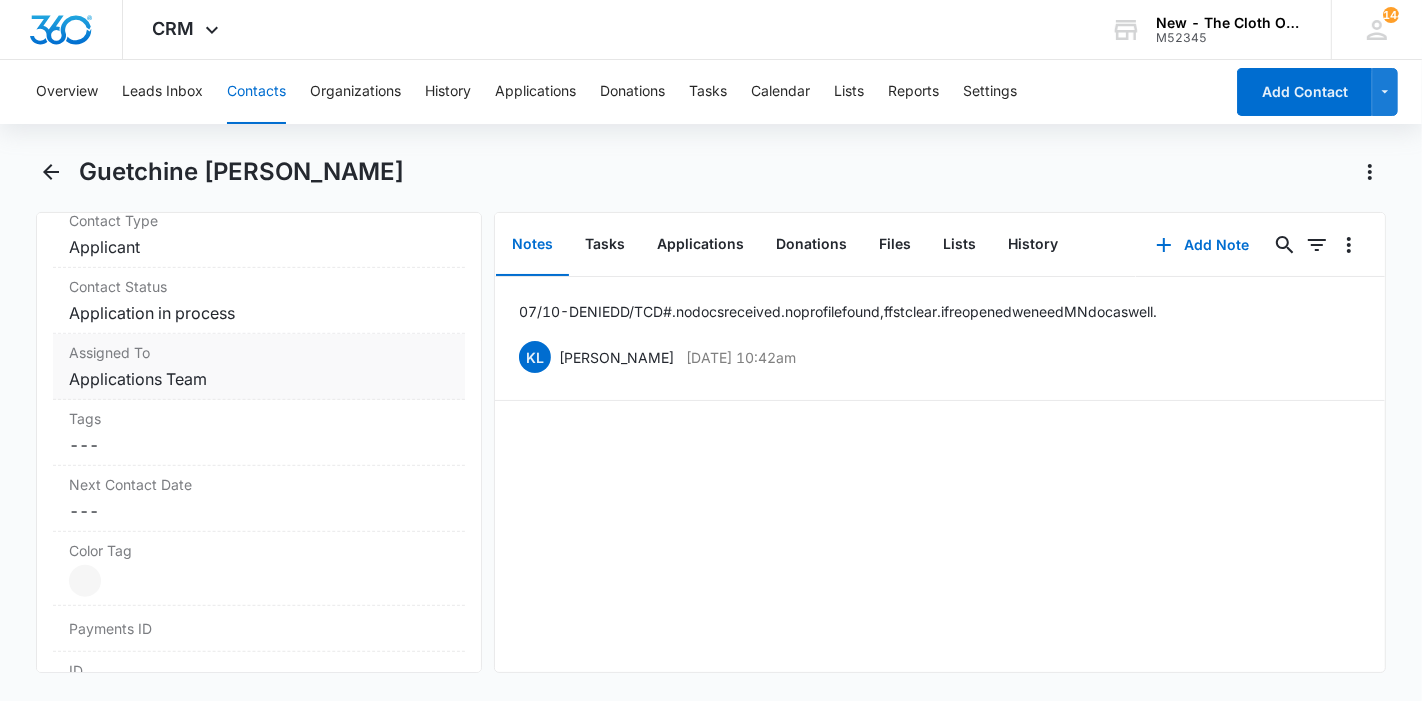 click on "Cancel Save Changes Applications Team" at bounding box center [259, 379] 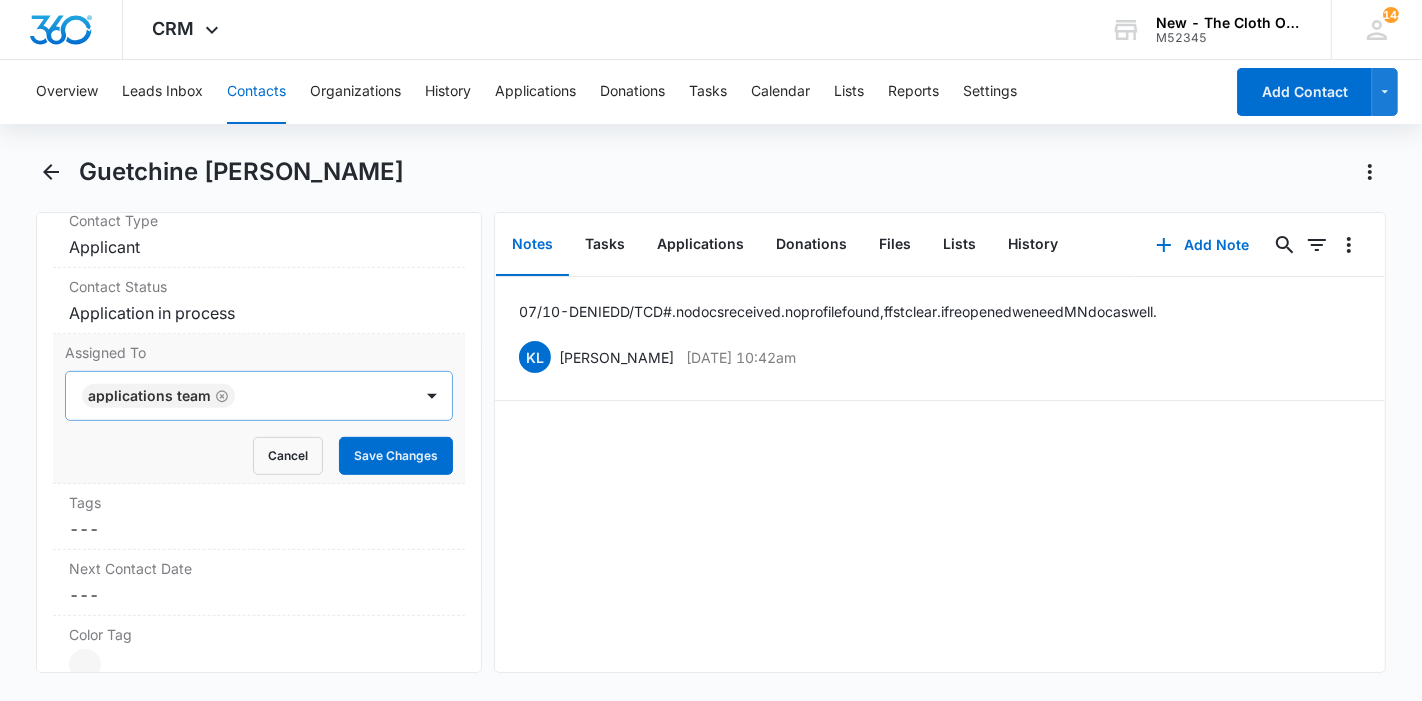 click 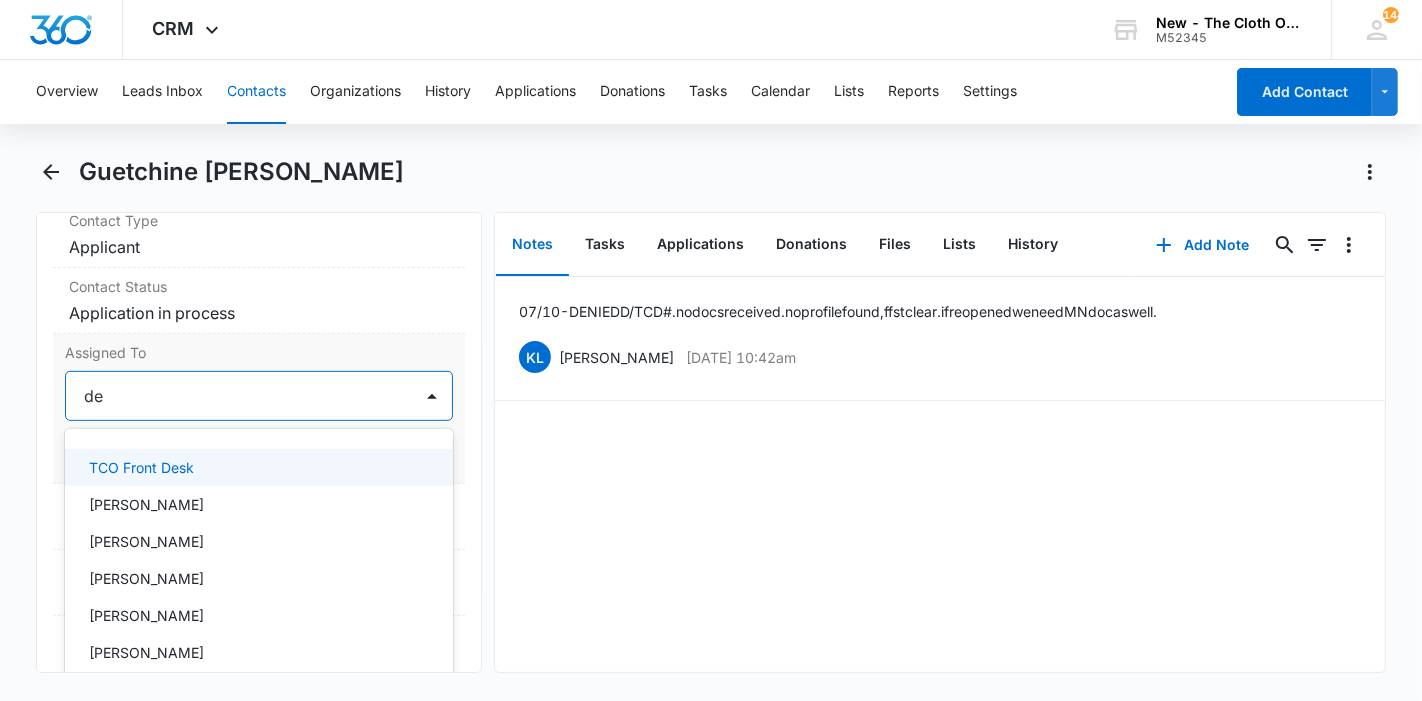 type on "d" 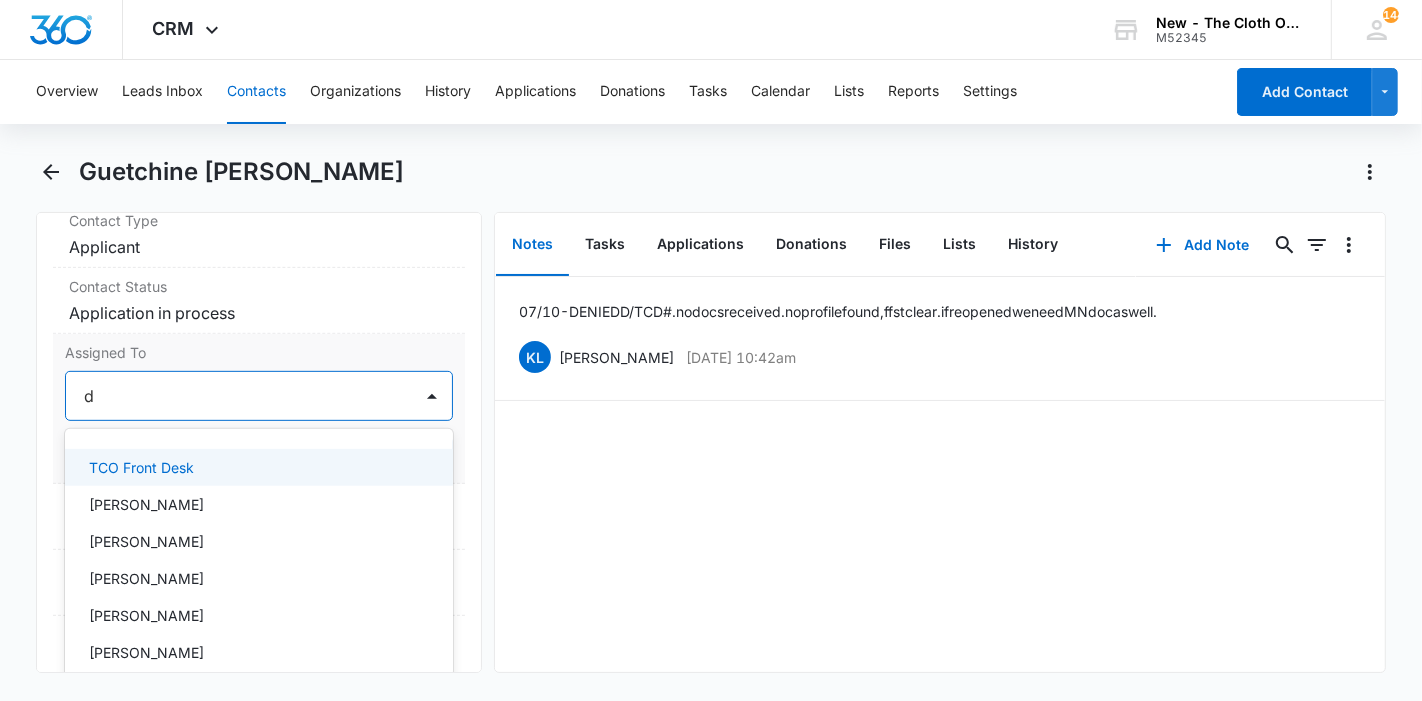 type 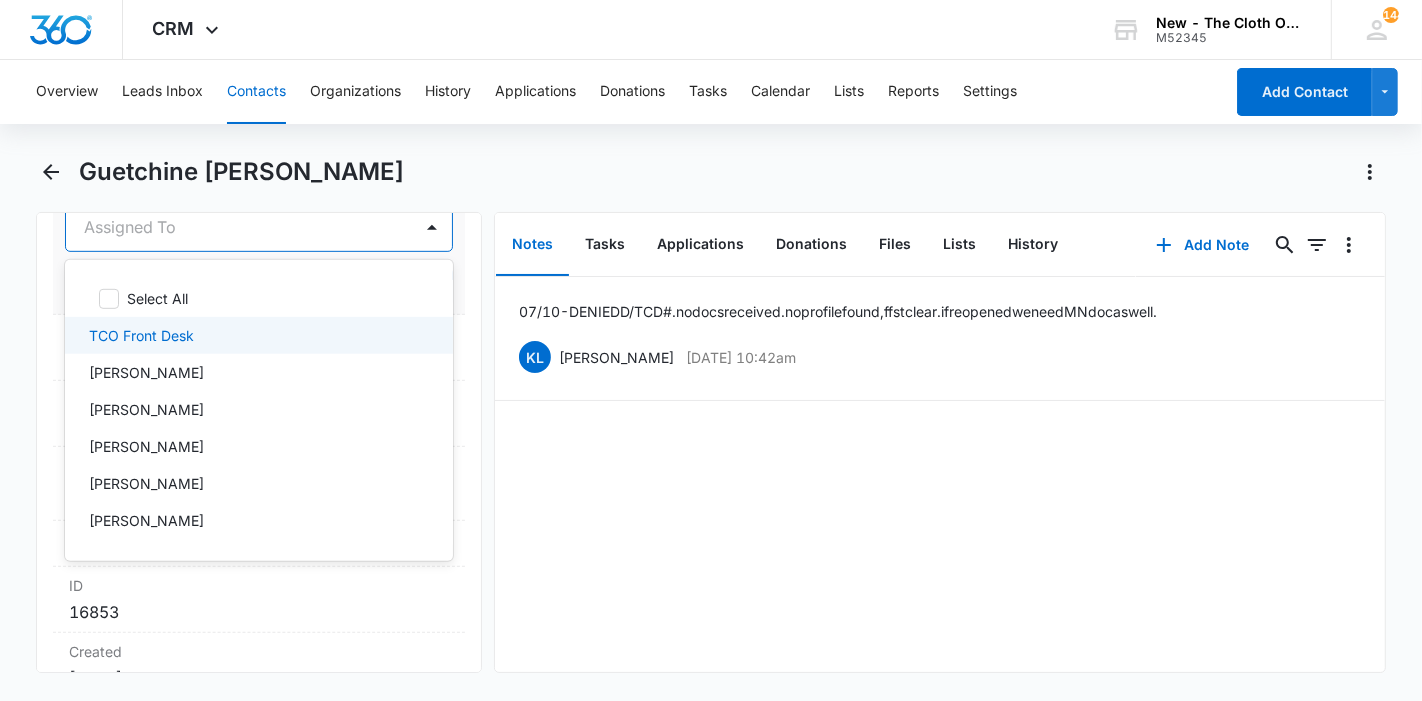 scroll, scrollTop: 1054, scrollLeft: 0, axis: vertical 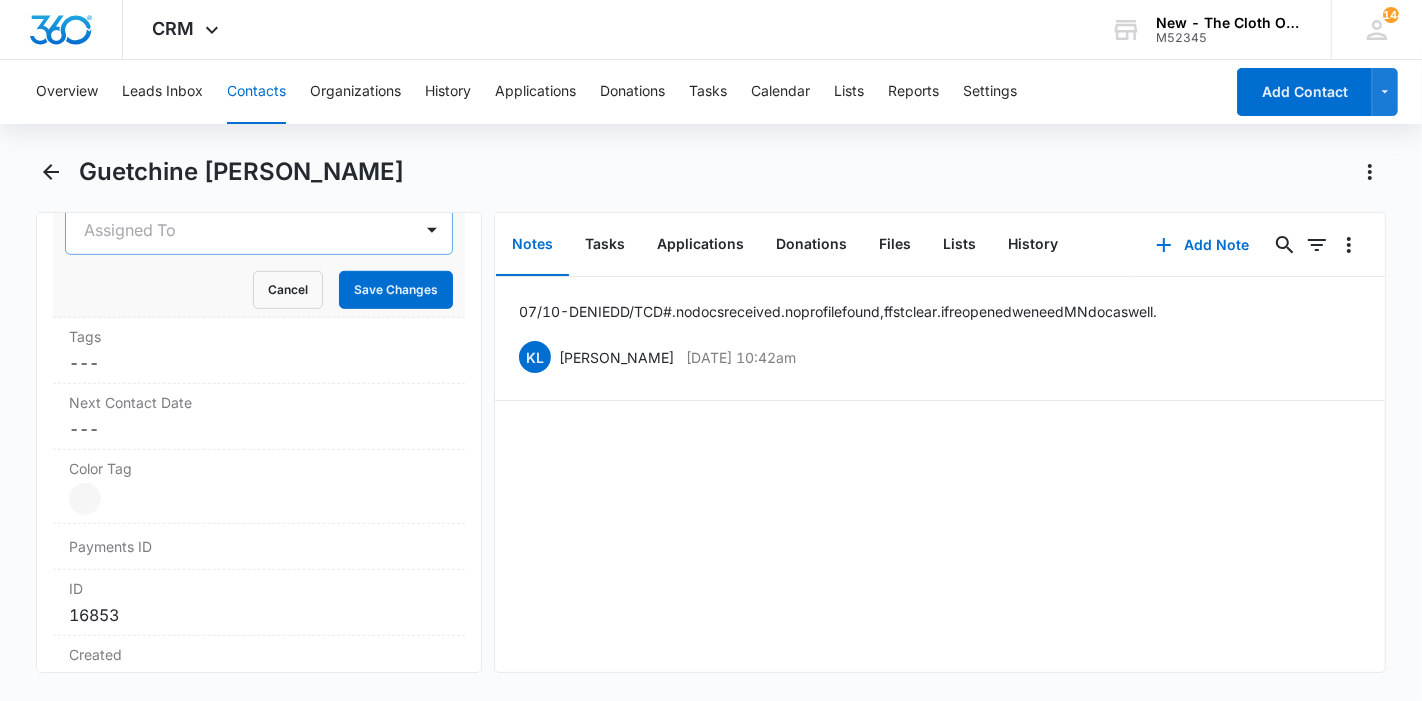 click on "Remove GJ Guetchine Joseph Contact Info Name Cancel Save Changes Guetchine Joseph Phone Cancel Save Changes (786) 800-7827 Email Cancel Save Changes josephguetchine019@gmail.com Organization Cancel Save Changes --- Address Cancel Save Changes 1246 Lexington Ave Davenport Florida 33837 Details Lead Source Cancel Save Changes Application - Updated Contact Type Cancel Save Changes Applicant Contact Status Cancel Save Changes Application in process Assigned To Assigned To Cancel Save Changes Tags Cancel Save Changes --- Next Contact Date Cancel Save Changes --- Color Tag Current Color: Cancel Save Changes Payments ID ID 16853 Created Jul 9, 2025 at 6:42pm Additional Contact Info Second Applicant/Spouse Cancel Save Changes --- Company Name Cancel Save Changes --- Pronouns Cancel Save Changes She/her/hers / Ella Preferred language Cancel Save Changes English and creole Alternate shipping address Cancel Save Changes --- Preferred contact method Cancel Save Changes --- Other Info Special Notes Cancel Save Changes ---" at bounding box center (259, 442) 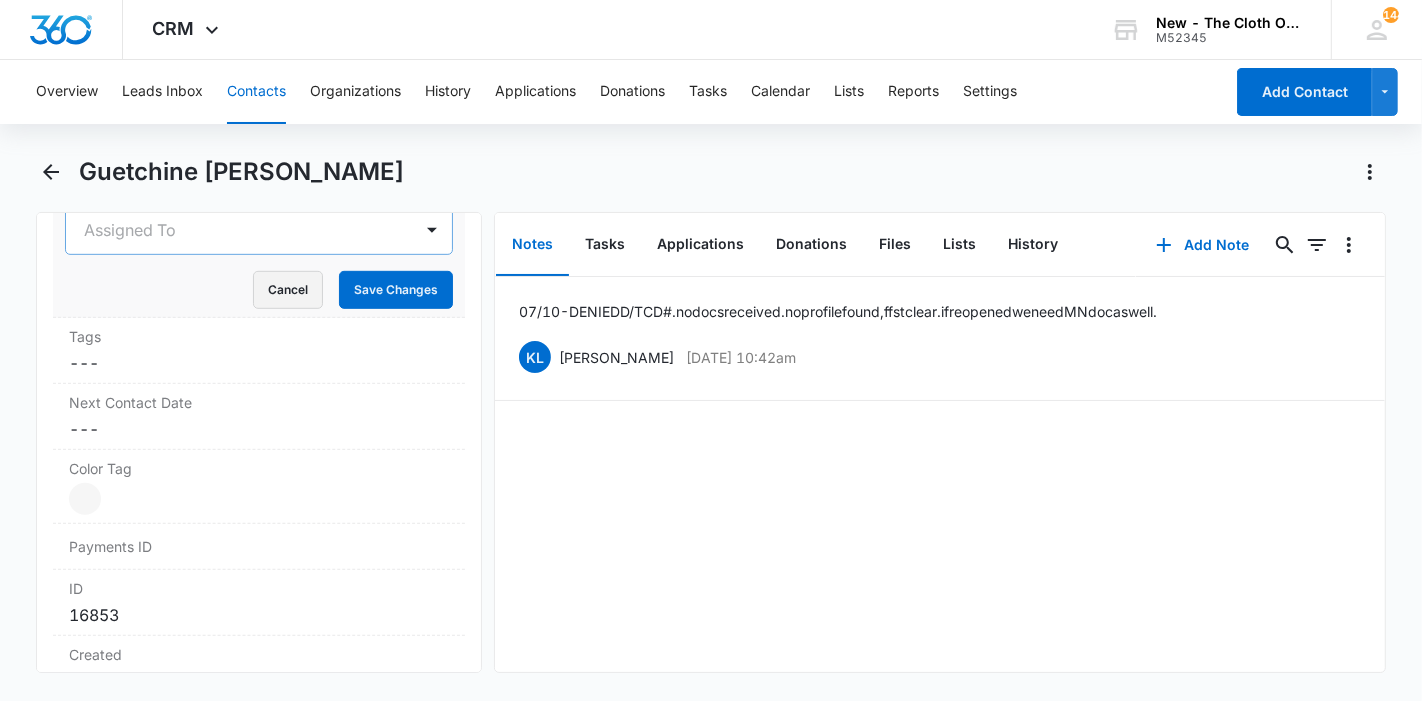 click on "Cancel" at bounding box center [288, 290] 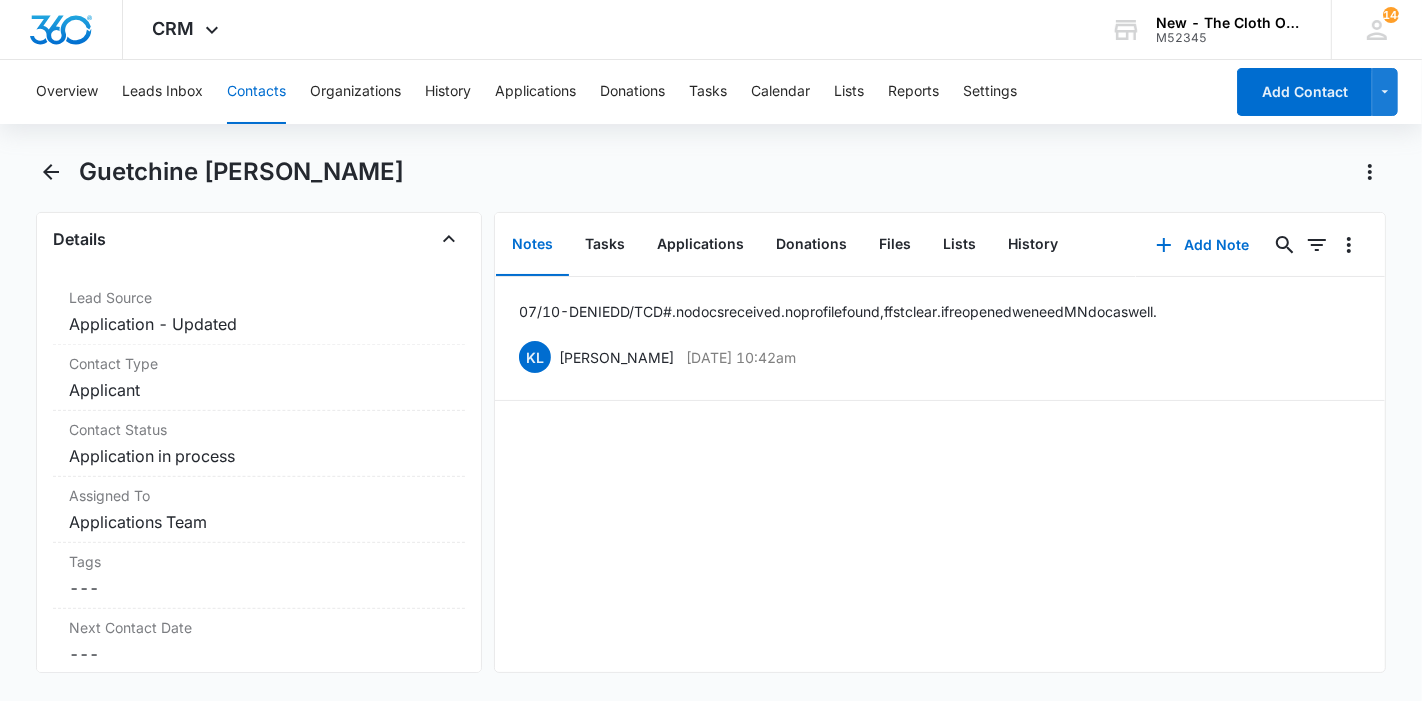 scroll, scrollTop: 709, scrollLeft: 0, axis: vertical 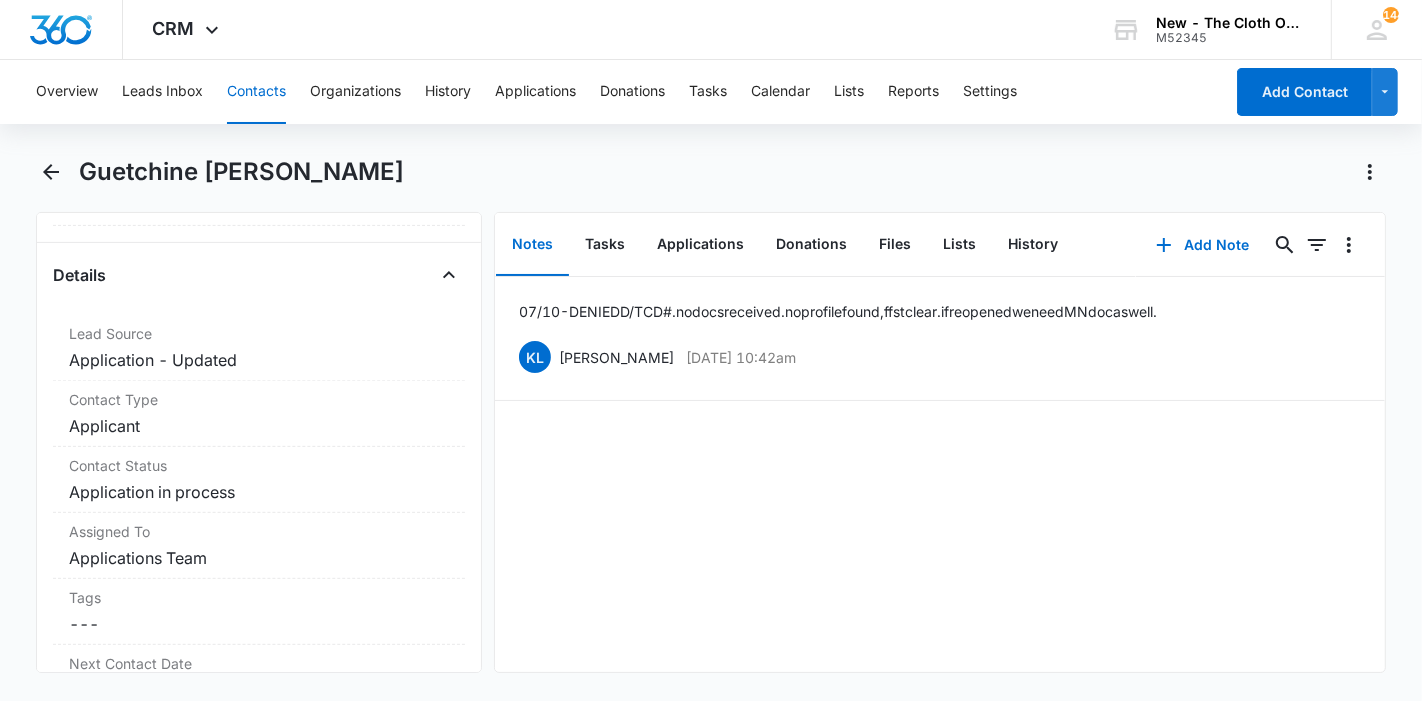 click on "Cancel Save Changes Application in process" at bounding box center (259, 492) 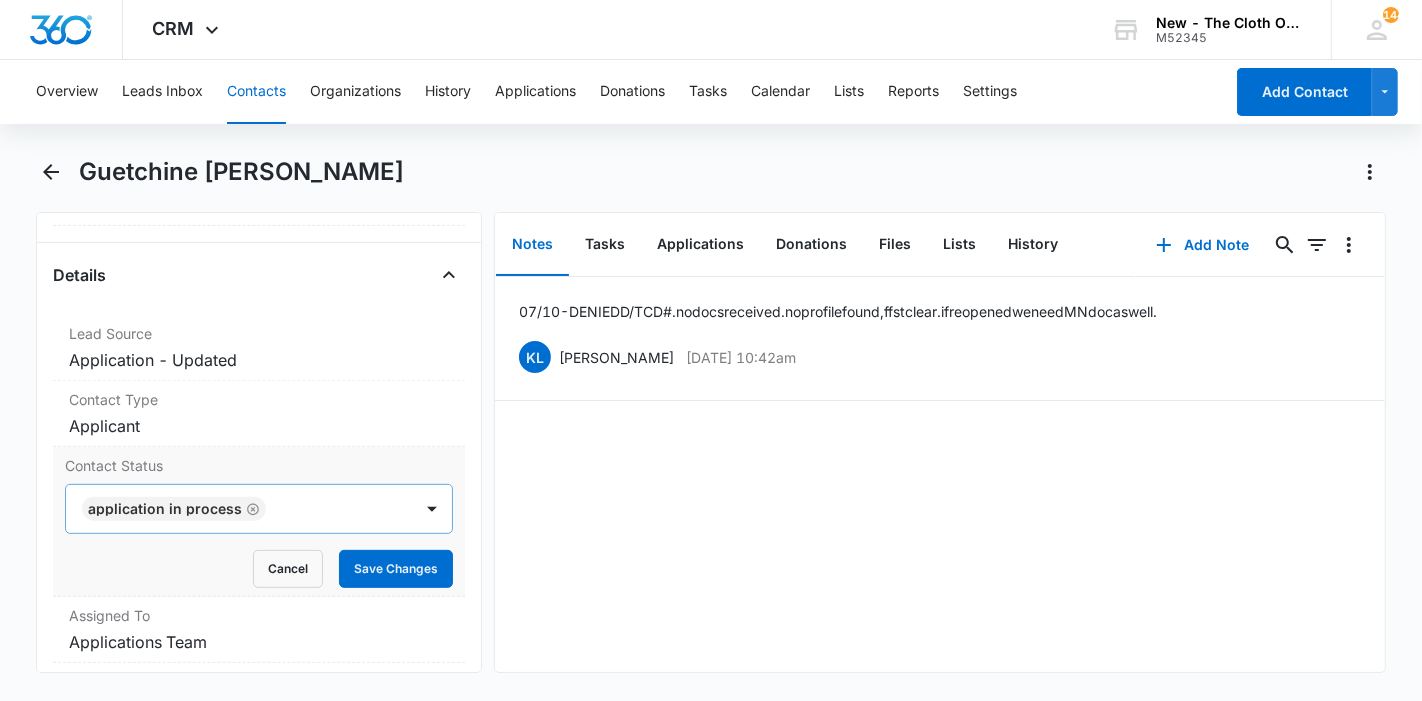 click 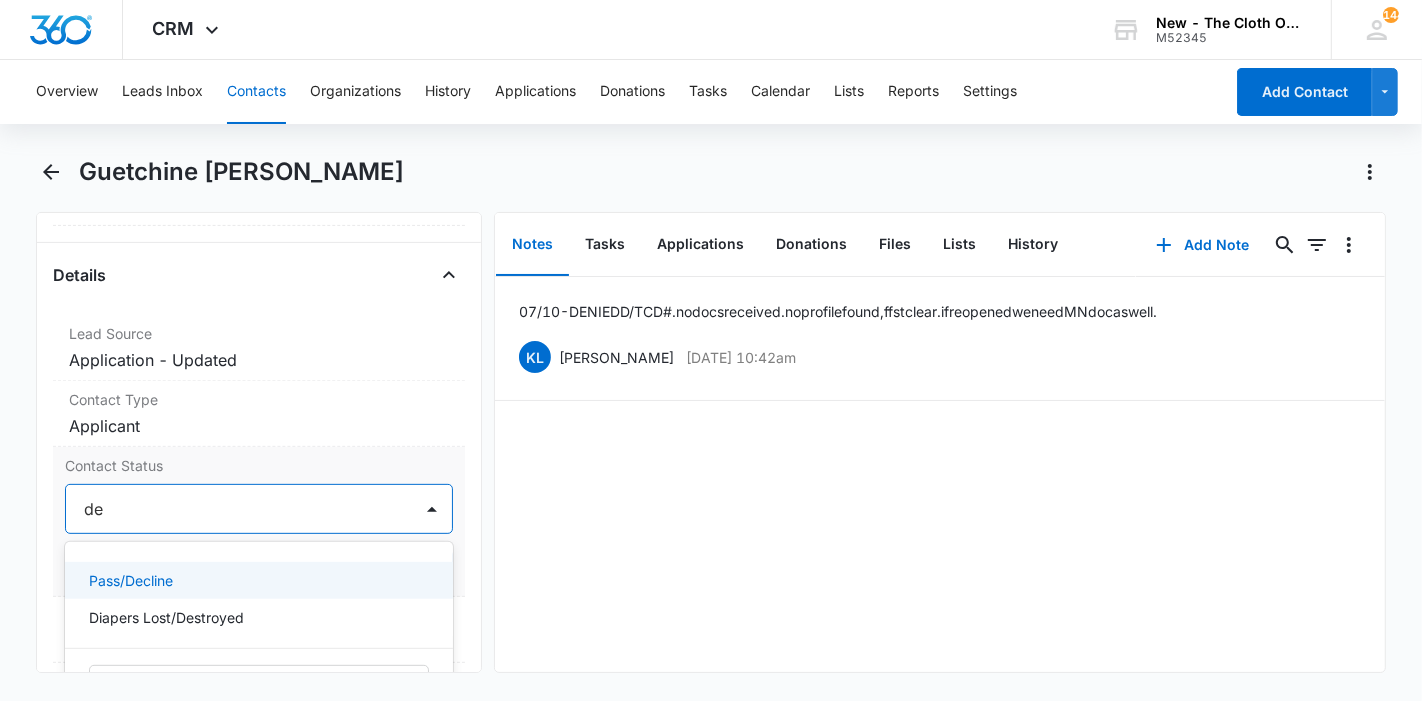 type on "dec" 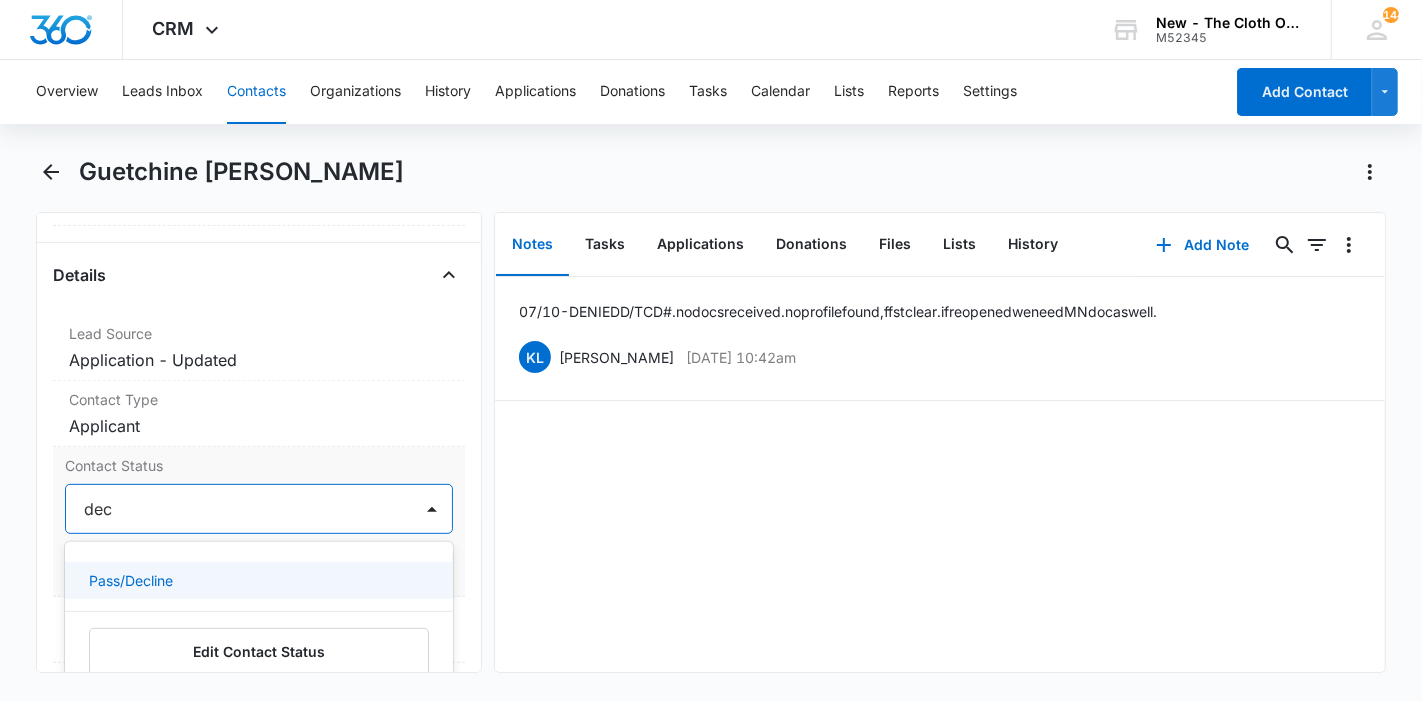 click on "Pass/Decline" at bounding box center (257, 580) 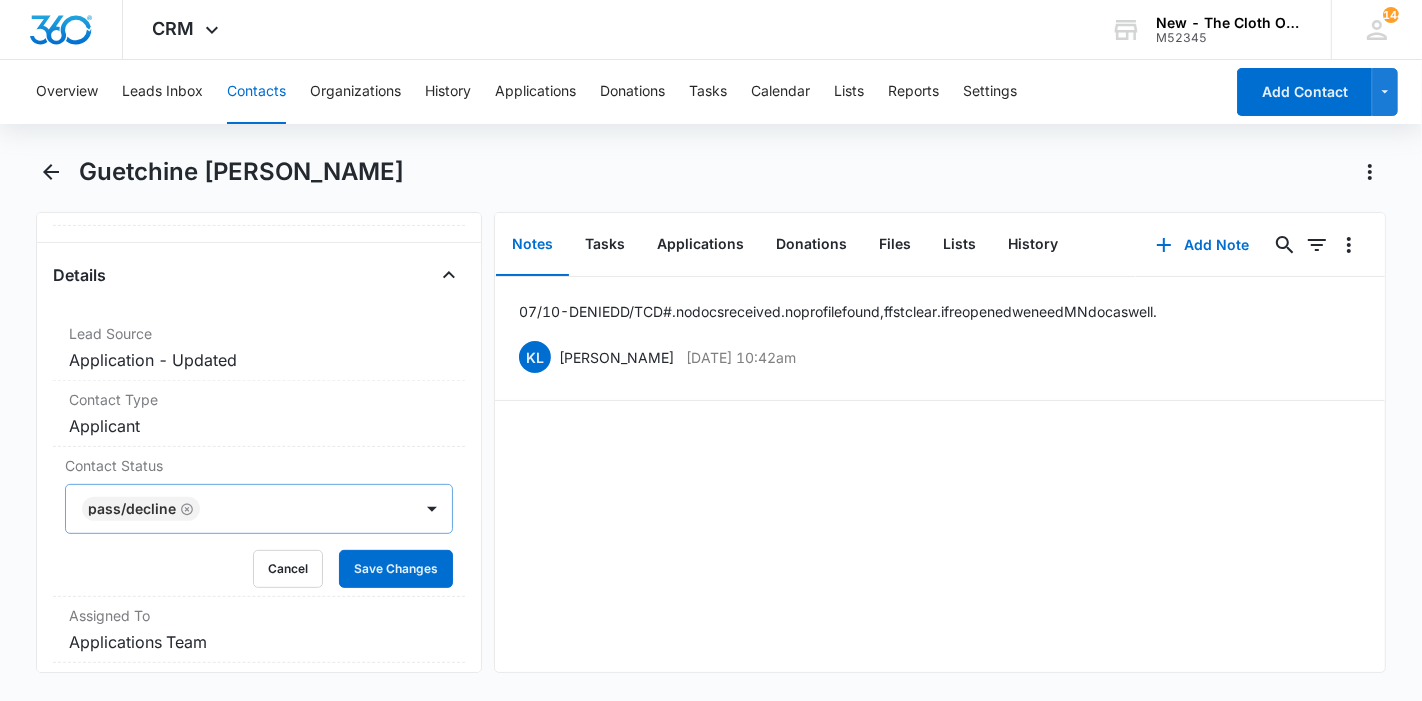 click on "Remove GJ Guetchine Joseph Contact Info Name Cancel Save Changes Guetchine Joseph Phone Cancel Save Changes (786) 800-7827 Email Cancel Save Changes josephguetchine019@gmail.com Organization Cancel Save Changes --- Address Cancel Save Changes 1246 Lexington Ave Davenport Florida 33837 Details Lead Source Cancel Save Changes Application - Updated Contact Type Cancel Save Changes Applicant Contact Status Pass/Decline Cancel Save Changes Assigned To Cancel Save Changes Applications Team Tags Cancel Save Changes --- Next Contact Date Cancel Save Changes --- Color Tag Current Color: Cancel Save Changes Payments ID ID 16853 Created Jul 9, 2025 at 6:42pm Additional Contact Info Second Applicant/Spouse Cancel Save Changes --- Company Name Cancel Save Changes --- Pronouns Cancel Save Changes She/her/hers / Ella Preferred language Cancel Save Changes English and creole Alternate shipping address Cancel Save Changes --- Preferred contact method Cancel Save Changes --- Other Info Special Notes Cancel Save Changes --- ---" at bounding box center [259, 442] 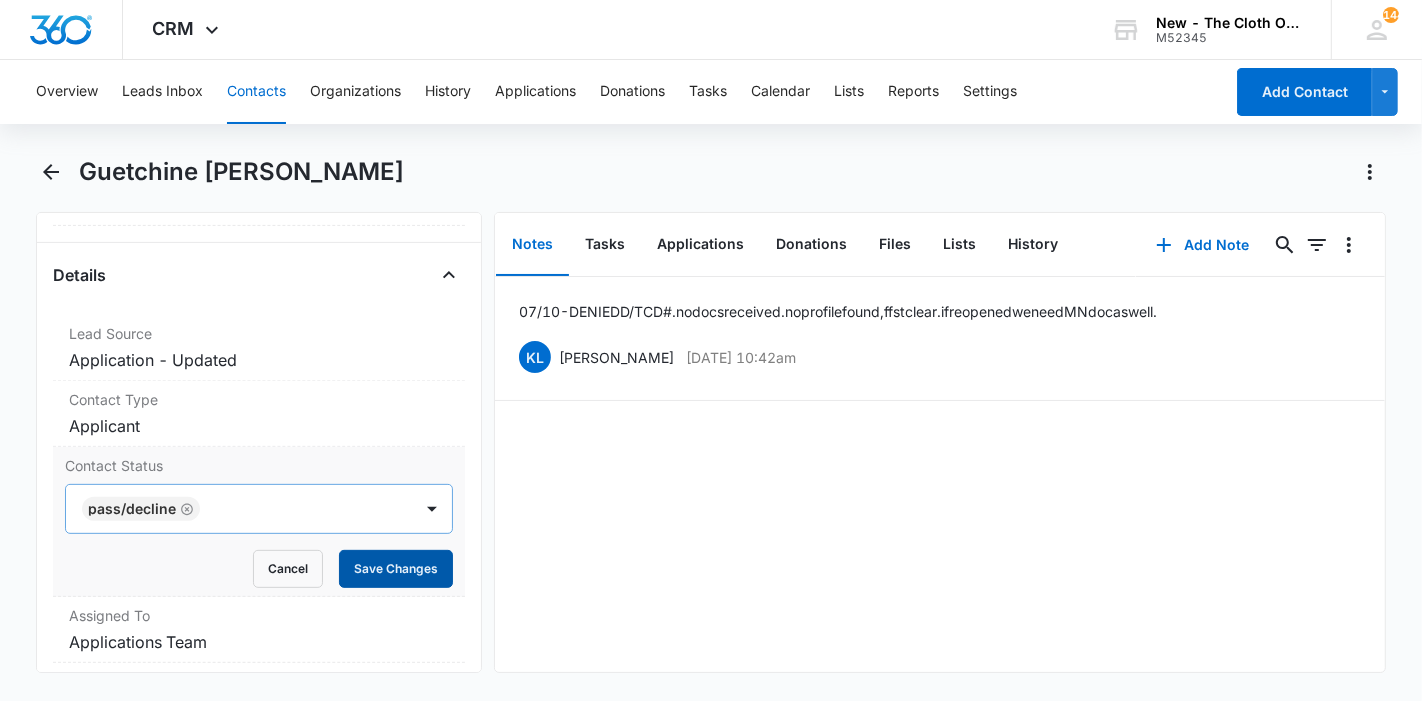 click on "Save Changes" at bounding box center [396, 569] 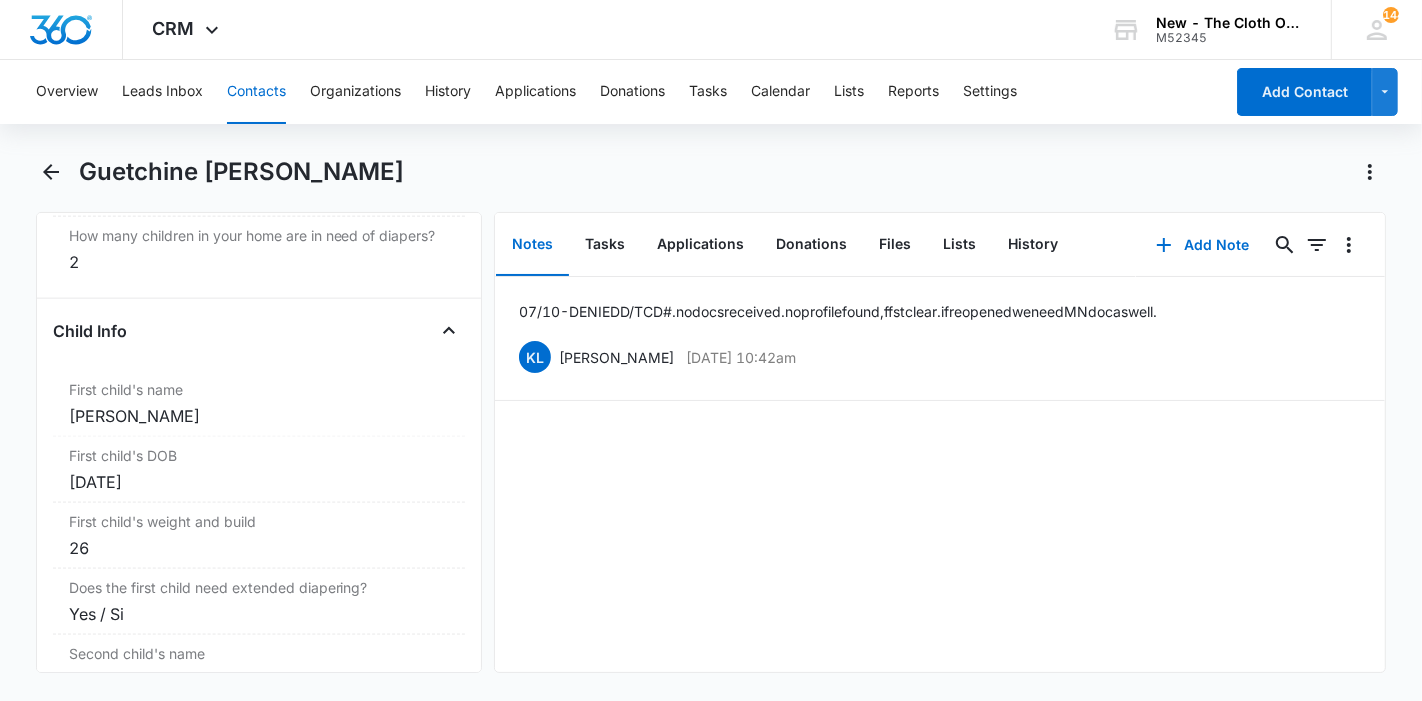 scroll, scrollTop: 2402, scrollLeft: 0, axis: vertical 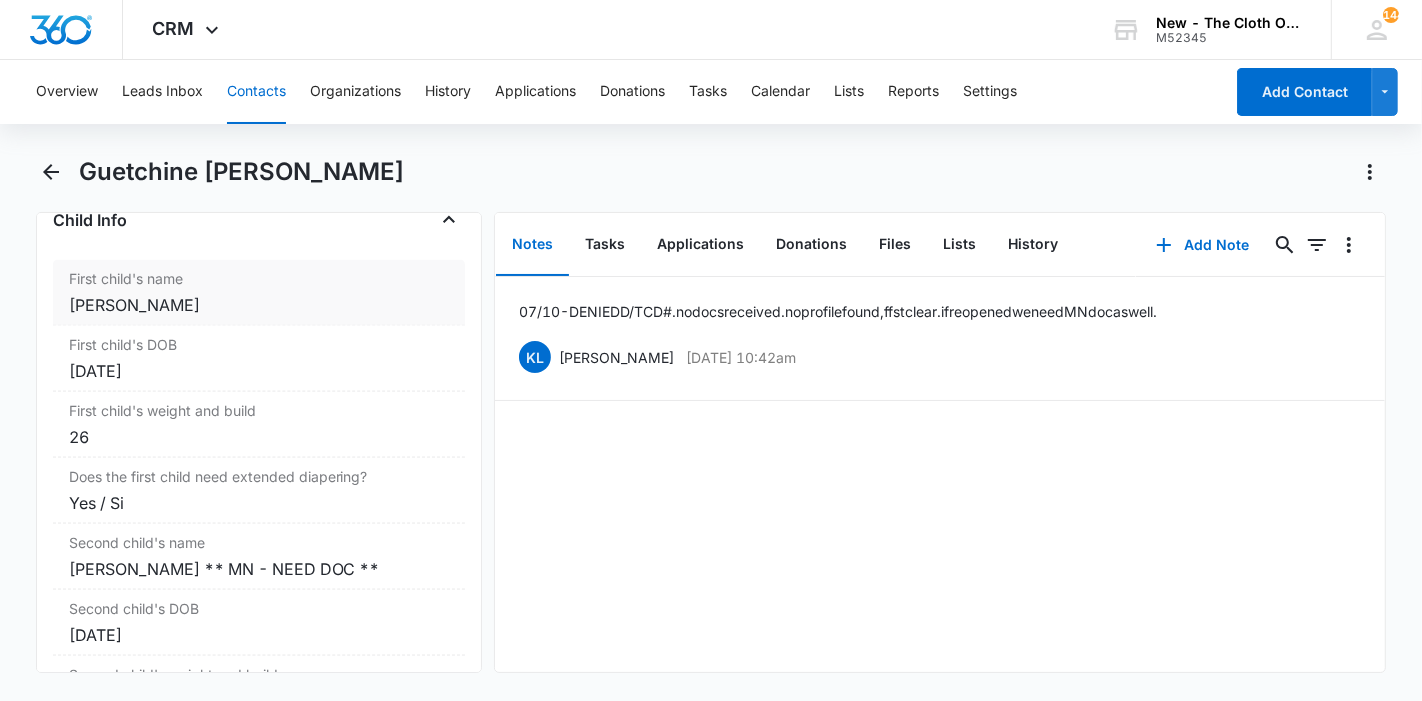click on "Ulrina Guerlanda Polynice" at bounding box center (259, 305) 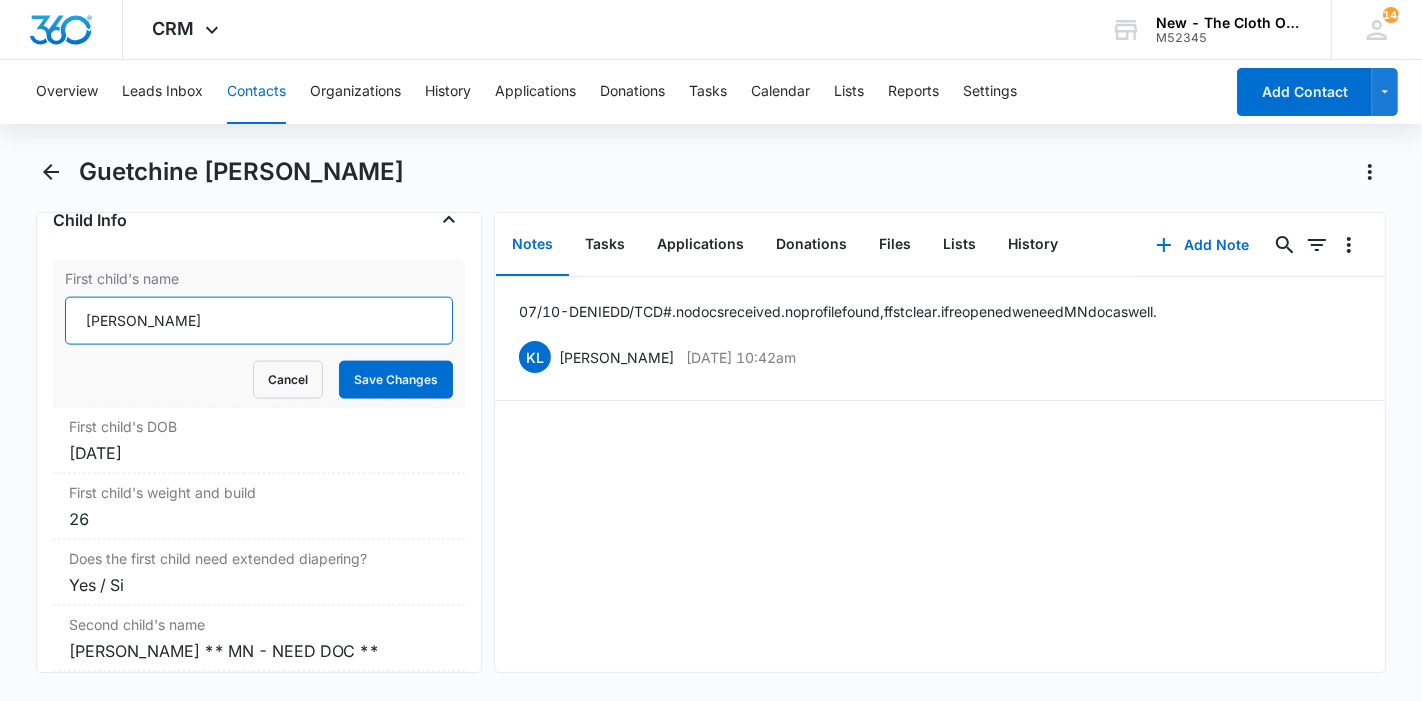 click on "Ulrina Guerlanda Polynice" at bounding box center [259, 321] 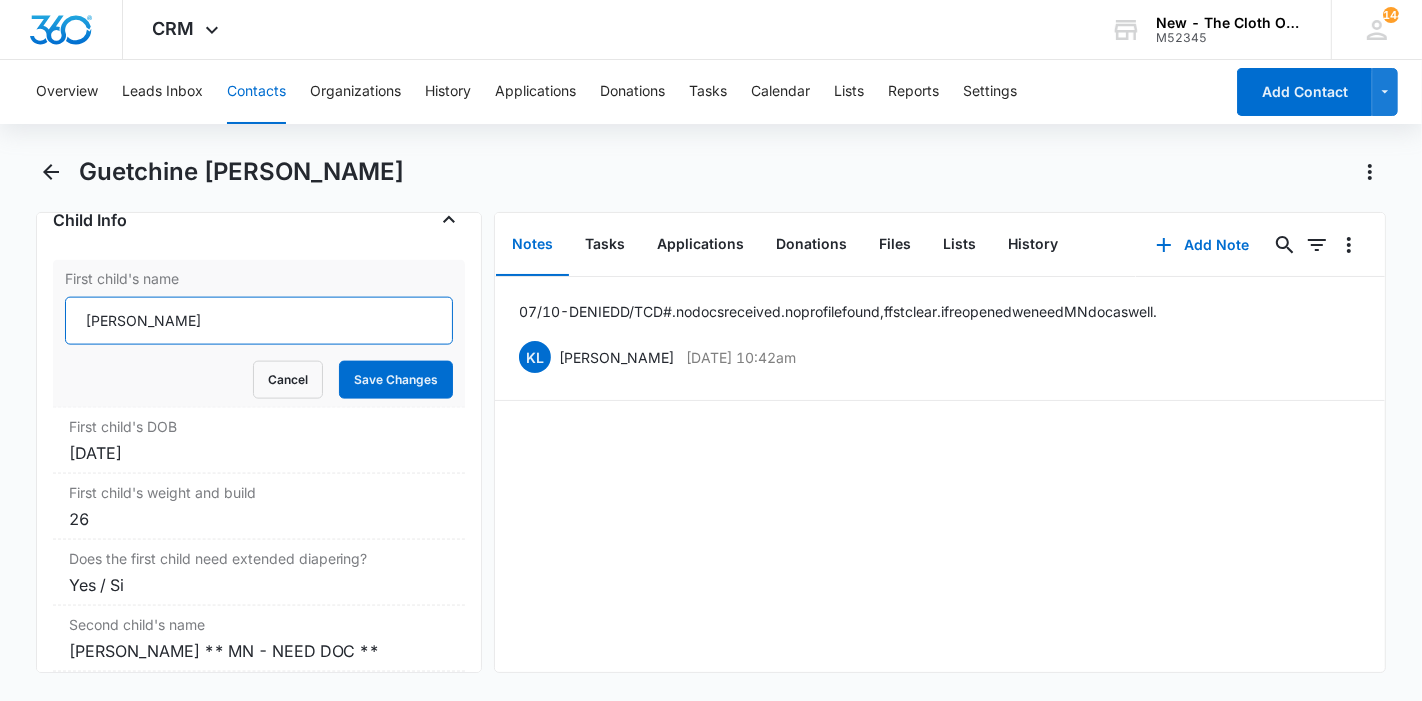 paste on "DENIED D/T CD#" 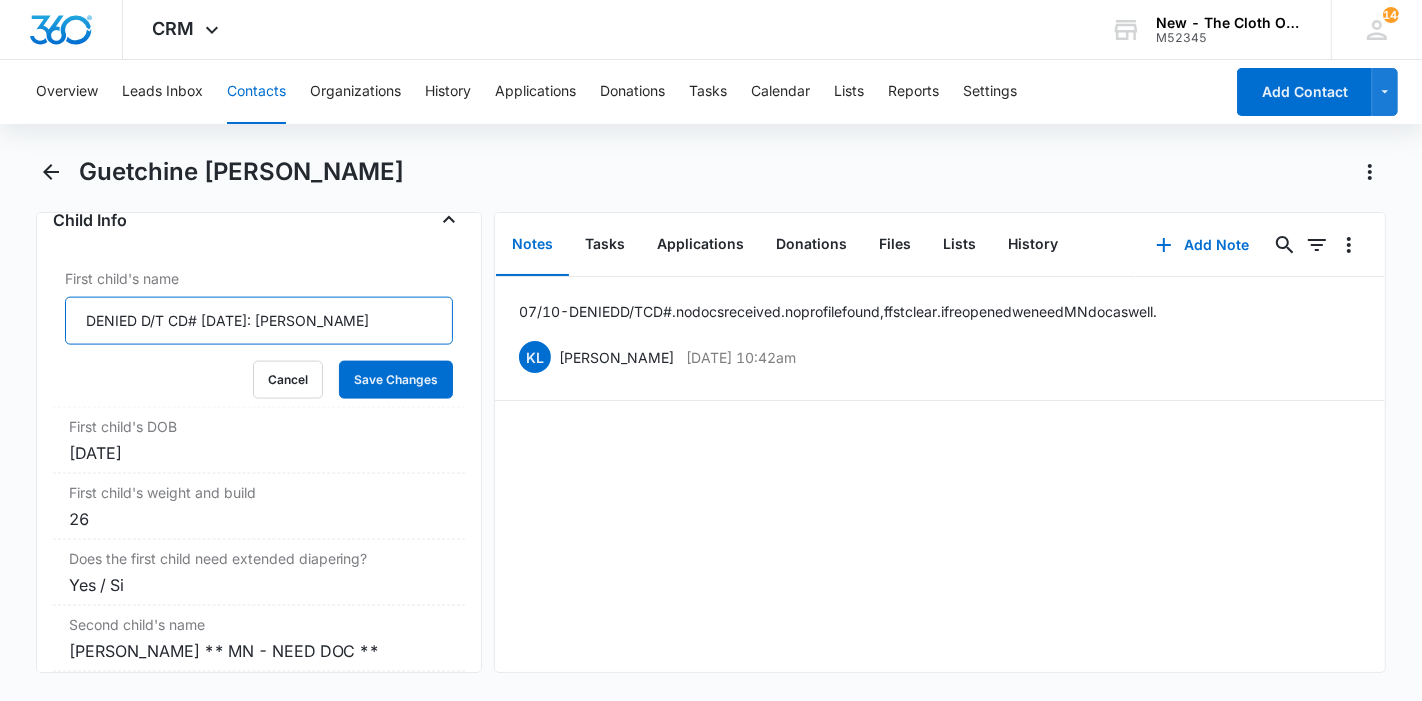 drag, startPoint x: 281, startPoint y: 335, endPoint x: 42, endPoint y: 321, distance: 239.40968 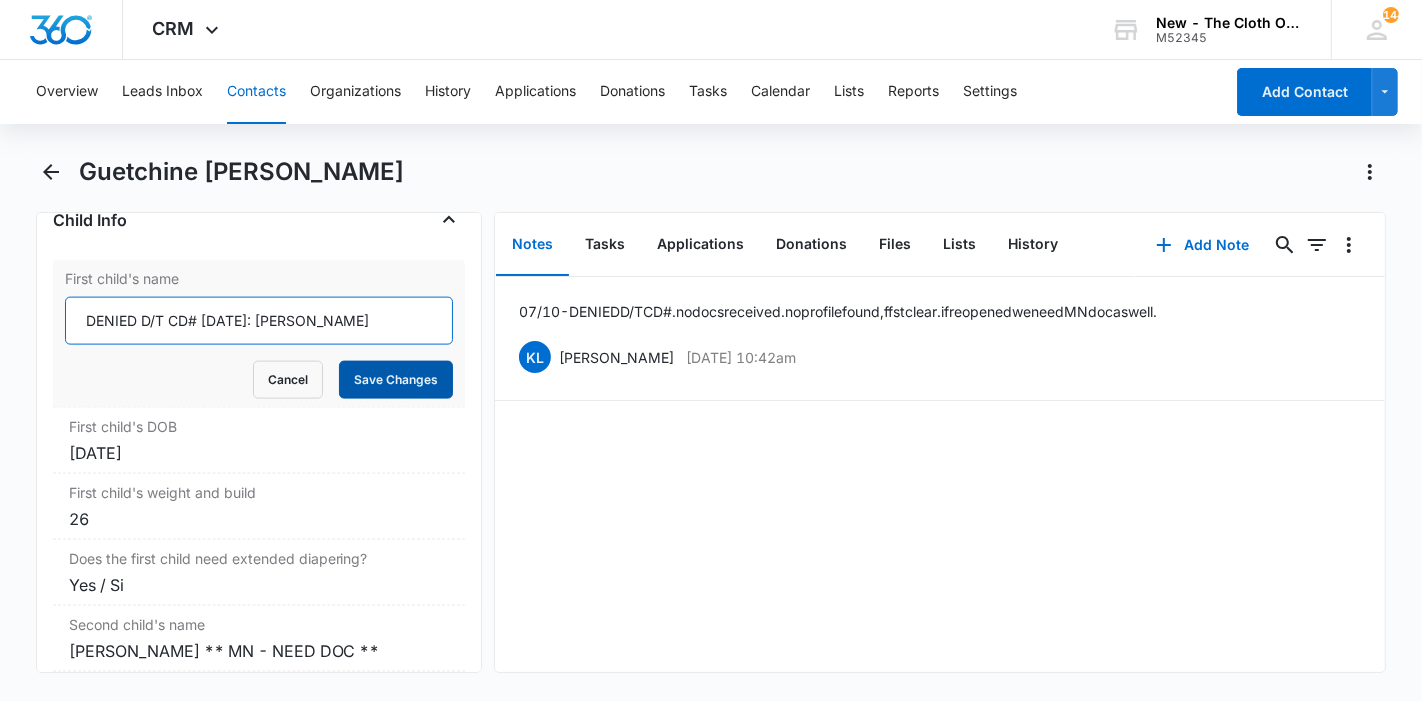 type on "DENIED D/T CD# 07/10/2025: Ulrina Guerlanda Polynice" 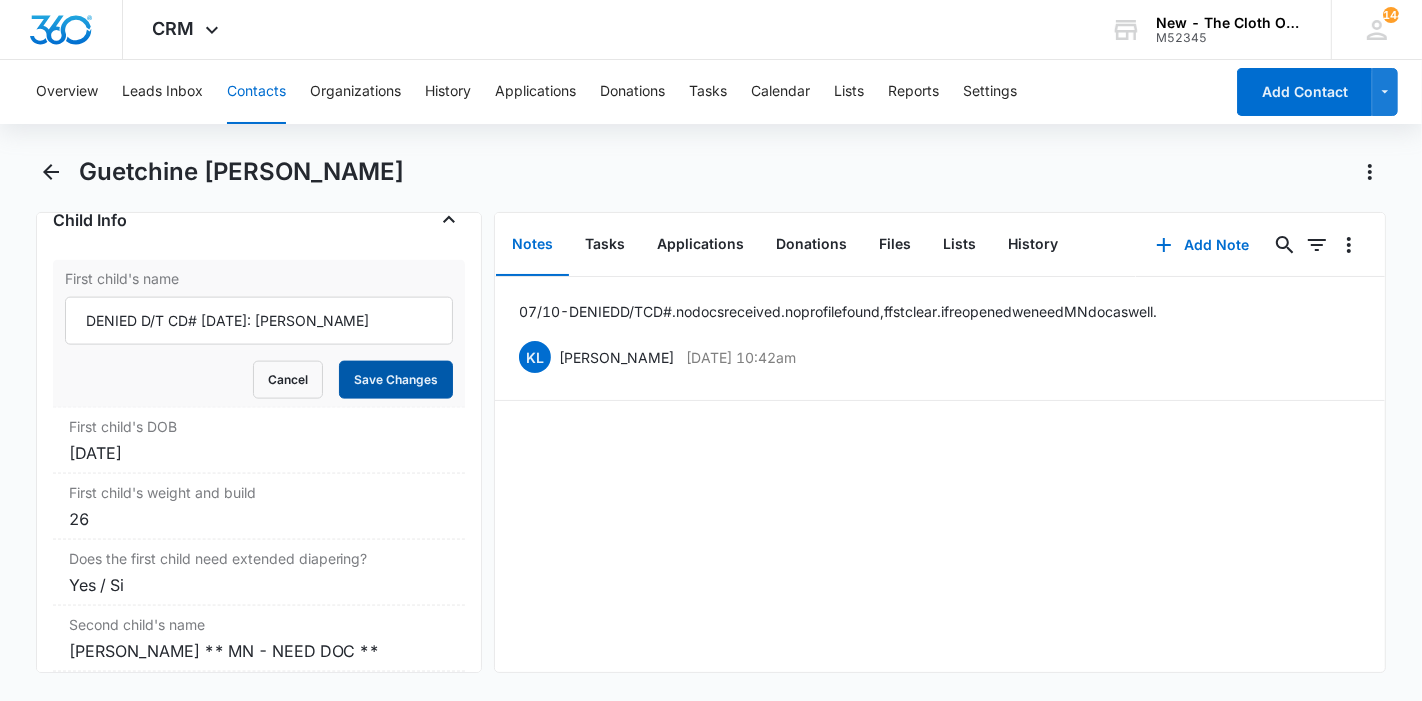 click on "Save Changes" at bounding box center [396, 380] 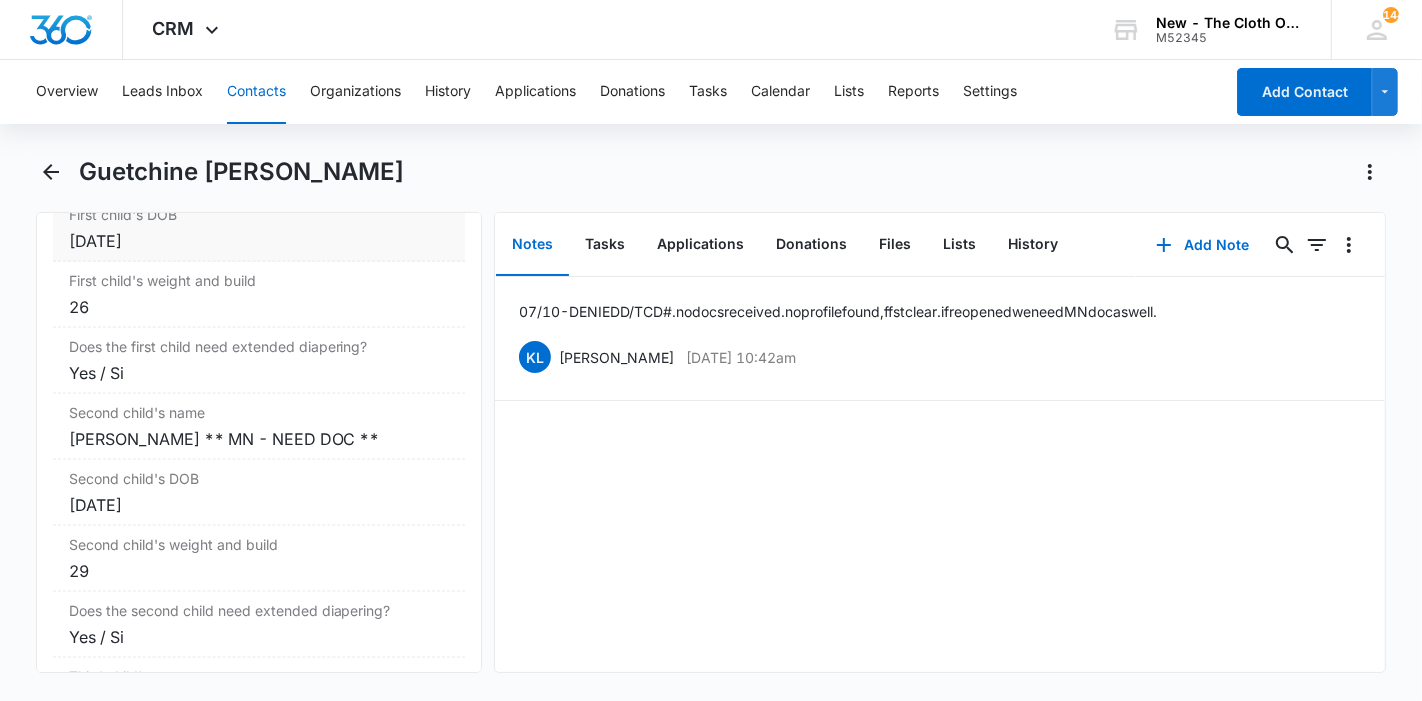 scroll, scrollTop: 2624, scrollLeft: 0, axis: vertical 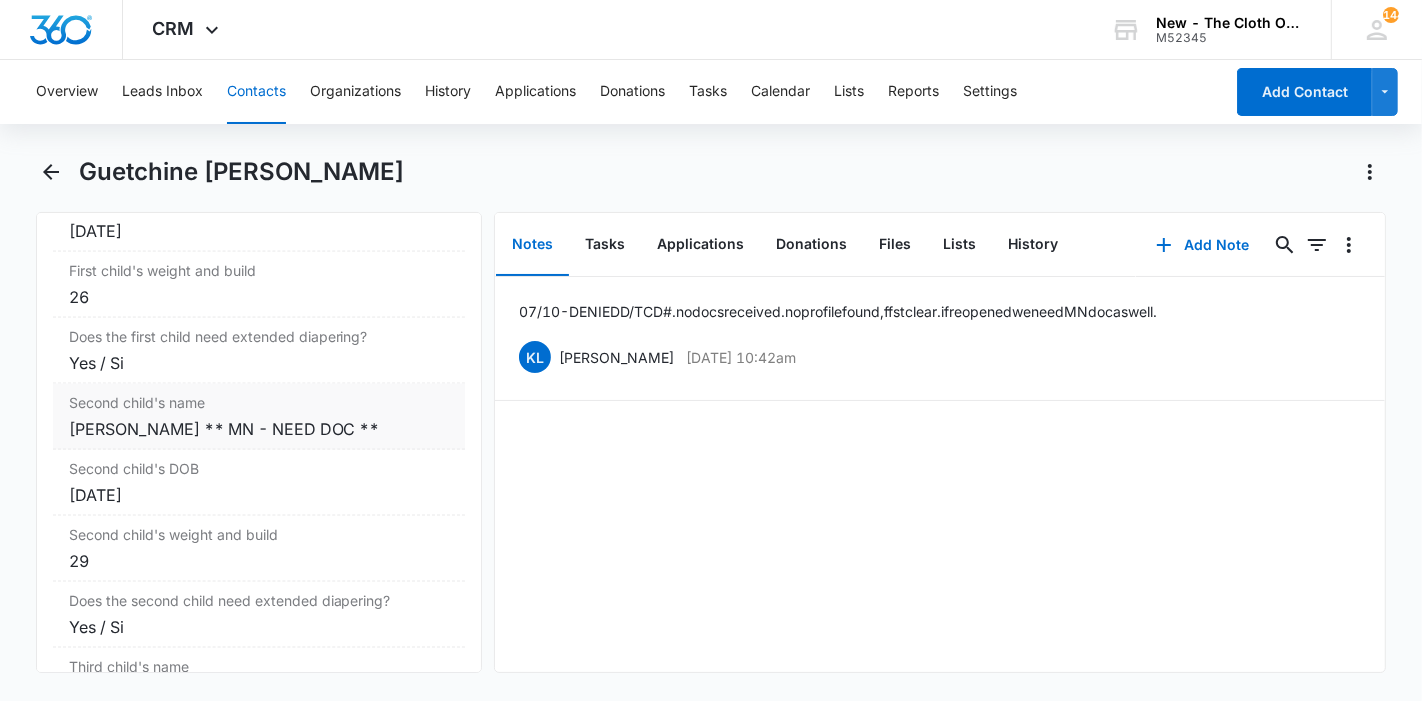 click on "Ulricko Polynice ** MN - NEED DOC **" at bounding box center [259, 429] 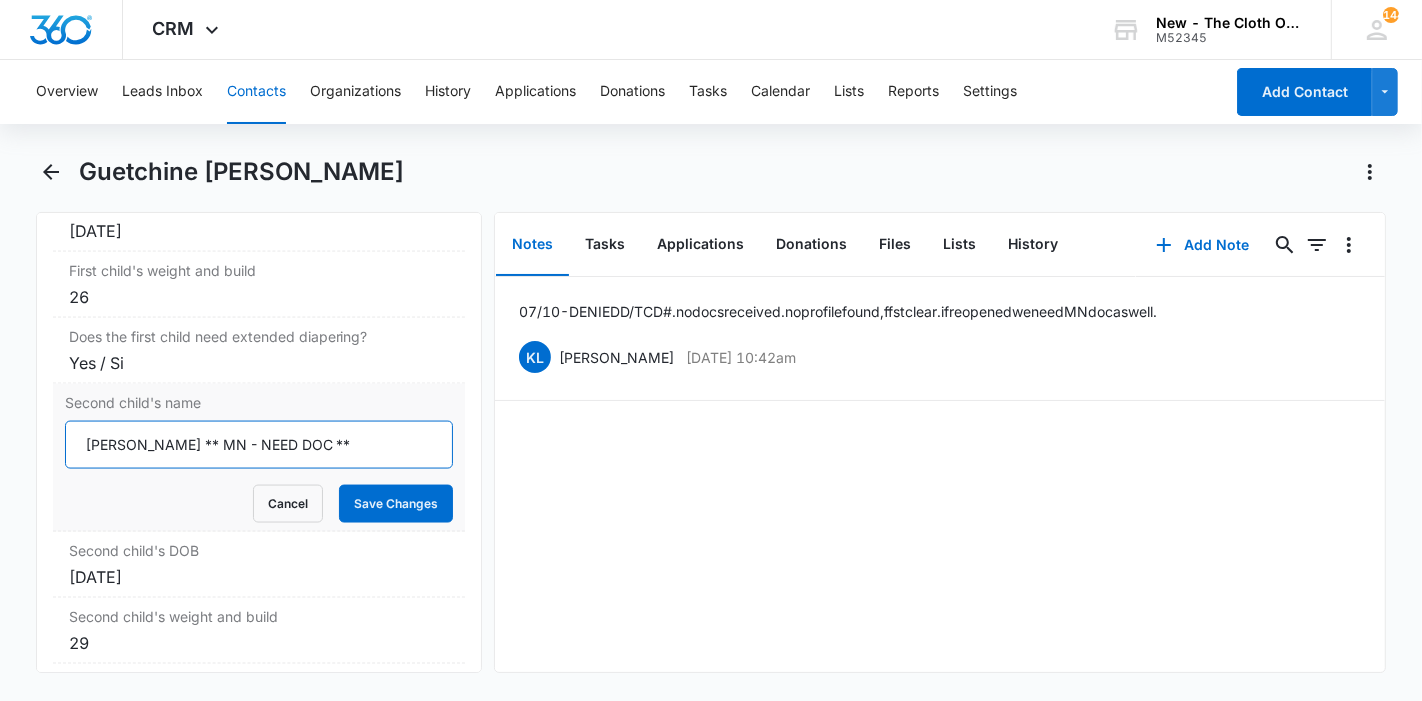 click on "Ulricko Polynice ** MN - NEED DOC **" at bounding box center [259, 445] 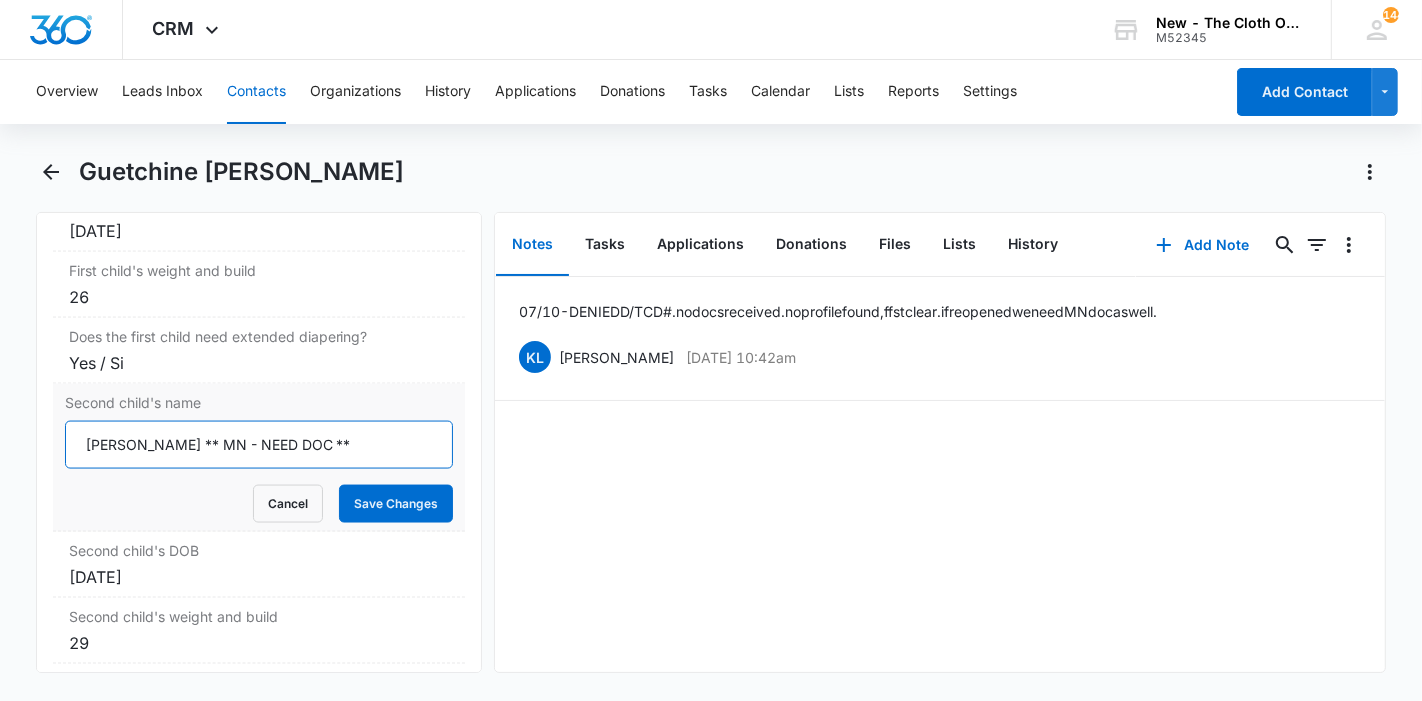 paste on "DENIED D/T CD# 07/10/2025:" 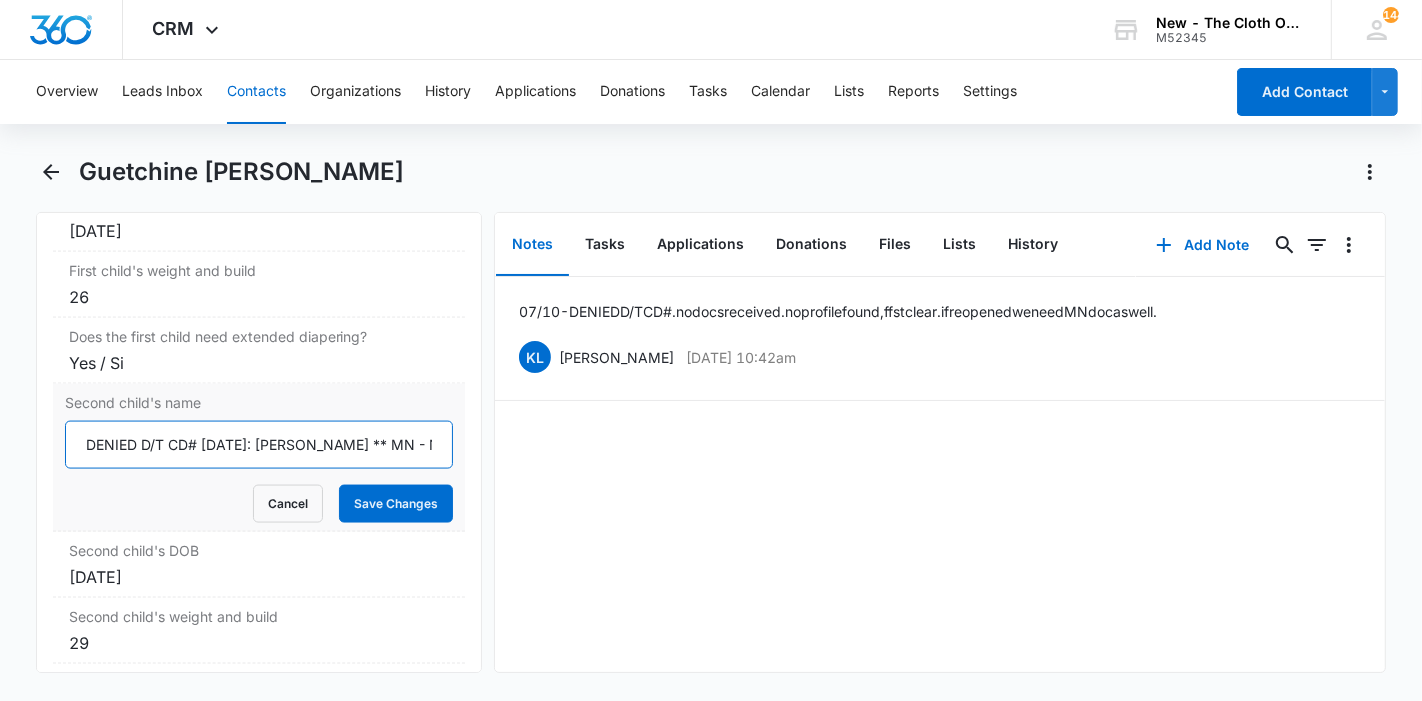 scroll, scrollTop: 2566, scrollLeft: 0, axis: vertical 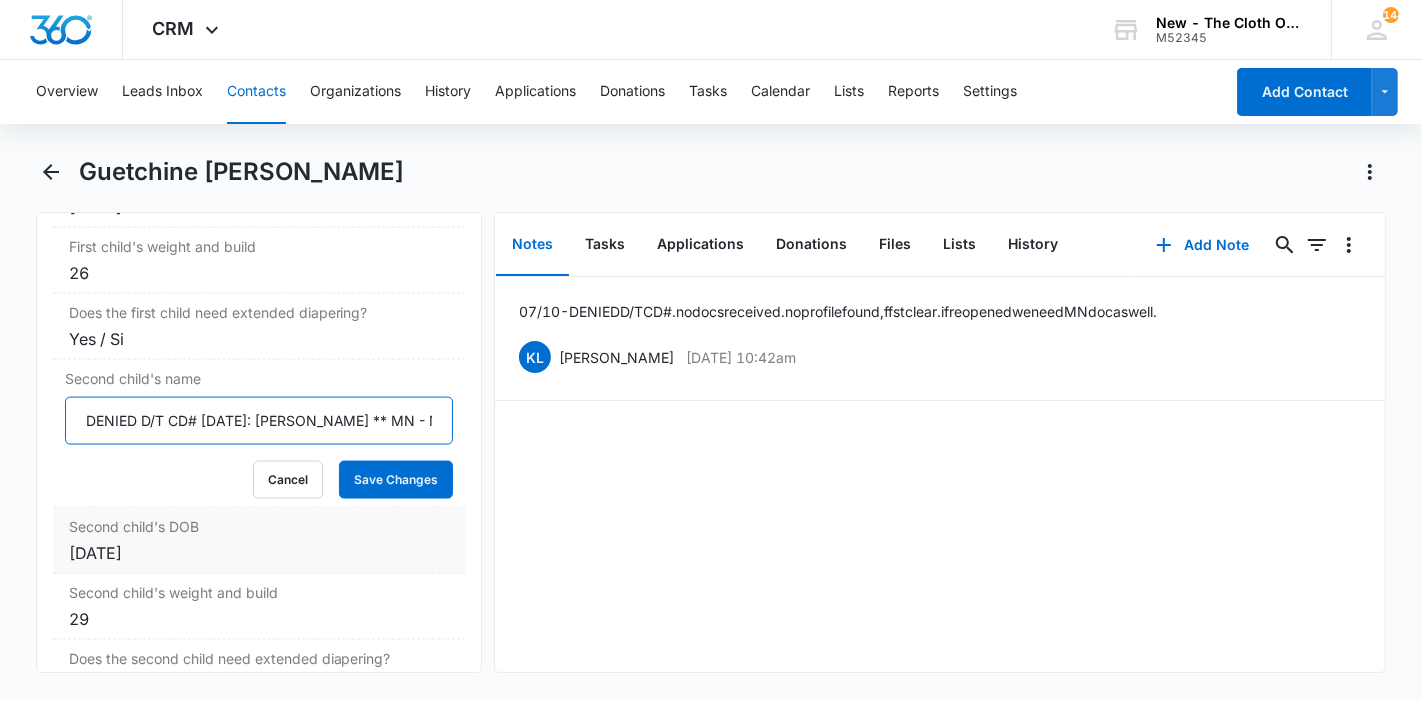 type on "DENIED D/T CD# 07/10/2025: Ulricko Polynice ** MN - NEED DOC **" 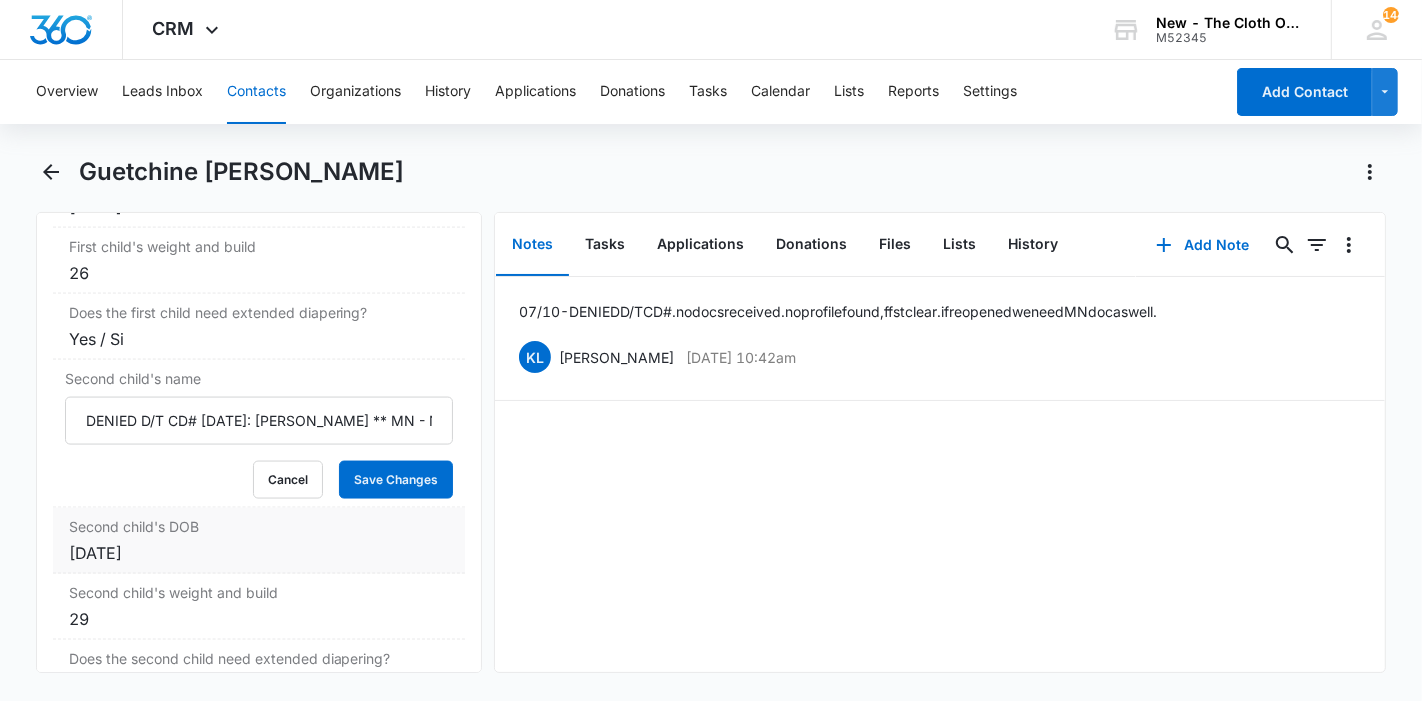 click on "Second child's DOB Cancel Save Changes Aug 23, 2021" at bounding box center [259, 541] 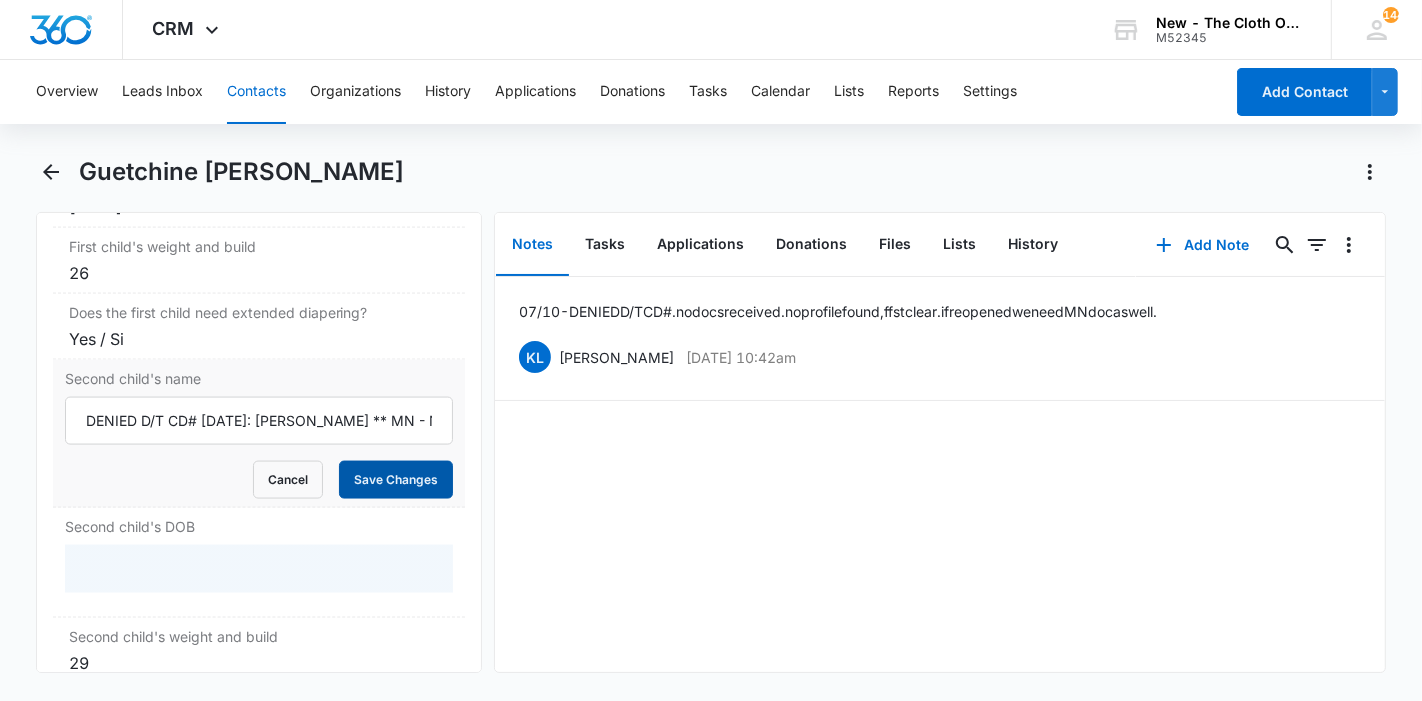 click on "Save Changes" at bounding box center (396, 480) 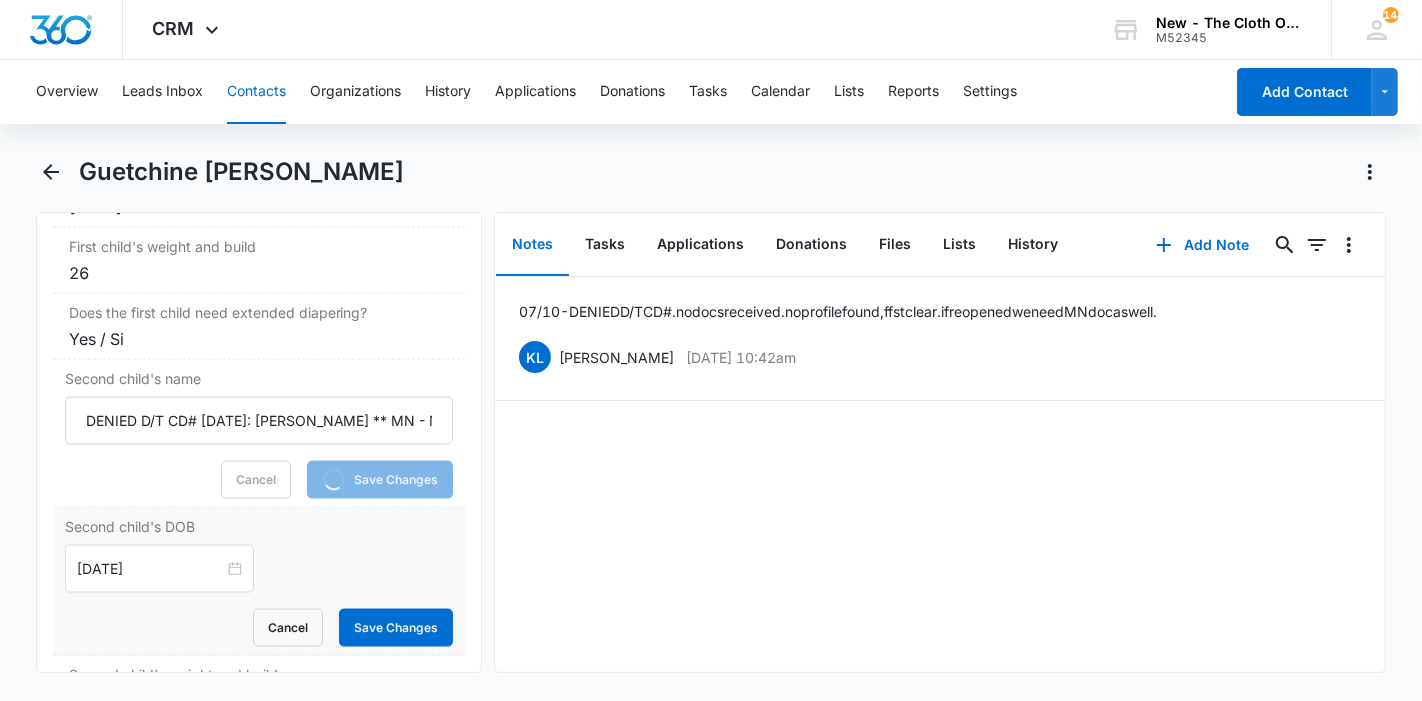 scroll, scrollTop: 2677, scrollLeft: 0, axis: vertical 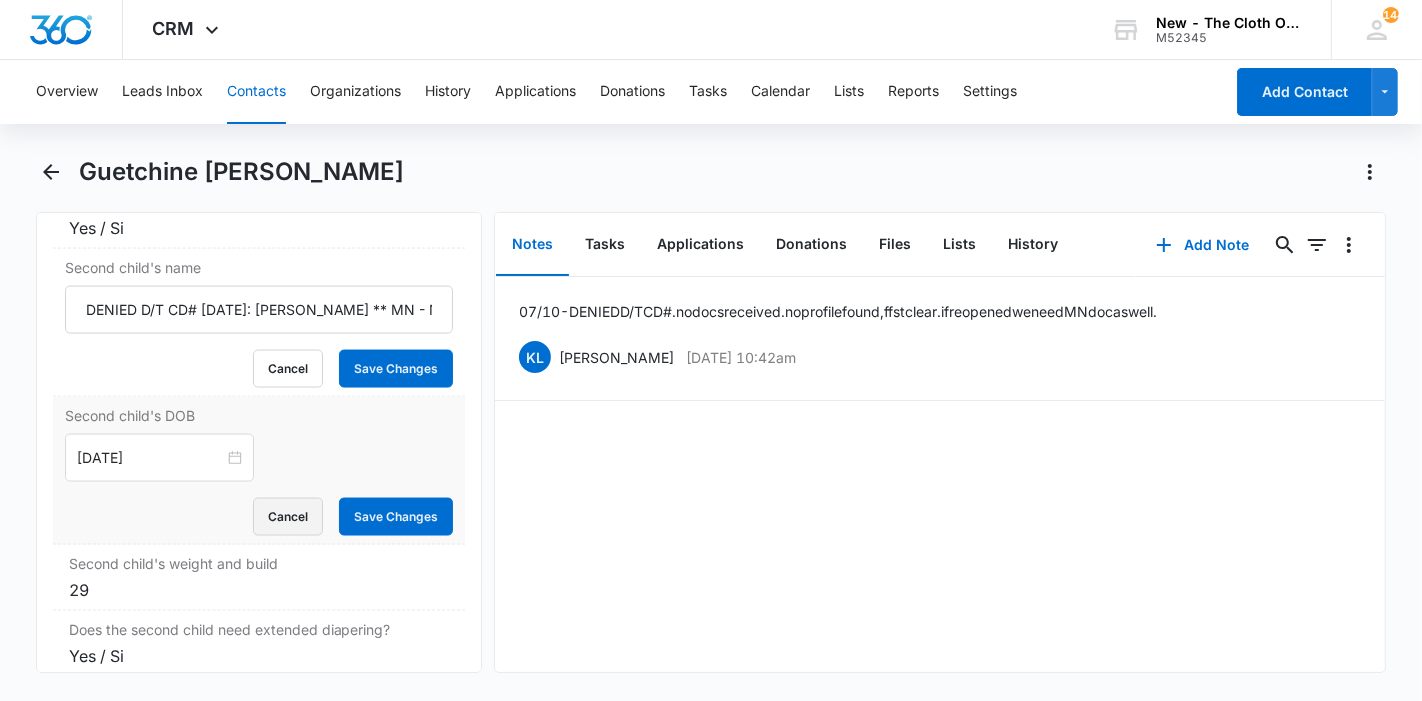 click on "Cancel" at bounding box center [288, 517] 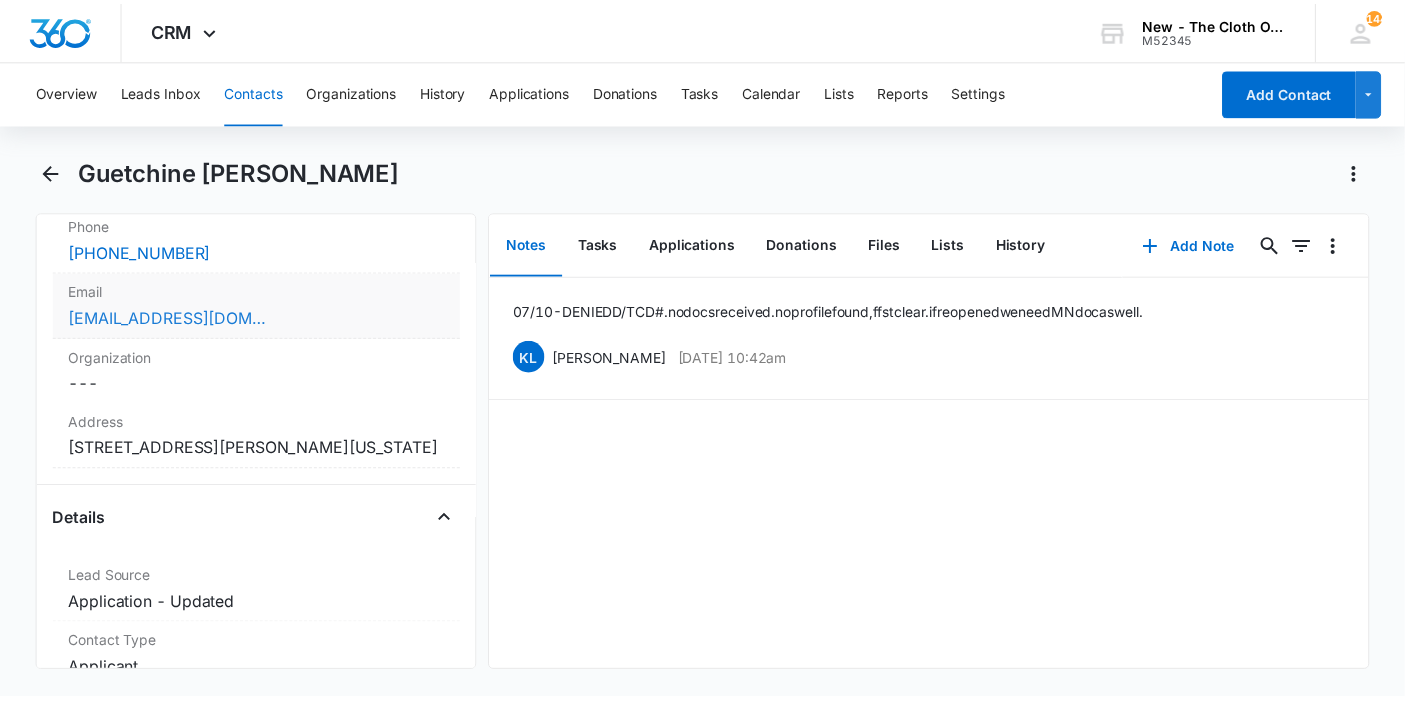 scroll, scrollTop: 455, scrollLeft: 0, axis: vertical 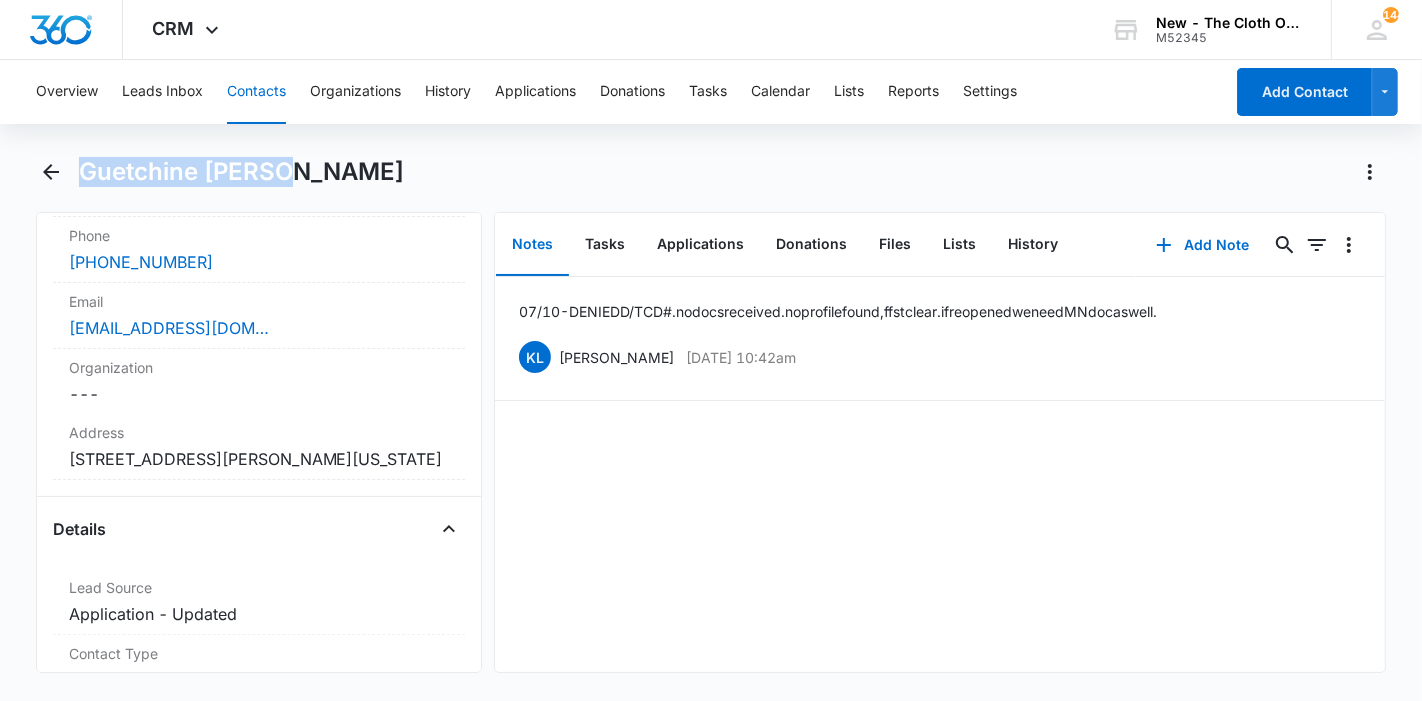 drag, startPoint x: 328, startPoint y: 178, endPoint x: 87, endPoint y: 158, distance: 241.82845 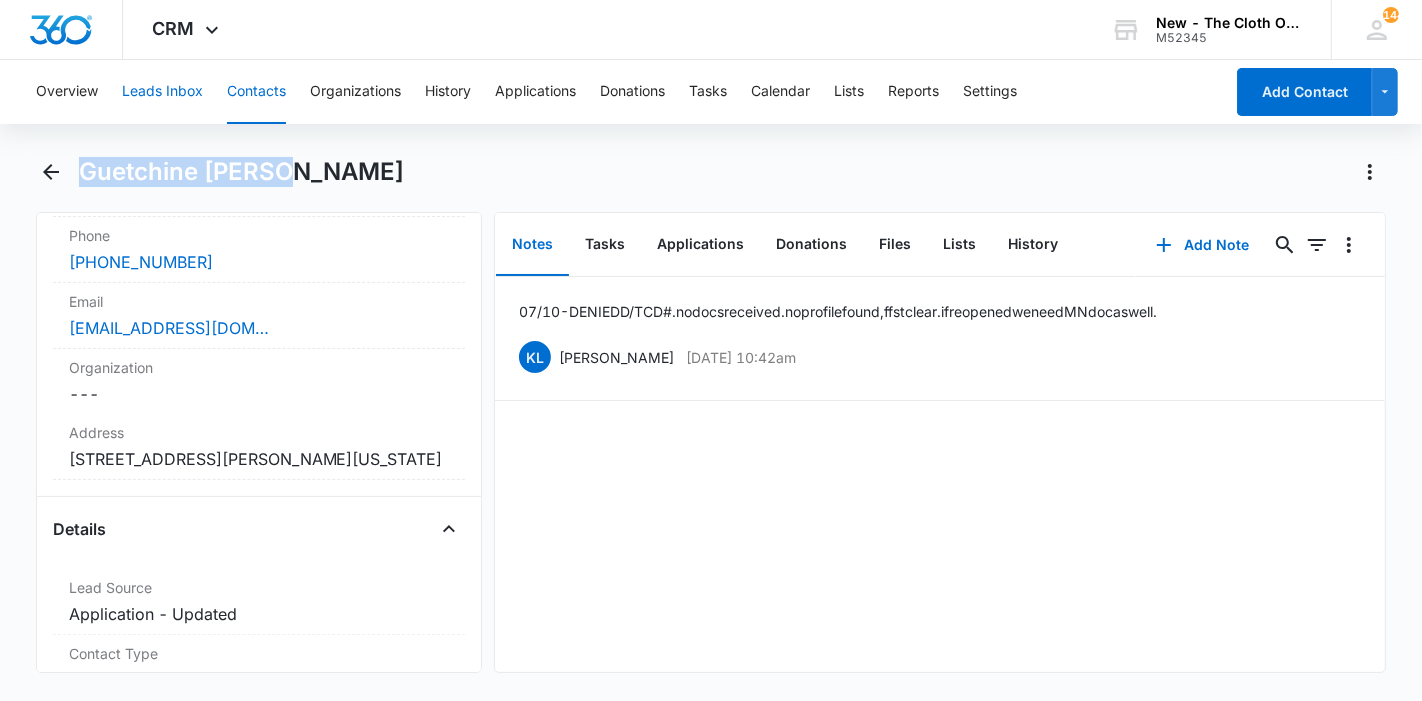 click on "Leads Inbox" at bounding box center (162, 92) 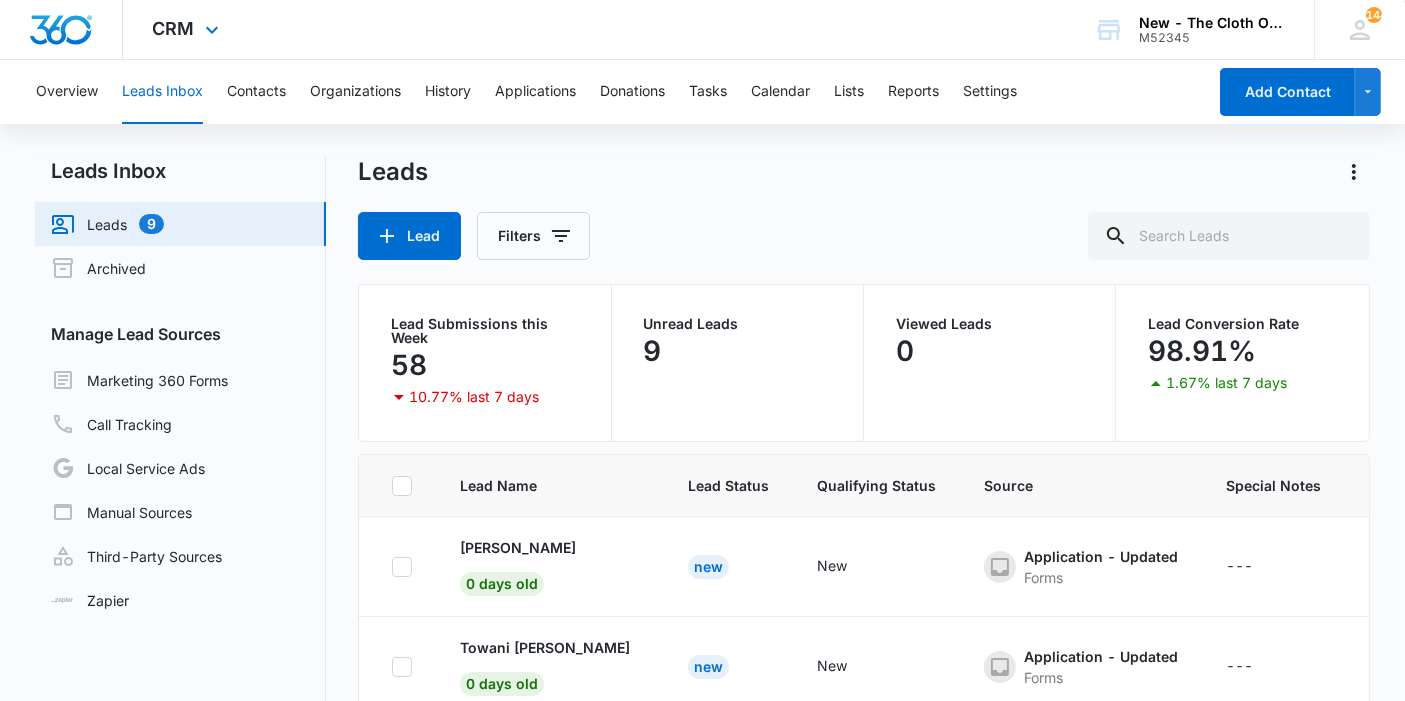 scroll, scrollTop: 630, scrollLeft: 0, axis: vertical 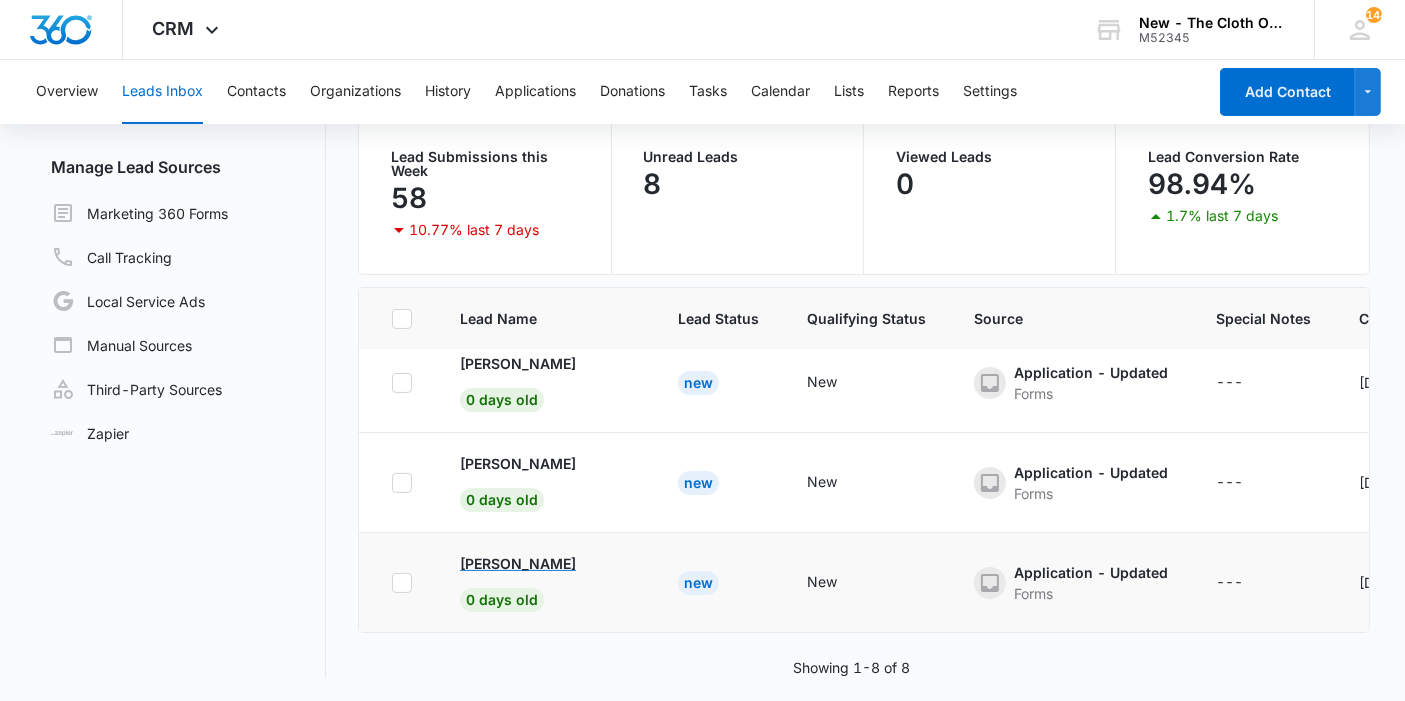 click on "[PERSON_NAME]" at bounding box center (518, 563) 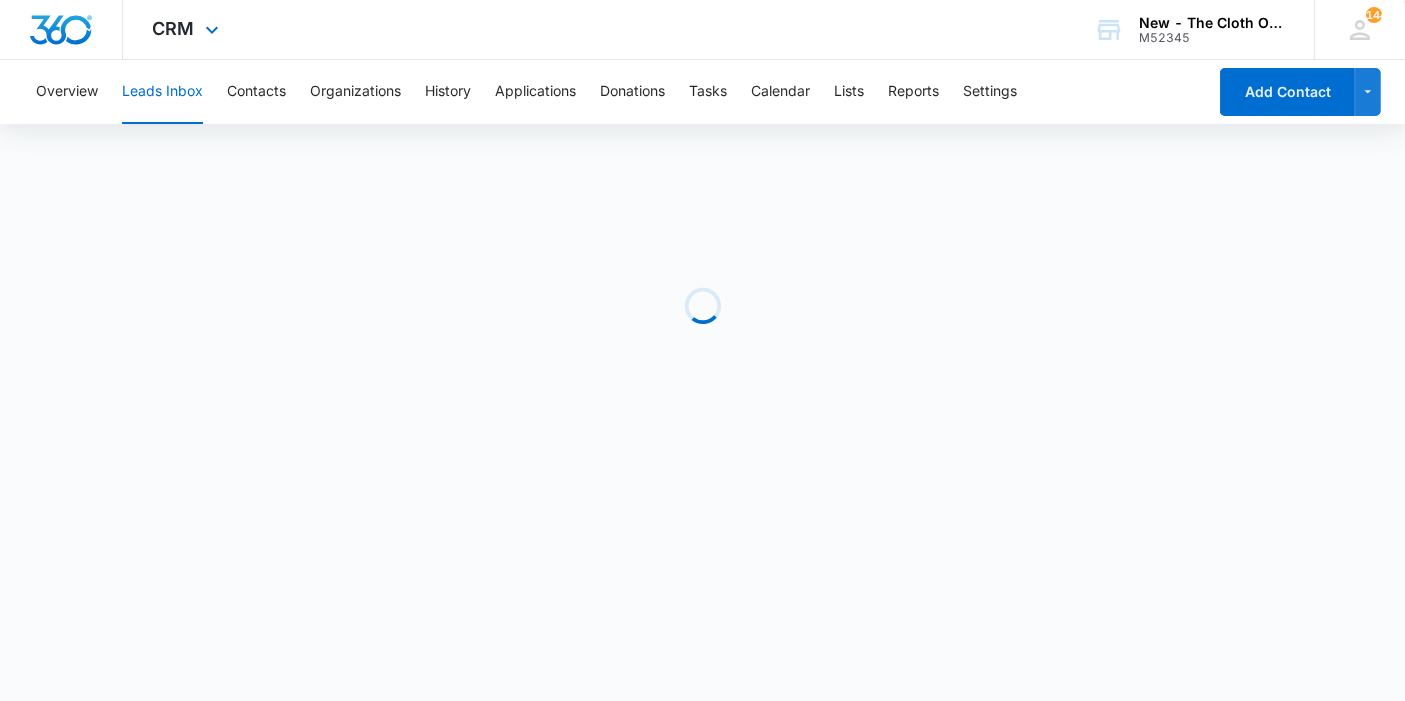 scroll, scrollTop: 0, scrollLeft: 0, axis: both 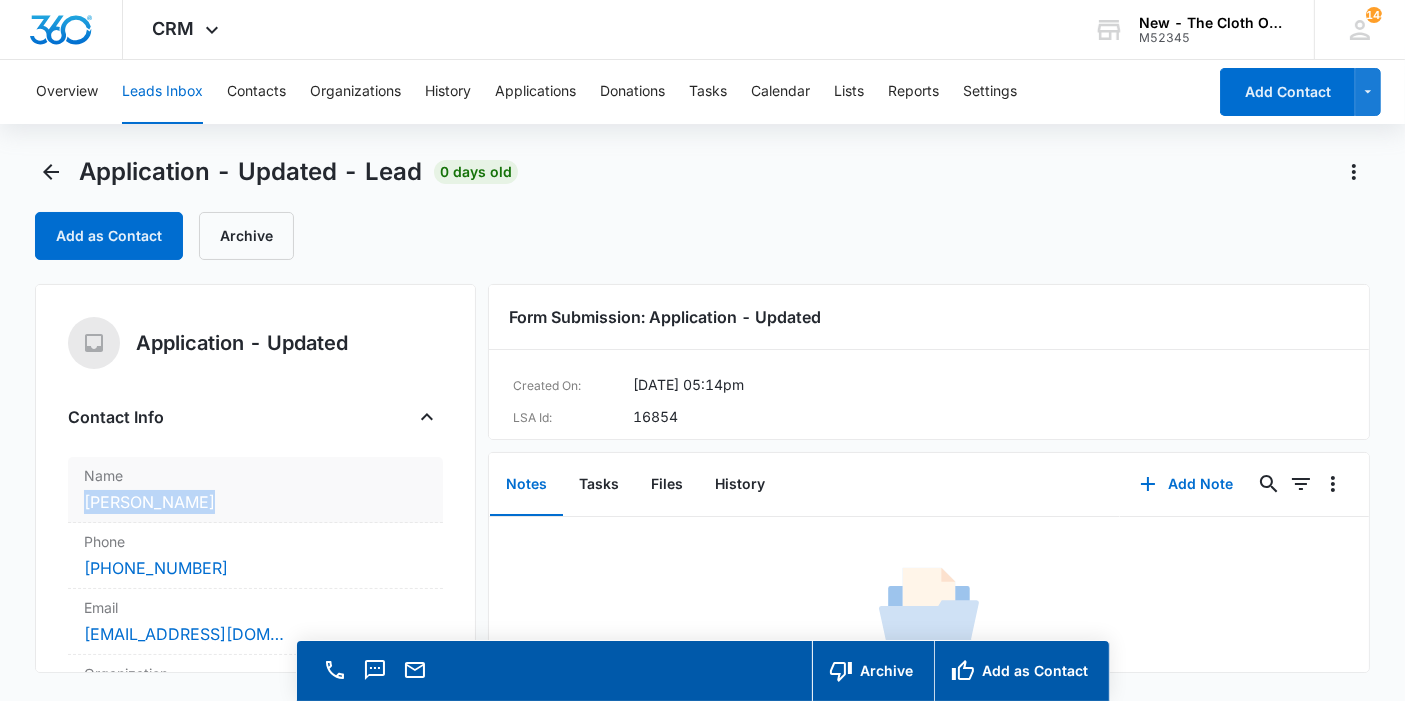 copy on "[PERSON_NAME]" 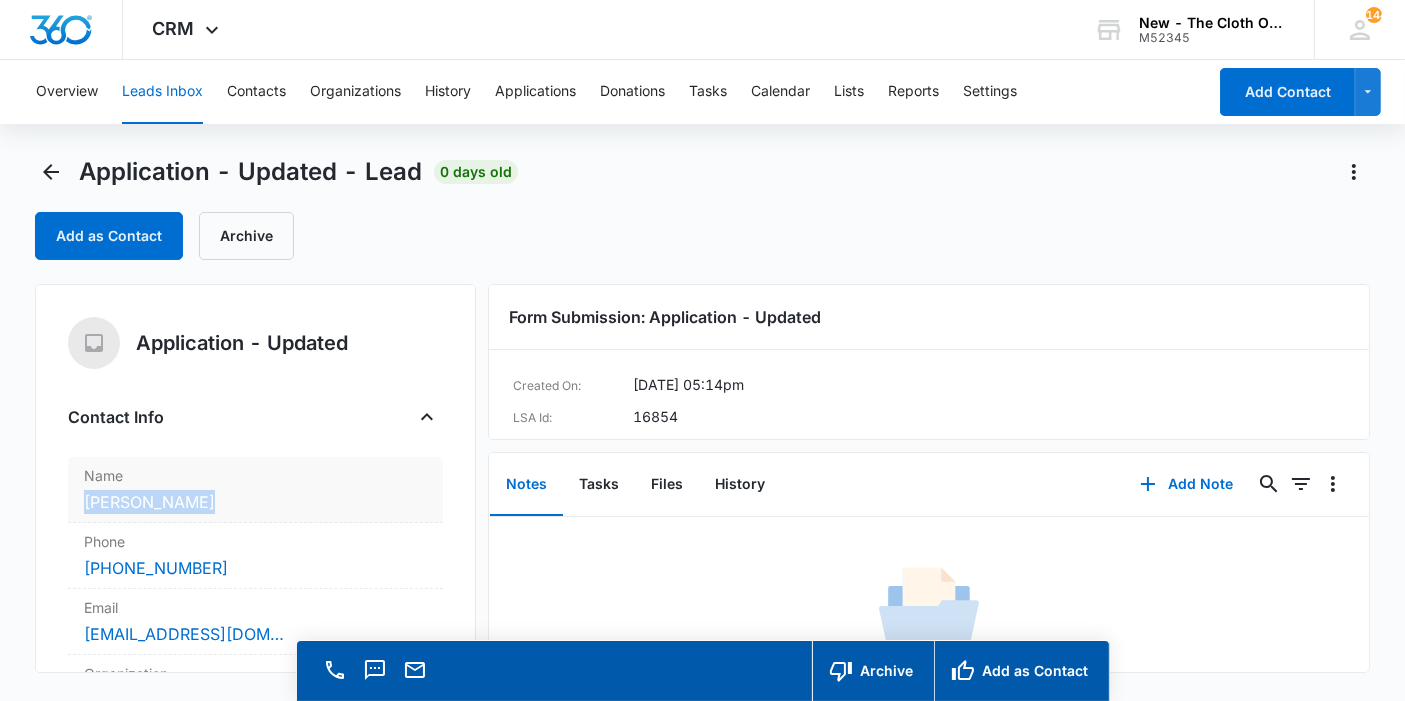 drag, startPoint x: 188, startPoint y: 487, endPoint x: 88, endPoint y: 495, distance: 100.31949 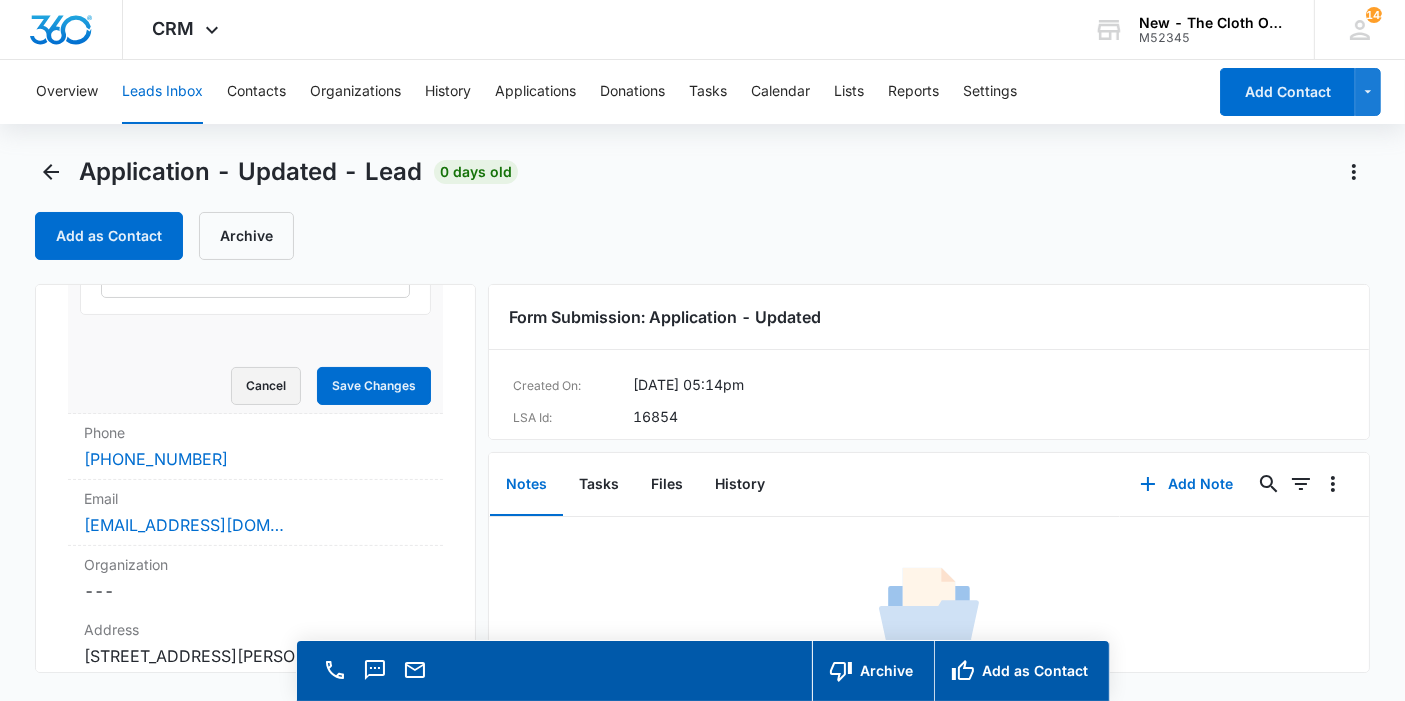 click on "Cancel" at bounding box center [266, 386] 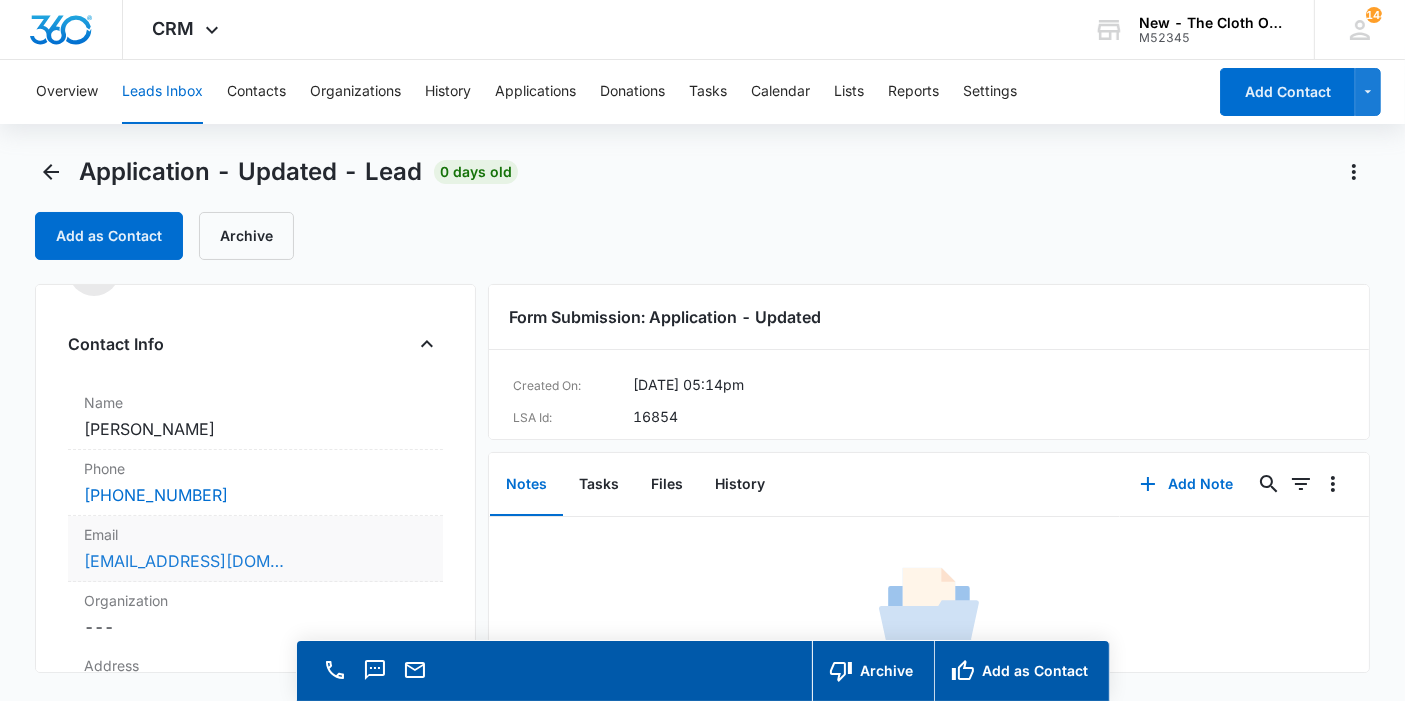scroll, scrollTop: 184, scrollLeft: 0, axis: vertical 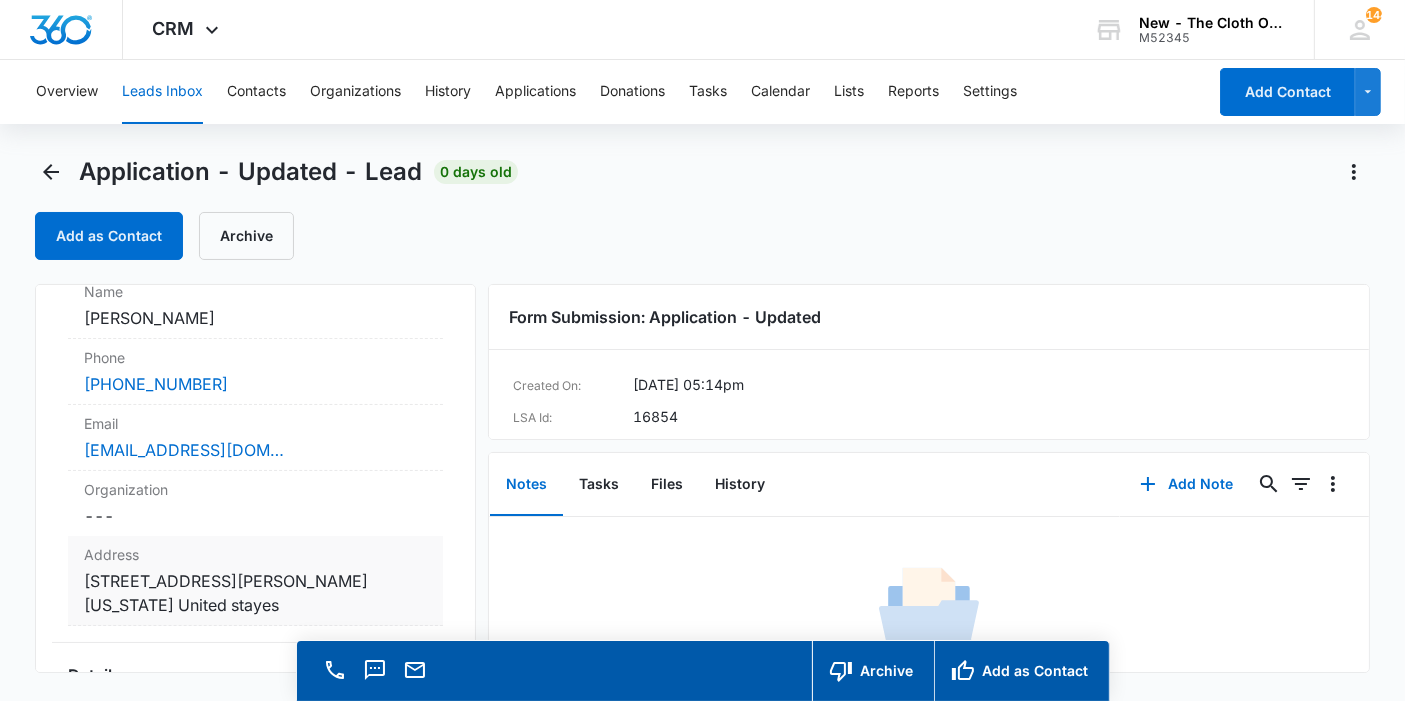 click on "Cancel Save Changes 56201 Spencer Rd Cumberland Ohio 43732 United stayes" at bounding box center (255, 593) 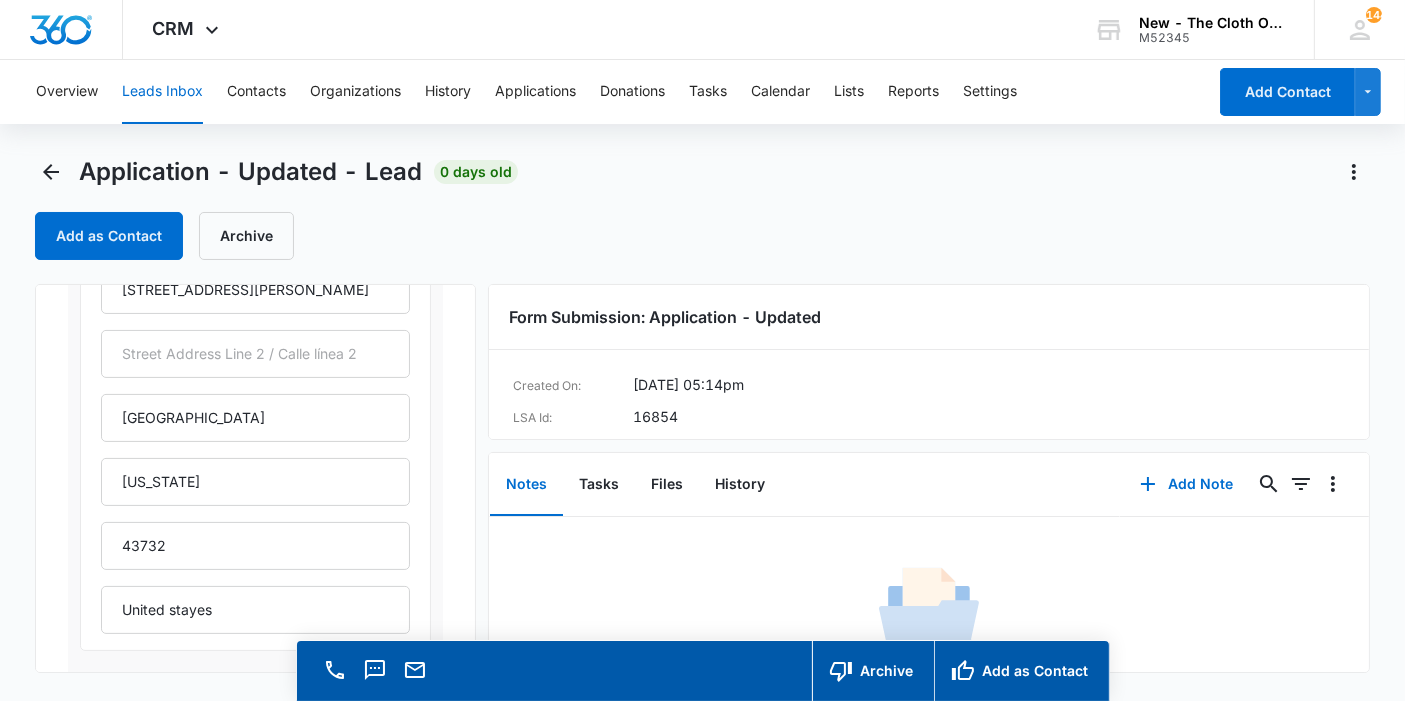 scroll, scrollTop: 517, scrollLeft: 0, axis: vertical 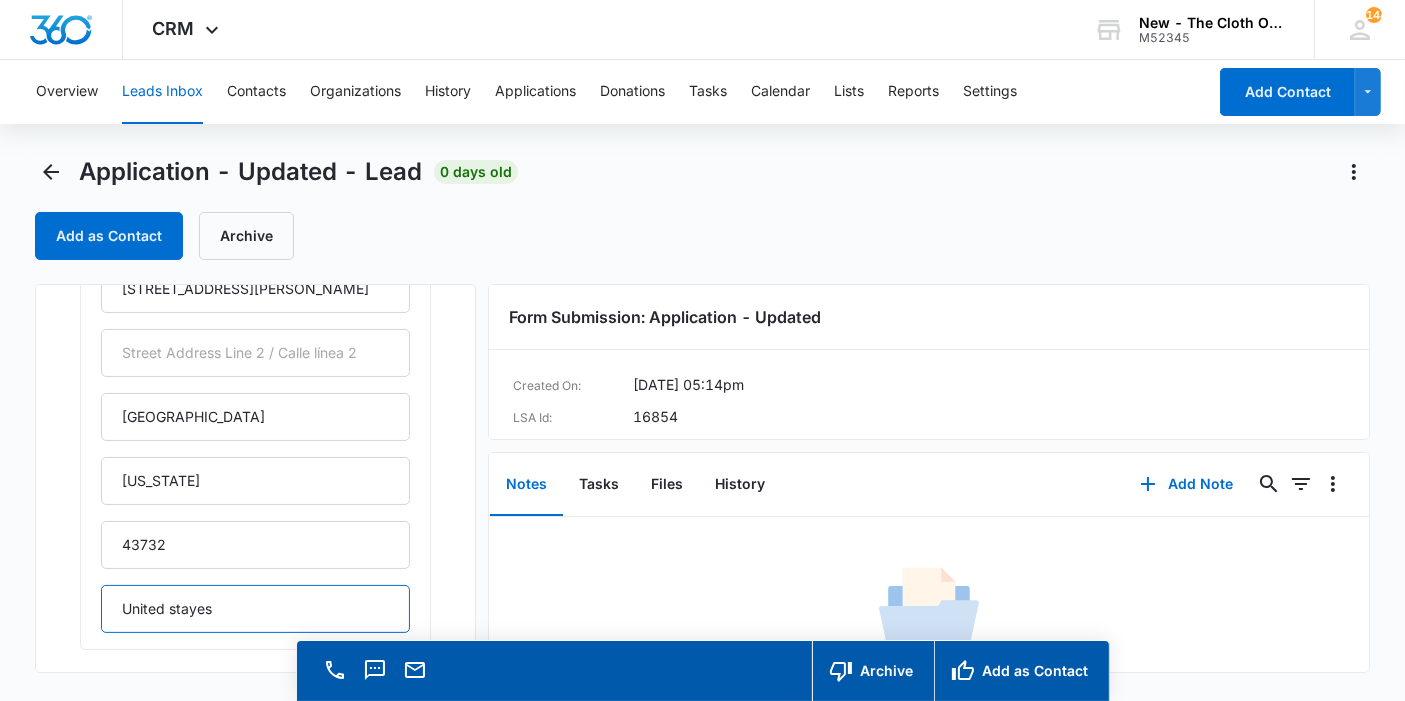 drag, startPoint x: 235, startPoint y: 601, endPoint x: 168, endPoint y: 690, distance: 111.40018 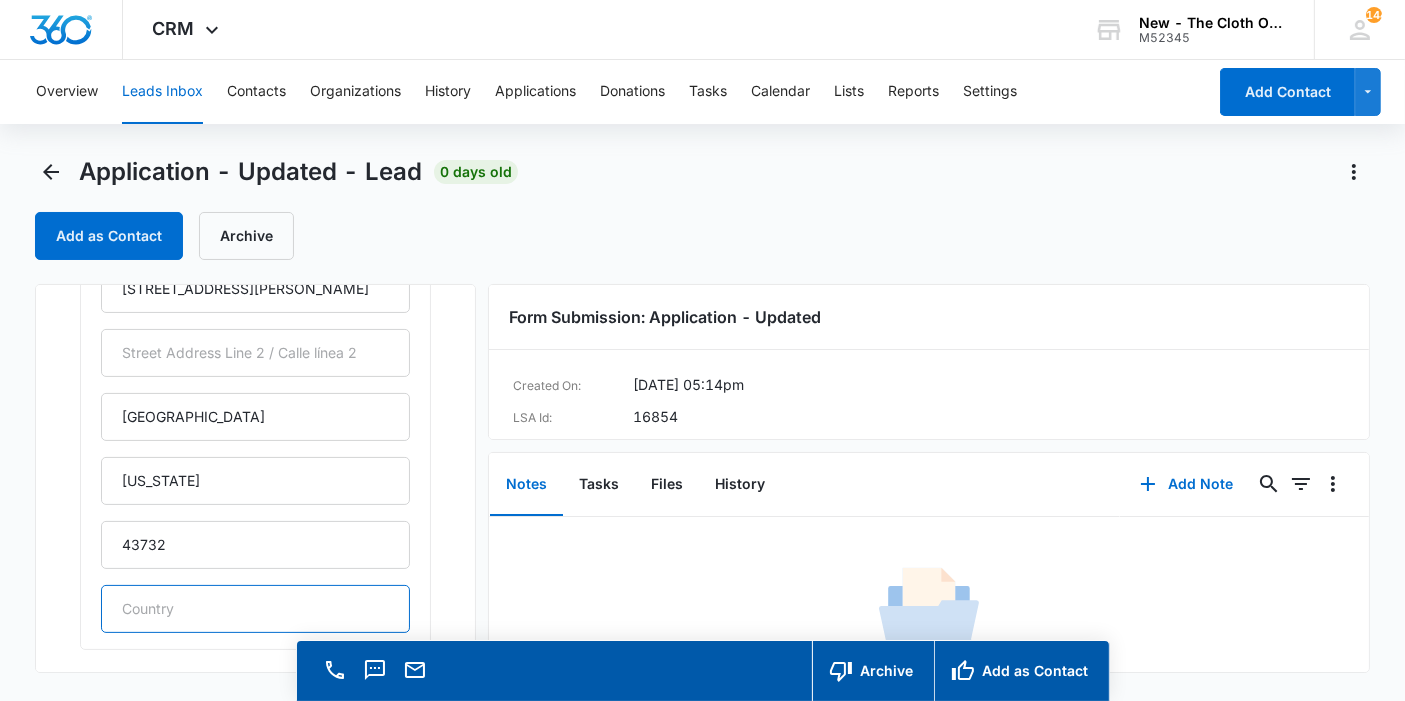 type 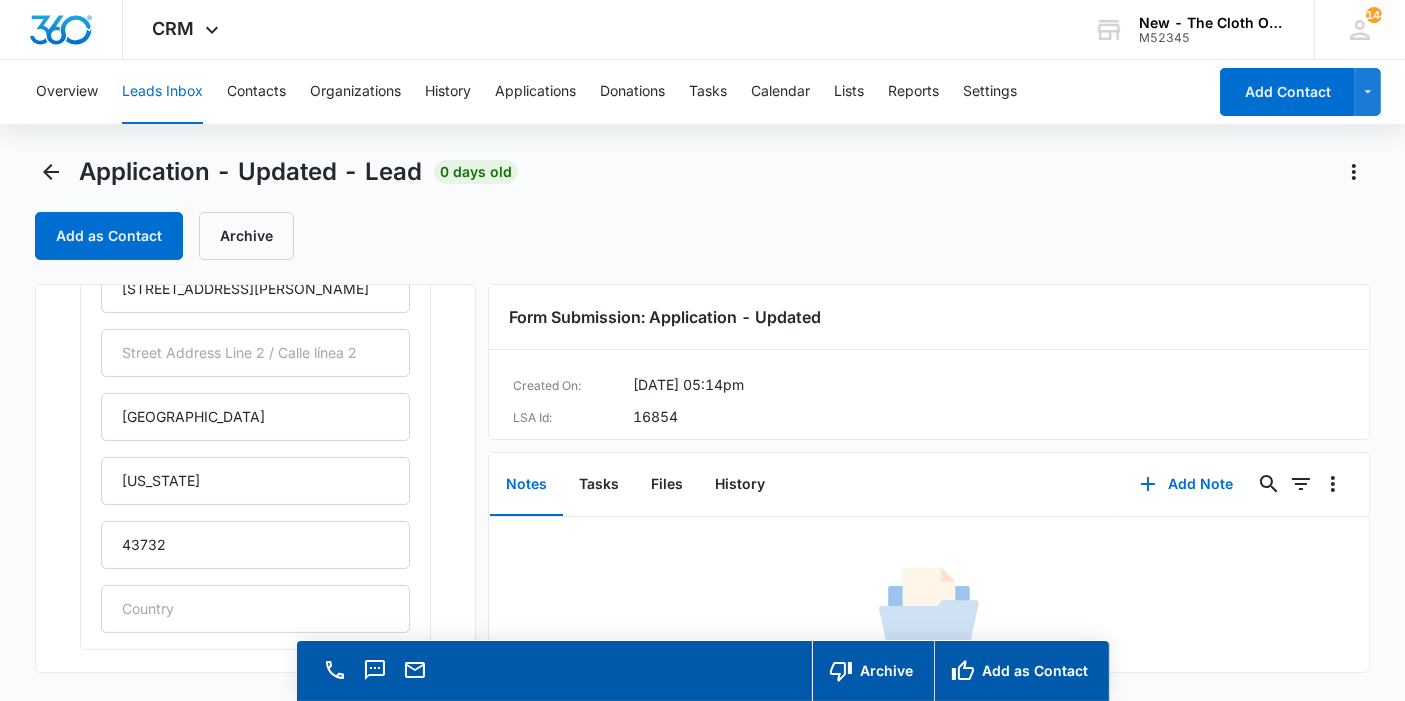 type 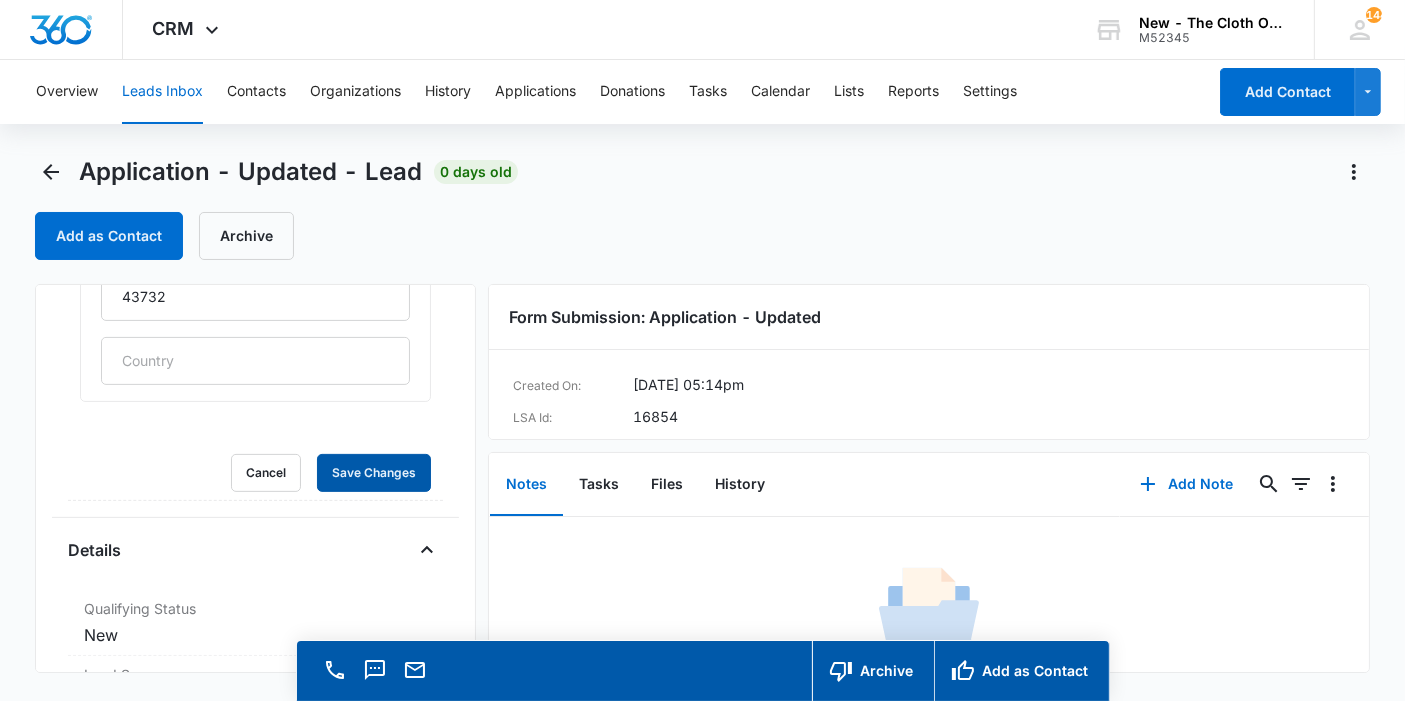 type 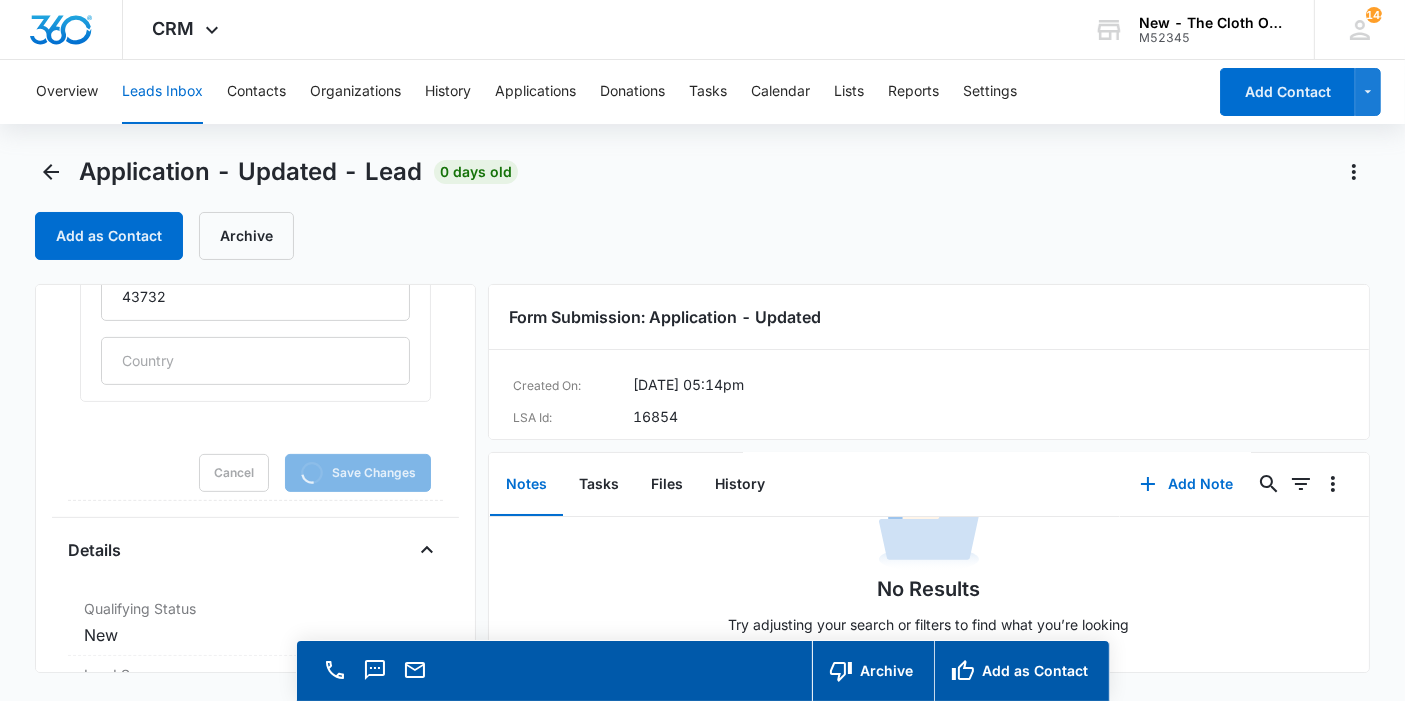 scroll, scrollTop: 102, scrollLeft: 0, axis: vertical 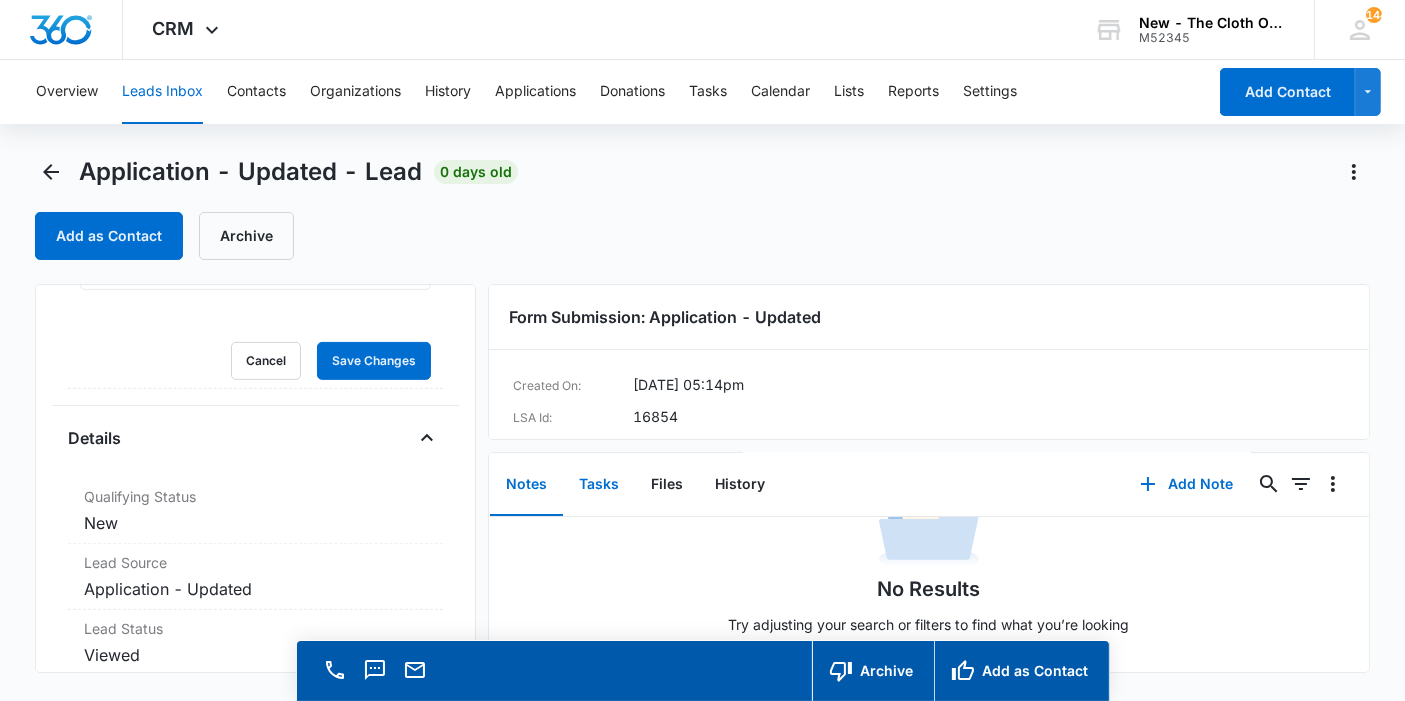 click on "Tasks" at bounding box center (599, 485) 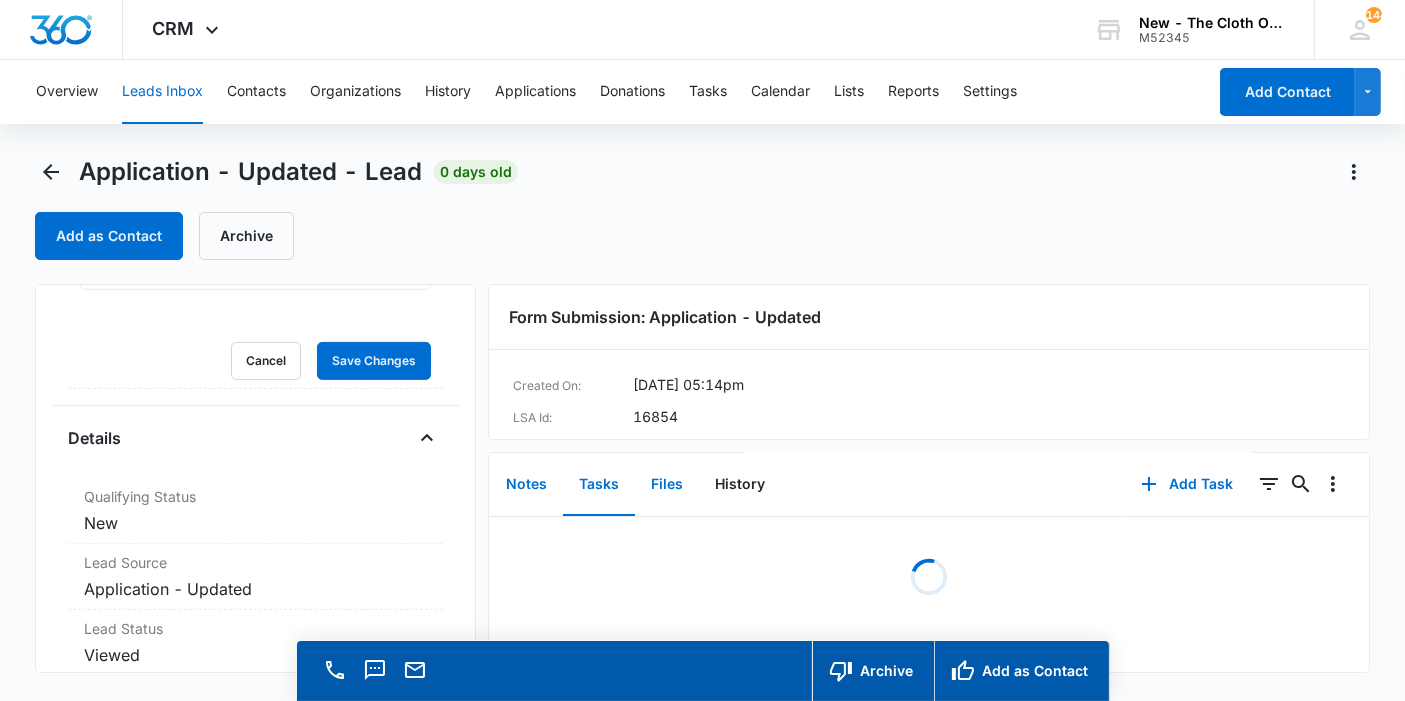 drag, startPoint x: 673, startPoint y: 479, endPoint x: 522, endPoint y: 468, distance: 151.40013 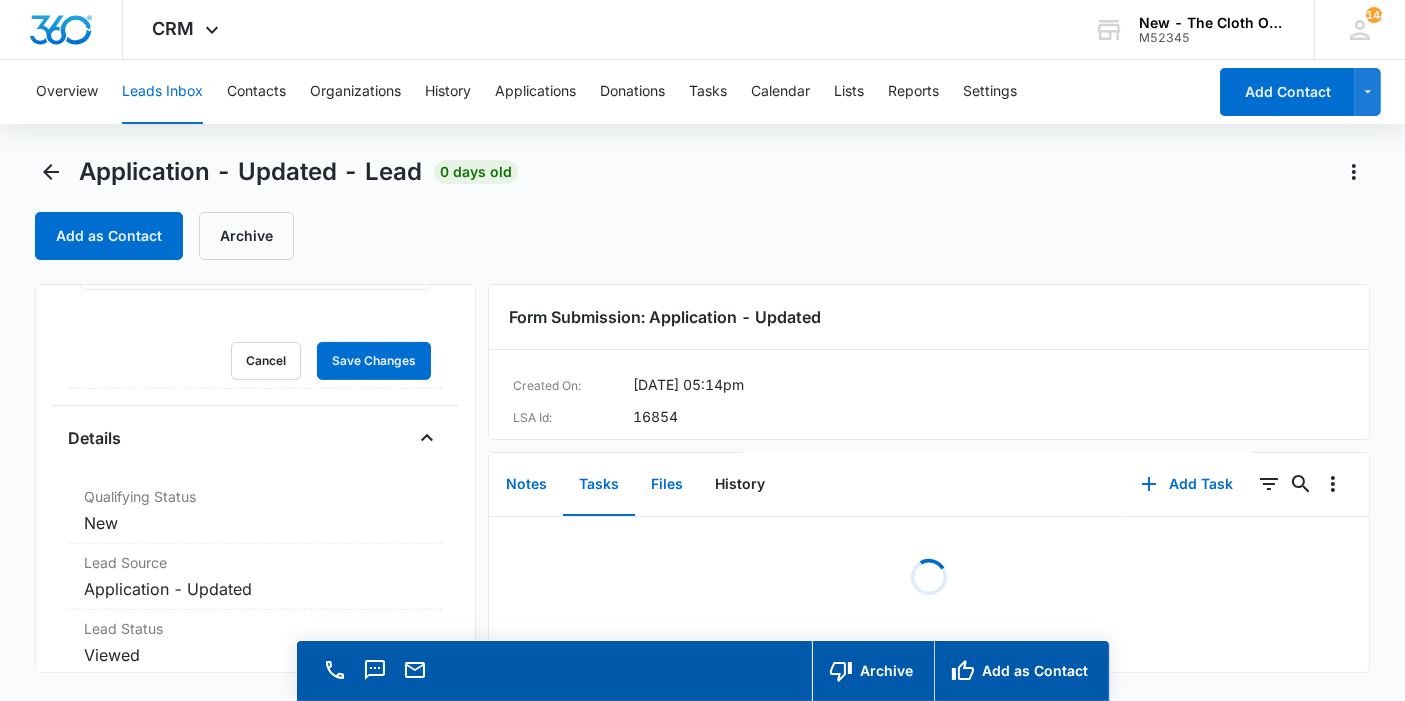 click on "Files" at bounding box center (667, 485) 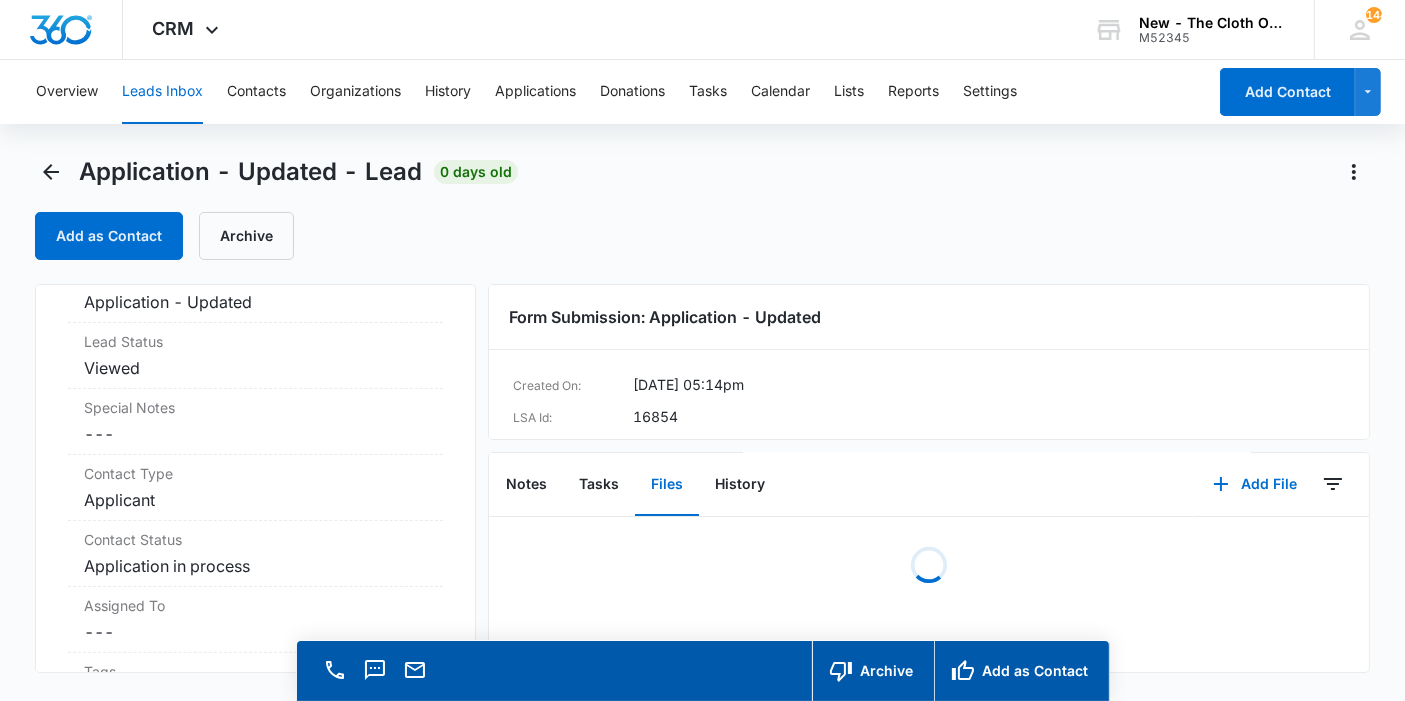 scroll, scrollTop: 754, scrollLeft: 0, axis: vertical 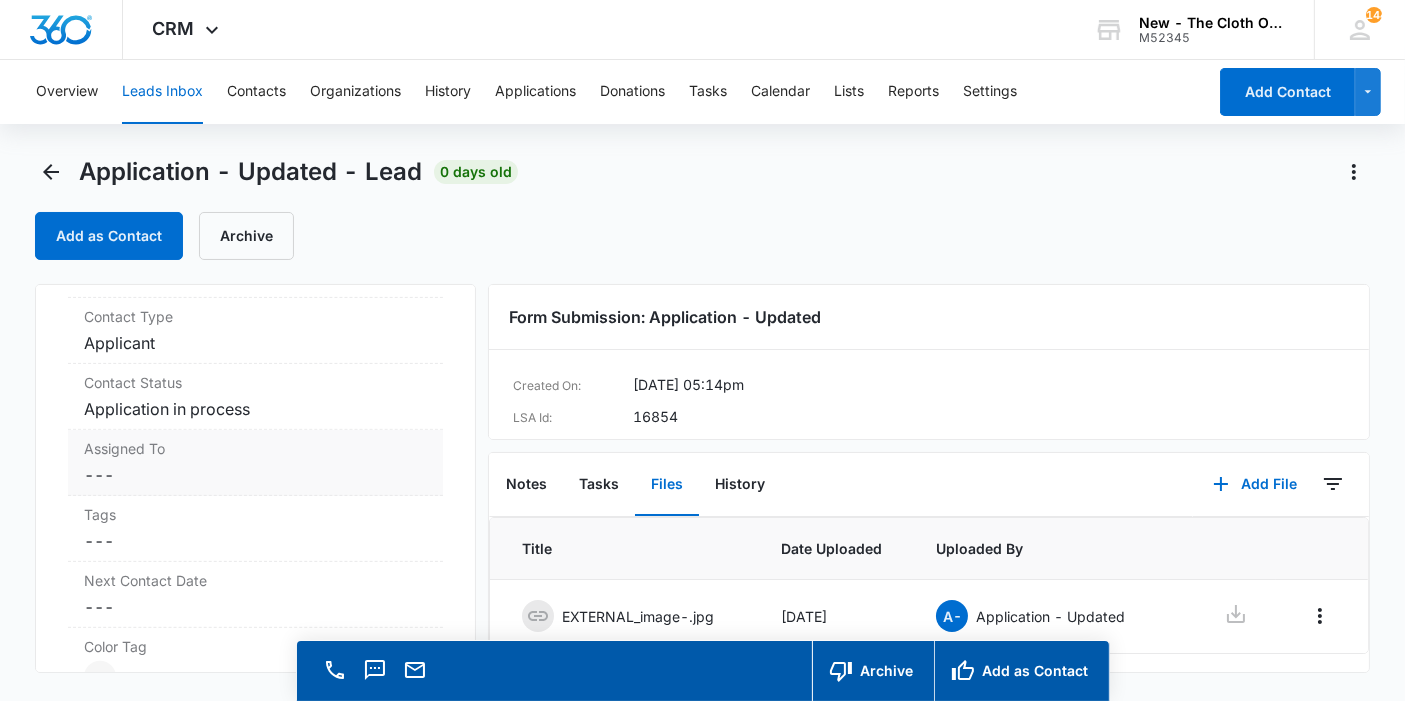 click on "Cancel Save Changes ---" at bounding box center (255, 475) 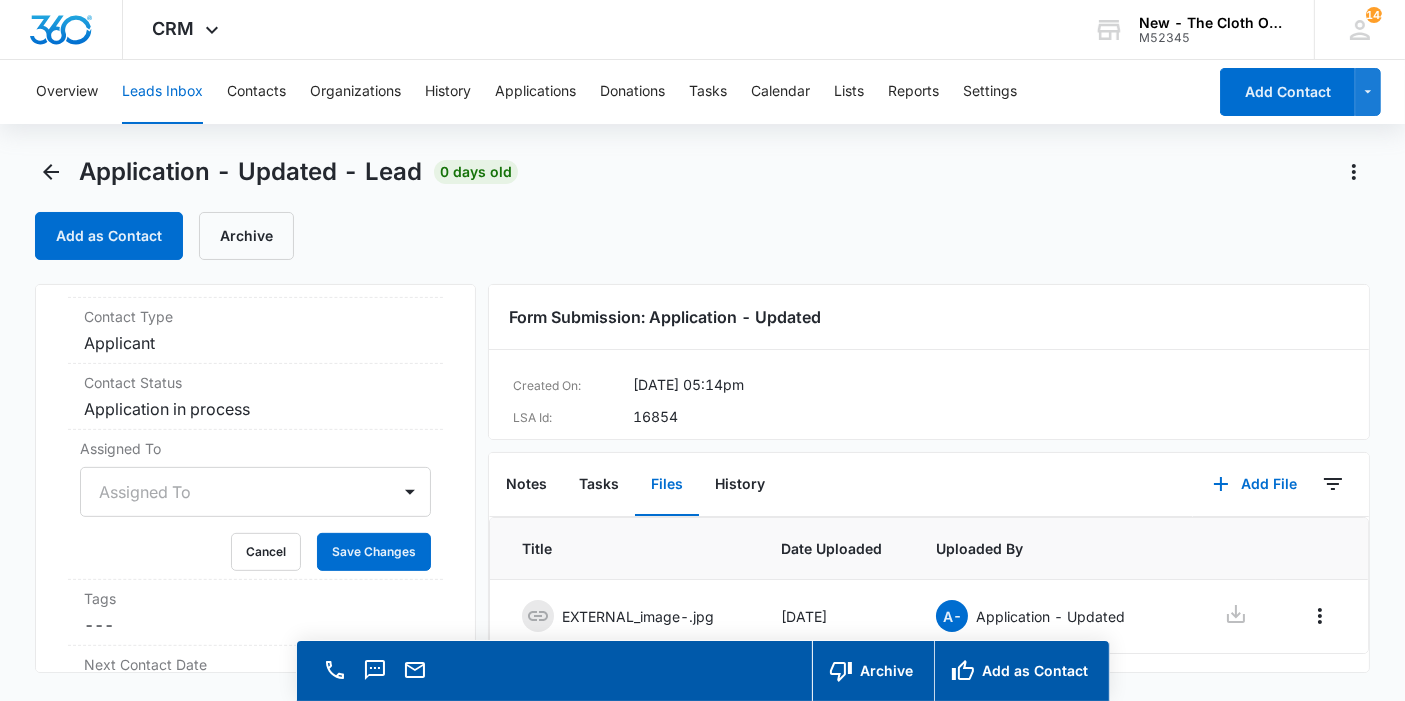 click on "Assigned To" at bounding box center (255, 492) 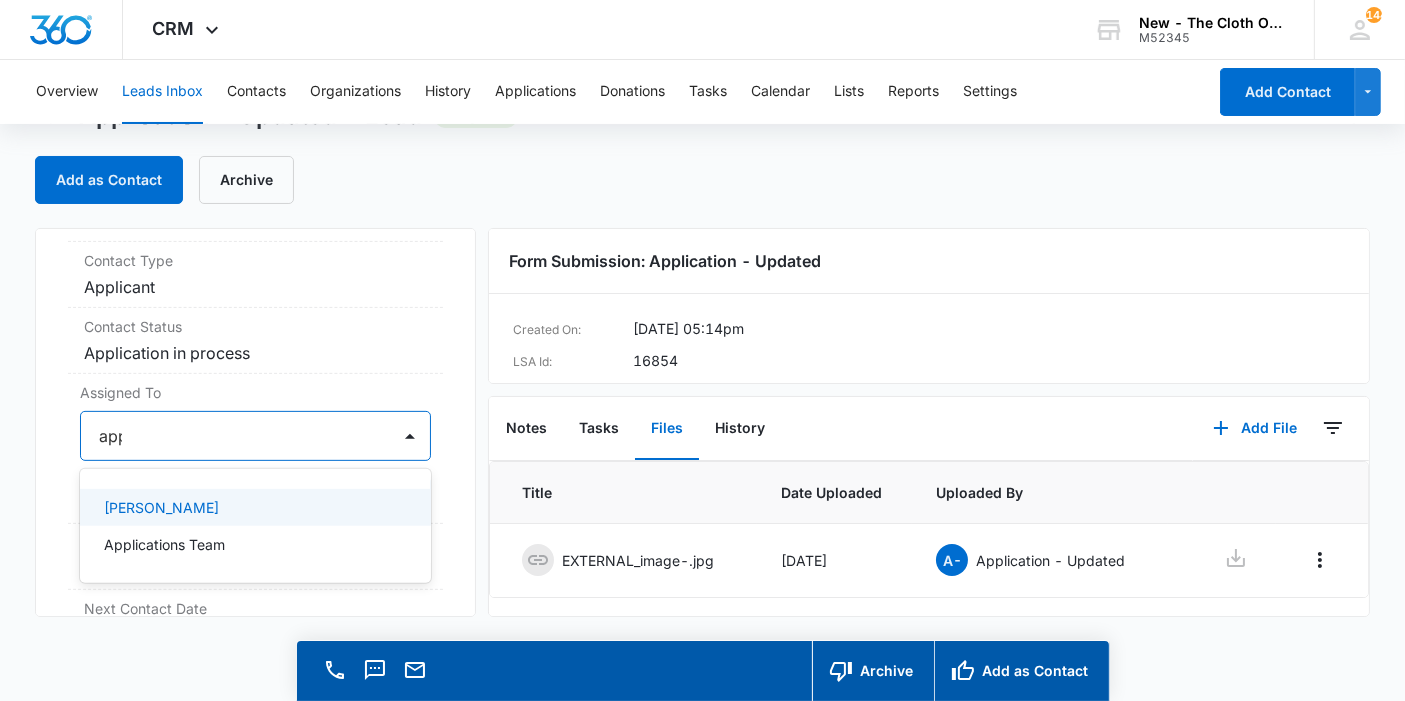 type on "appl" 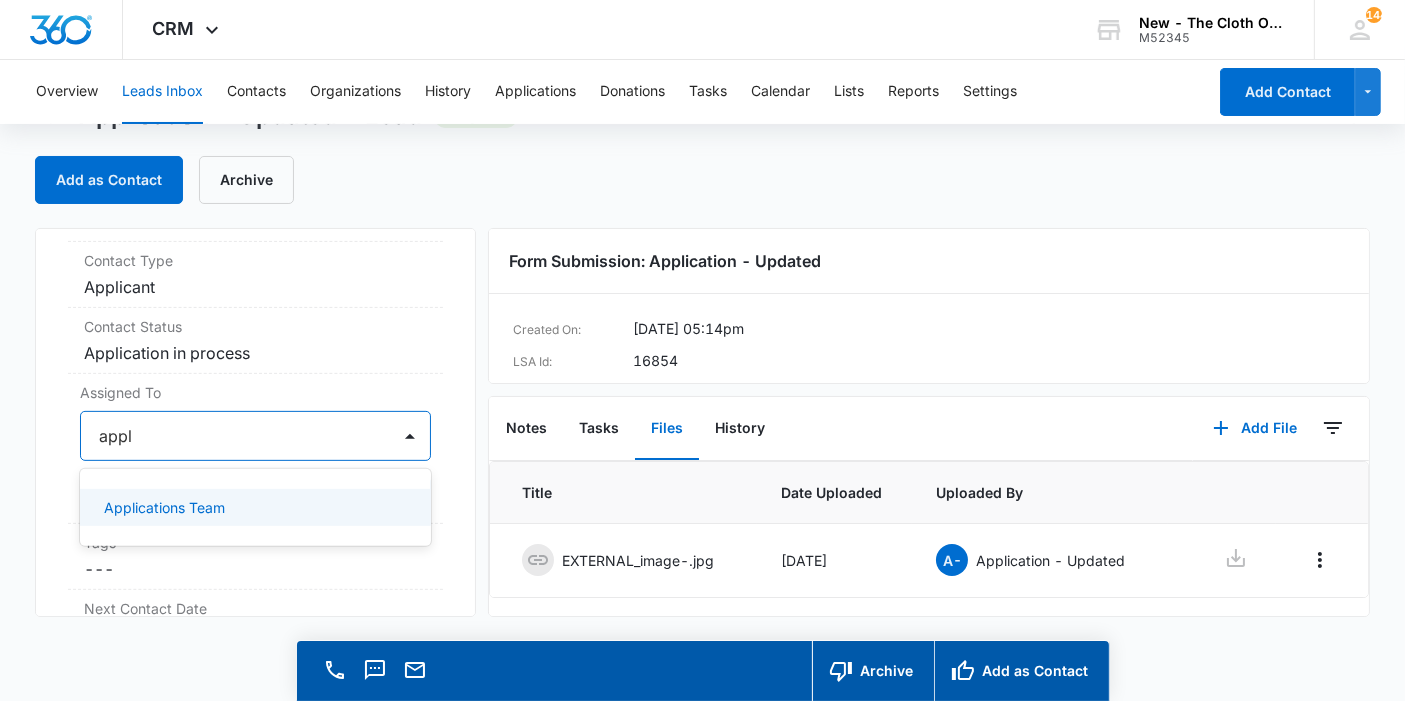 click on "Applications Team" at bounding box center (255, 507) 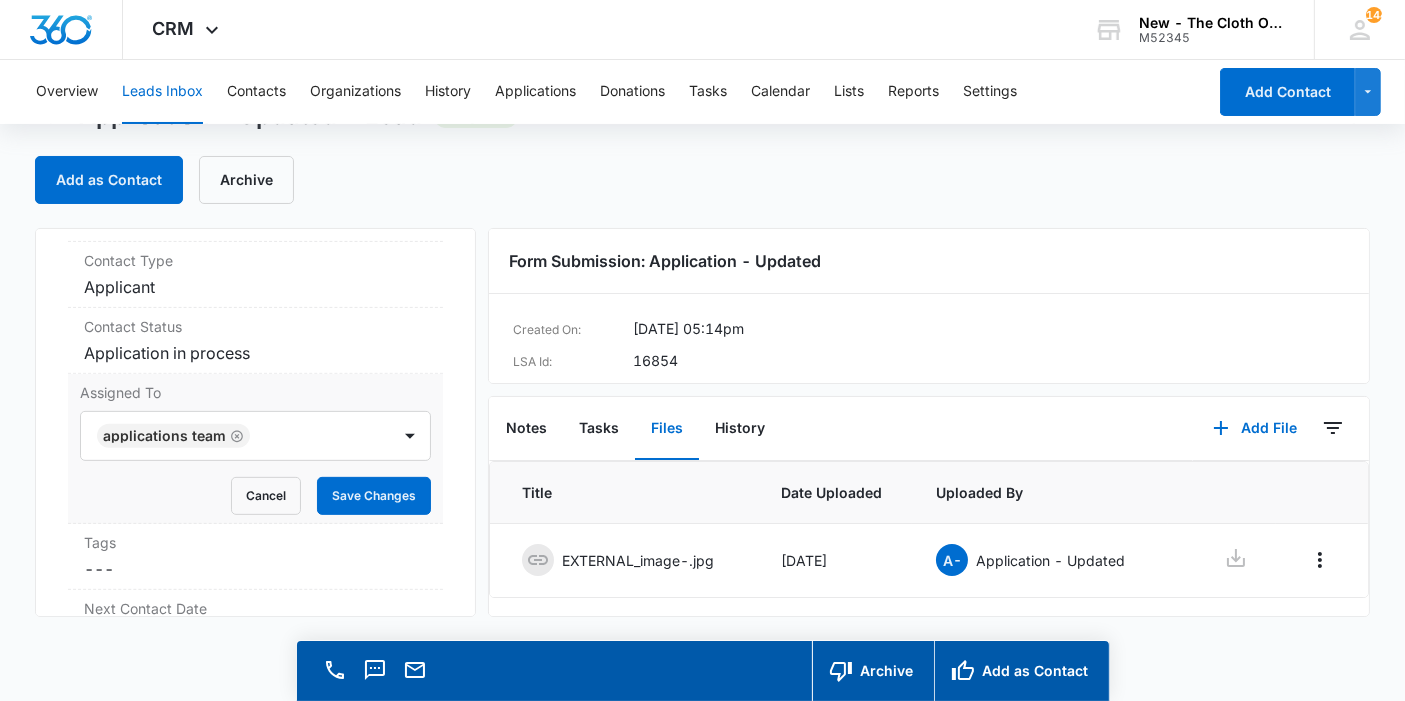 click on "Assigned To Applications Team Cancel Save Changes" at bounding box center (255, 449) 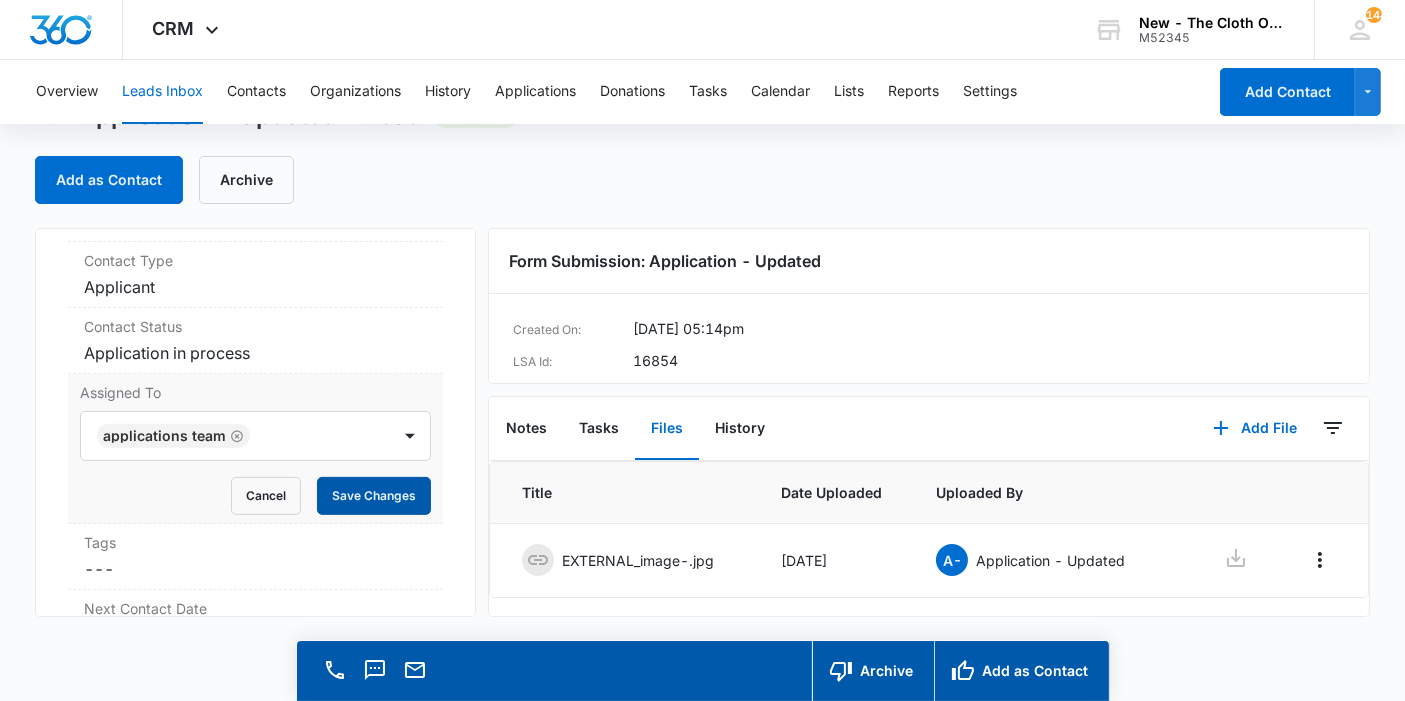 click on "Save Changes" at bounding box center [374, 496] 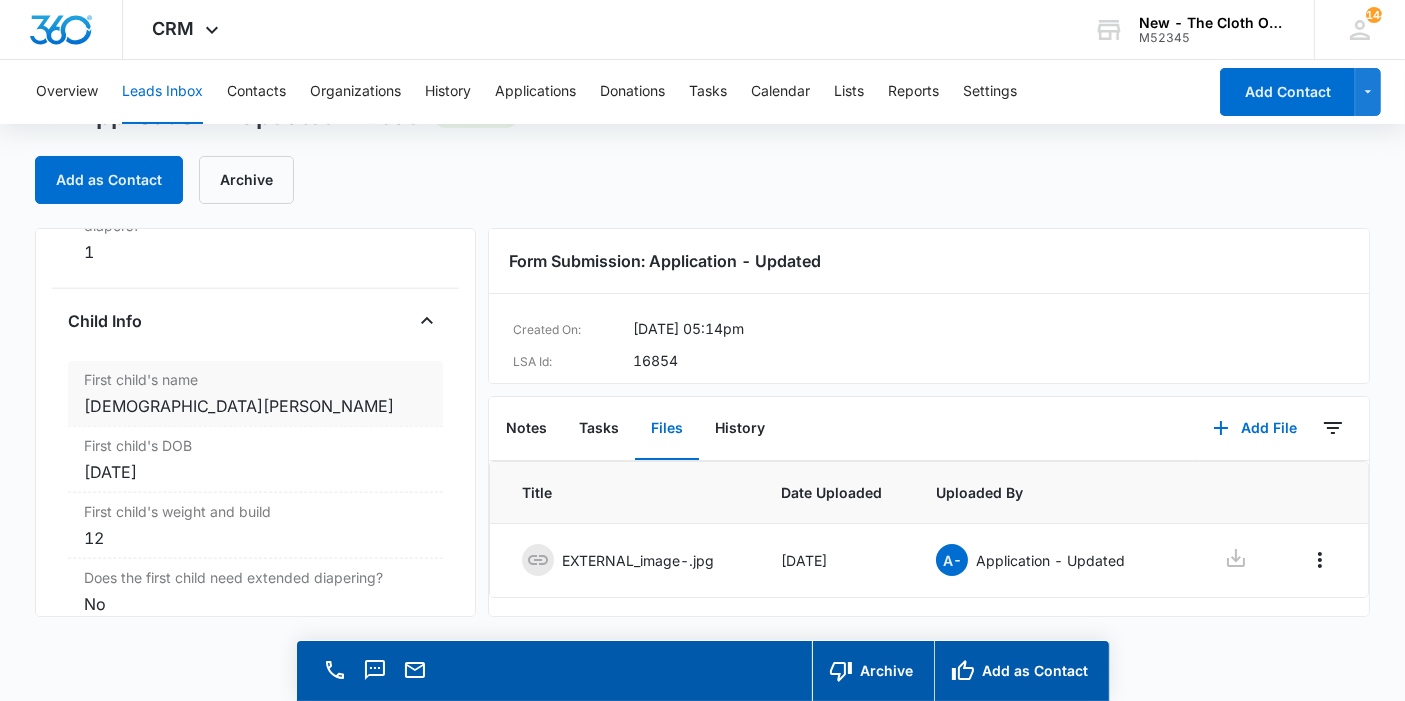 scroll, scrollTop: 2309, scrollLeft: 0, axis: vertical 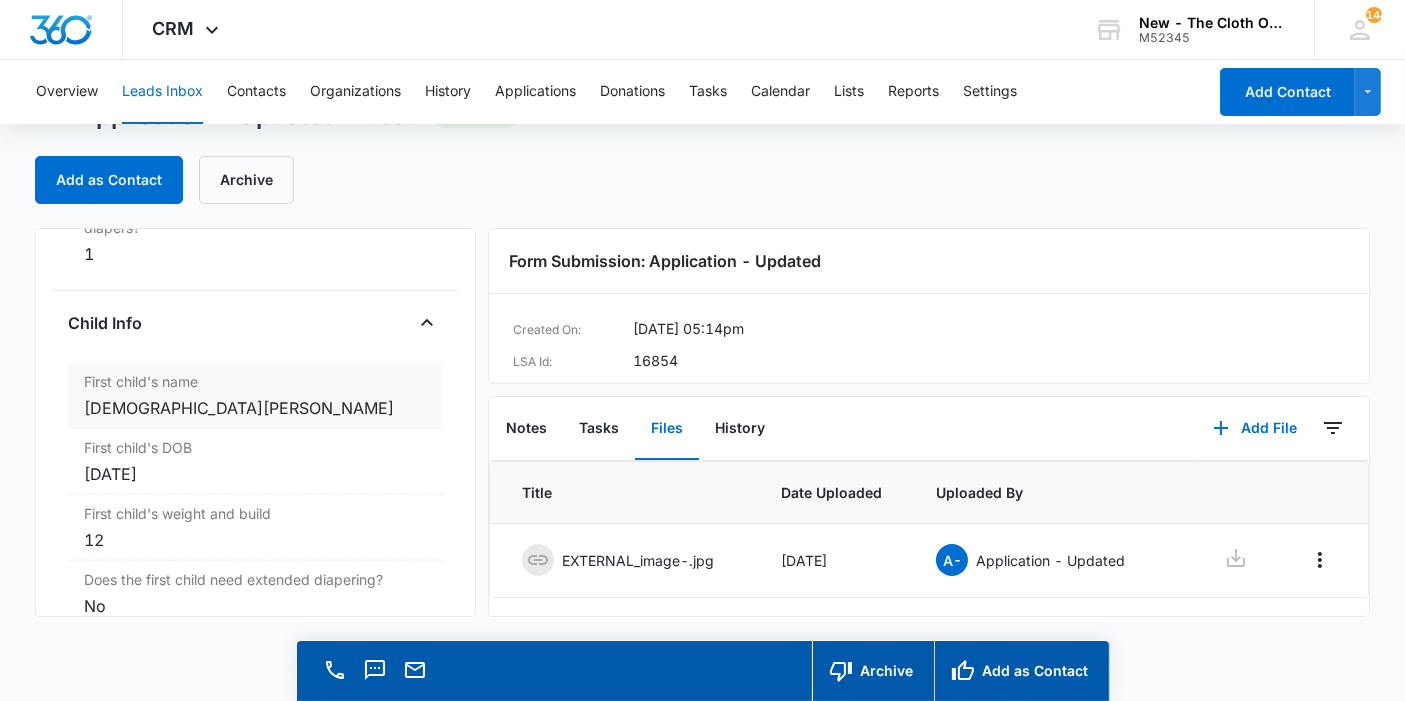 click on "Isaiah workman" at bounding box center (255, 408) 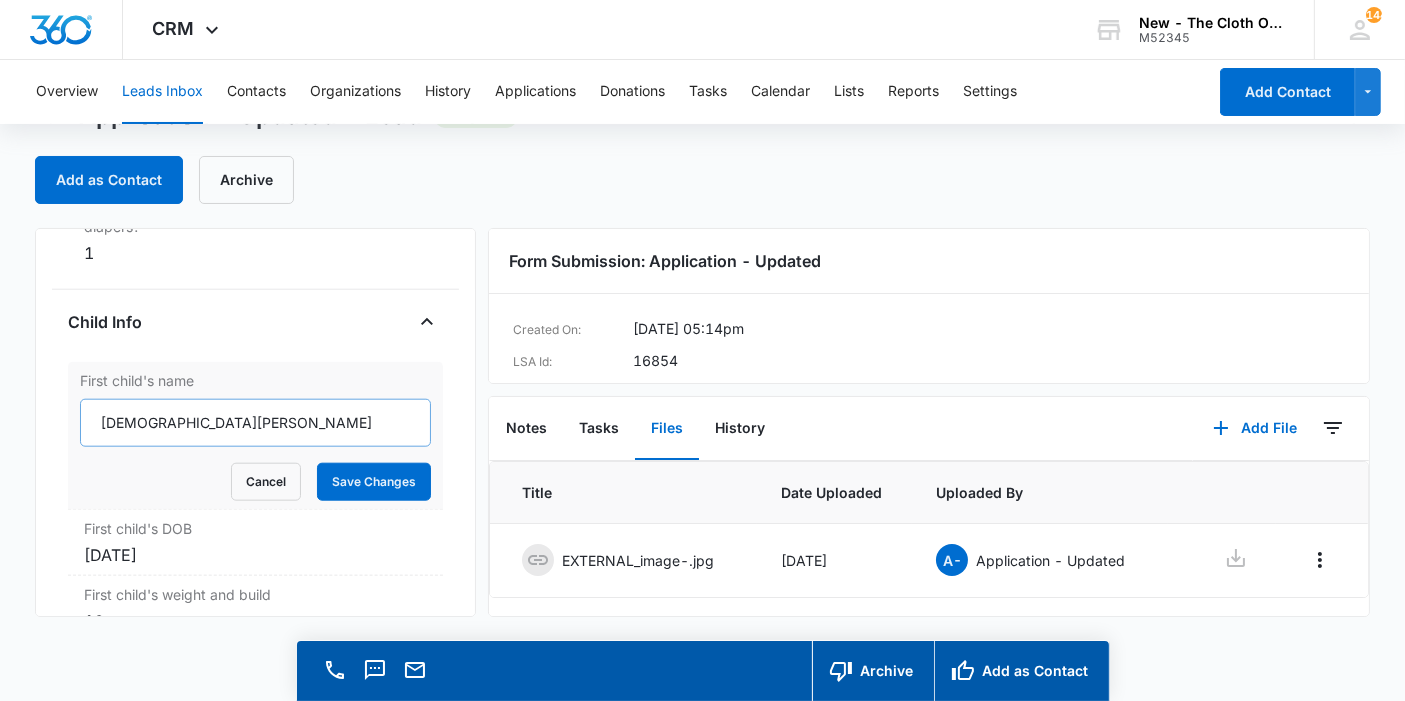 scroll, scrollTop: 2225, scrollLeft: 0, axis: vertical 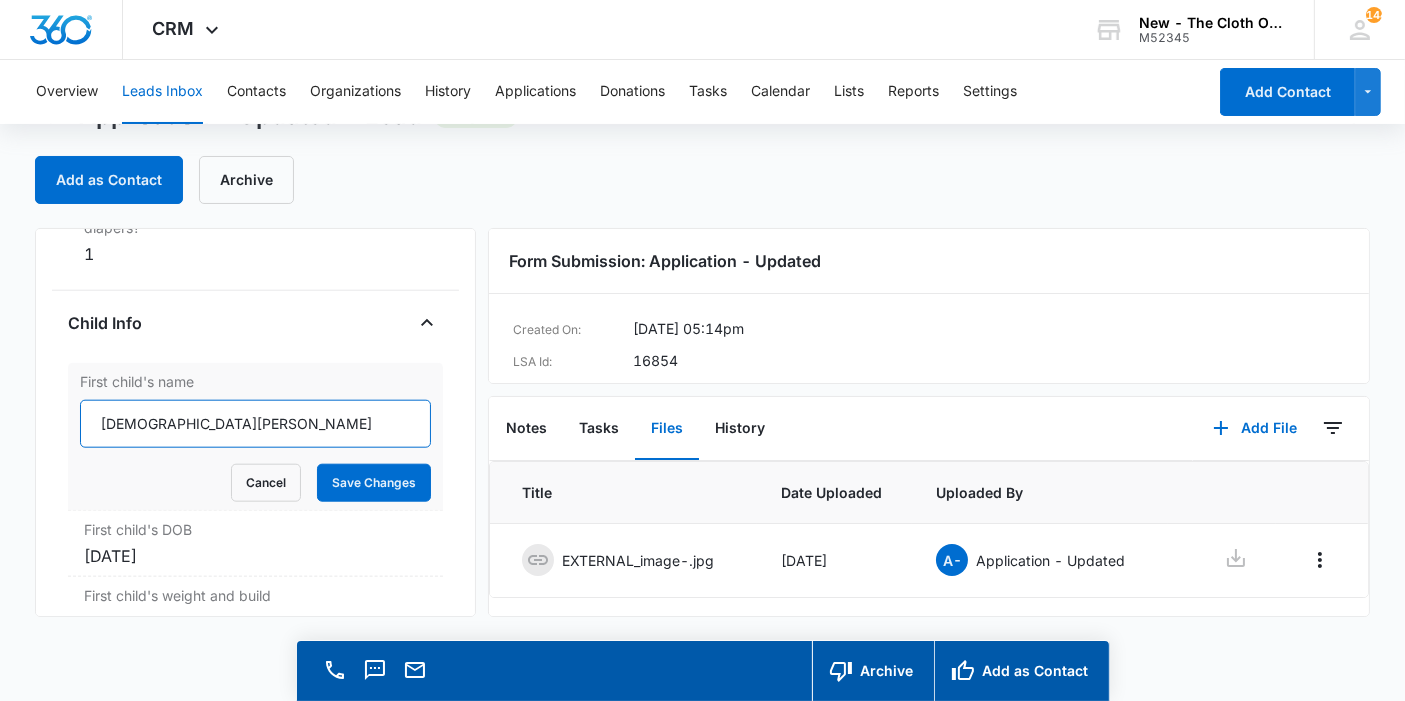 click on "Isaiah workman" at bounding box center [255, 424] 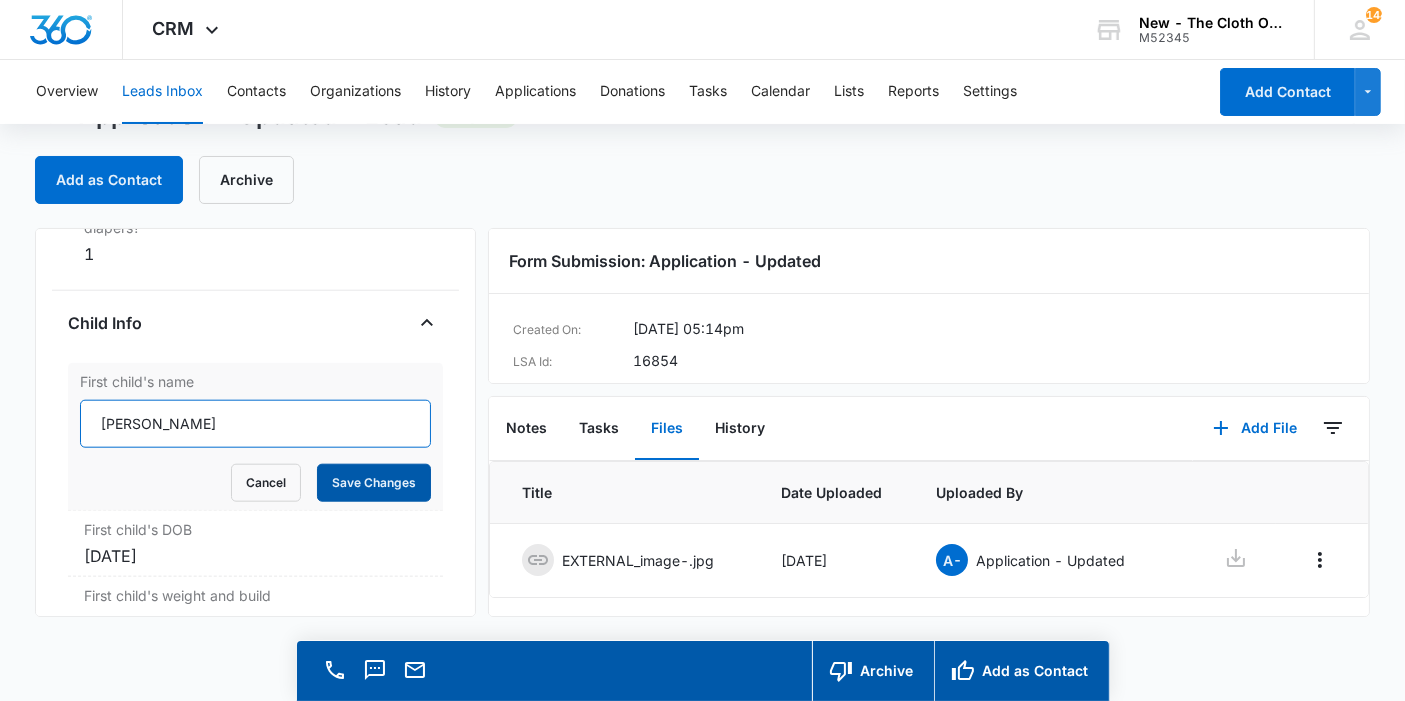 type on "Isaiah Workman" 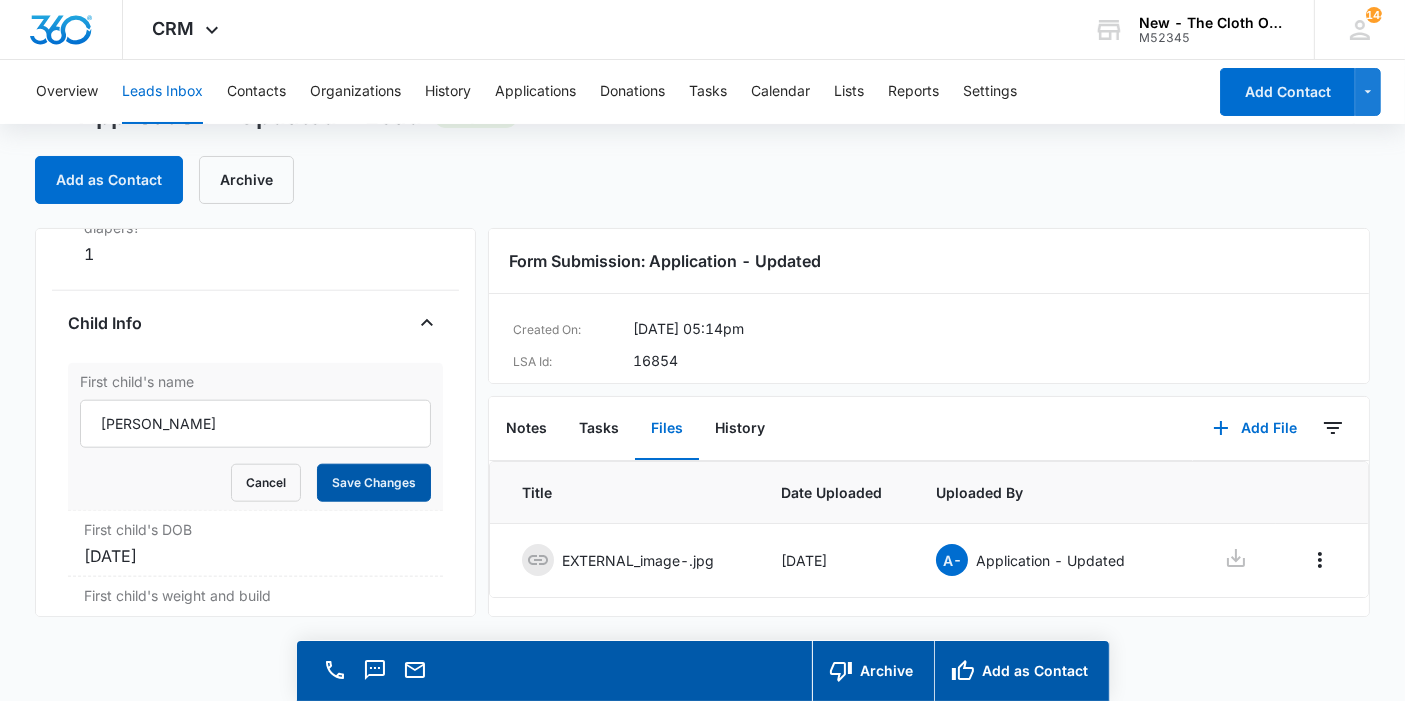 click on "Save Changes" at bounding box center (374, 483) 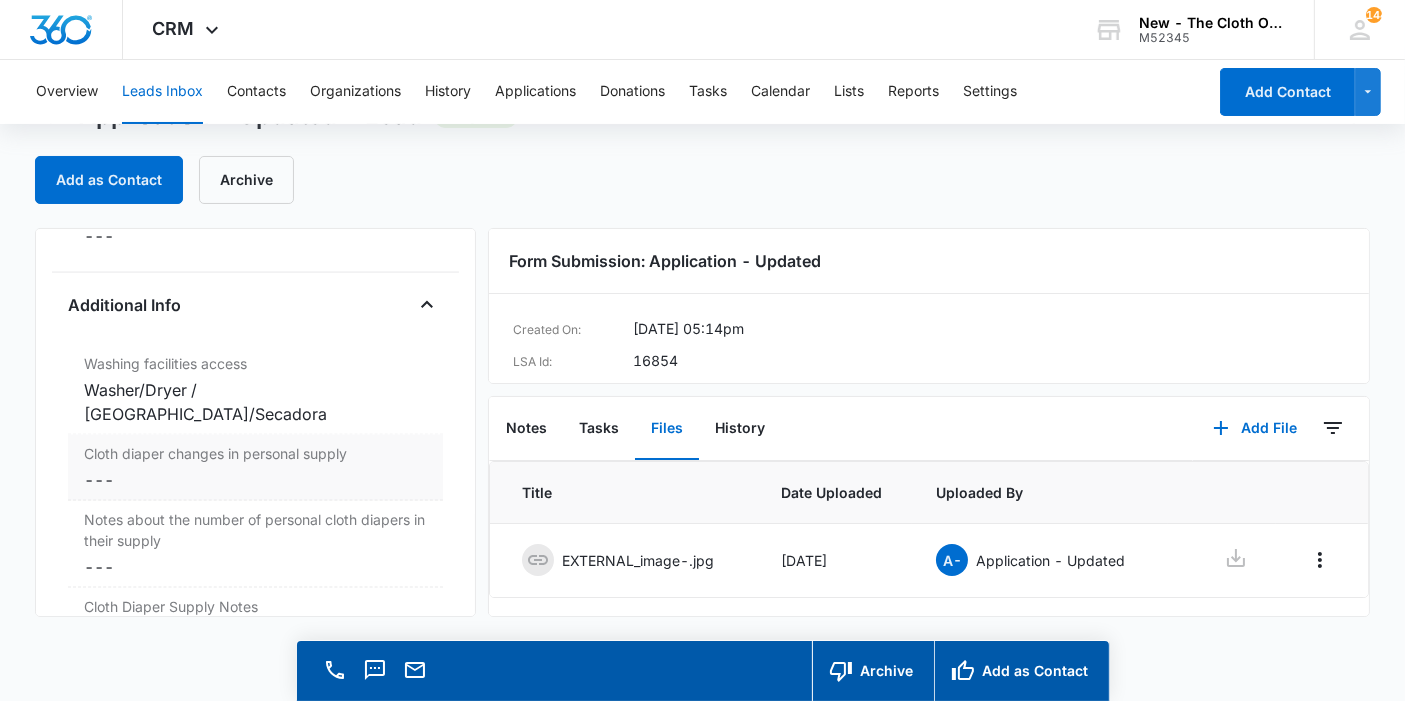 scroll, scrollTop: 3255, scrollLeft: 0, axis: vertical 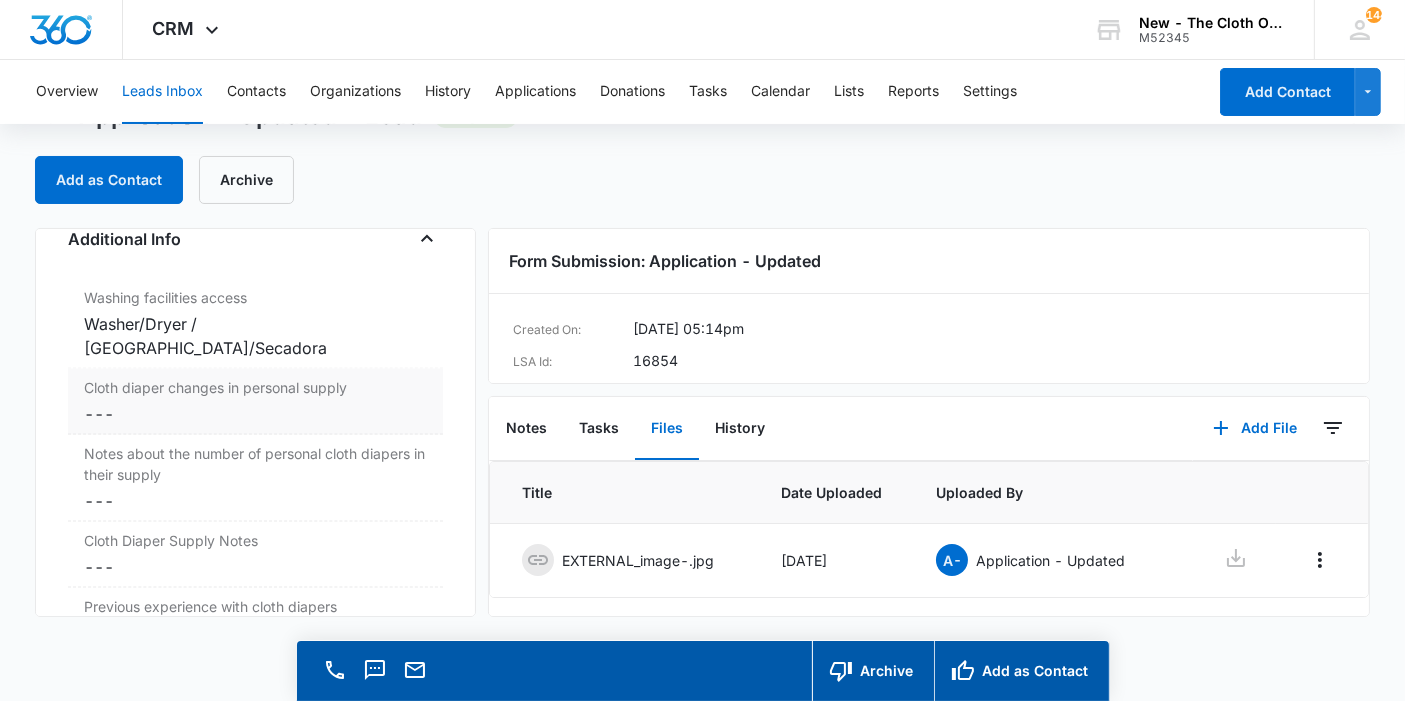 click on "Cloth diaper changes in personal supply" at bounding box center [255, 387] 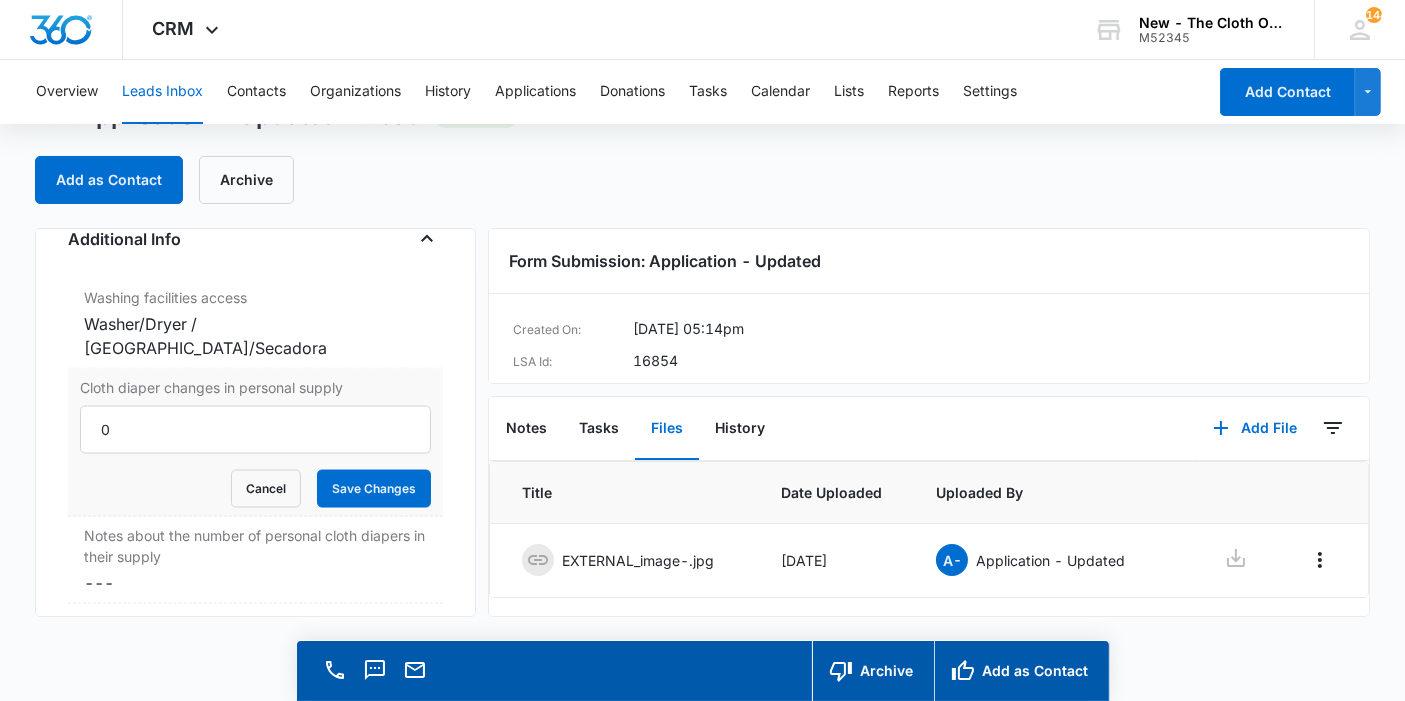 type on "0" 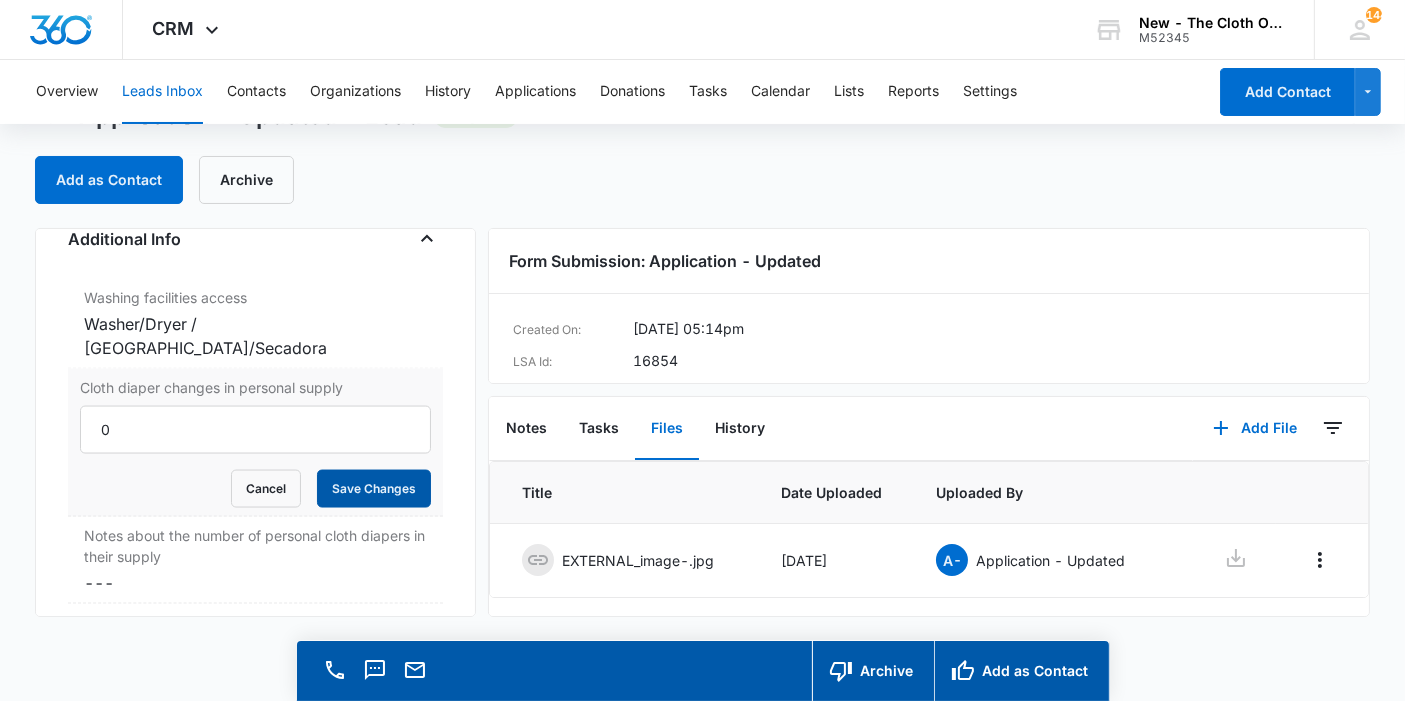 click on "Save Changes" at bounding box center [374, 489] 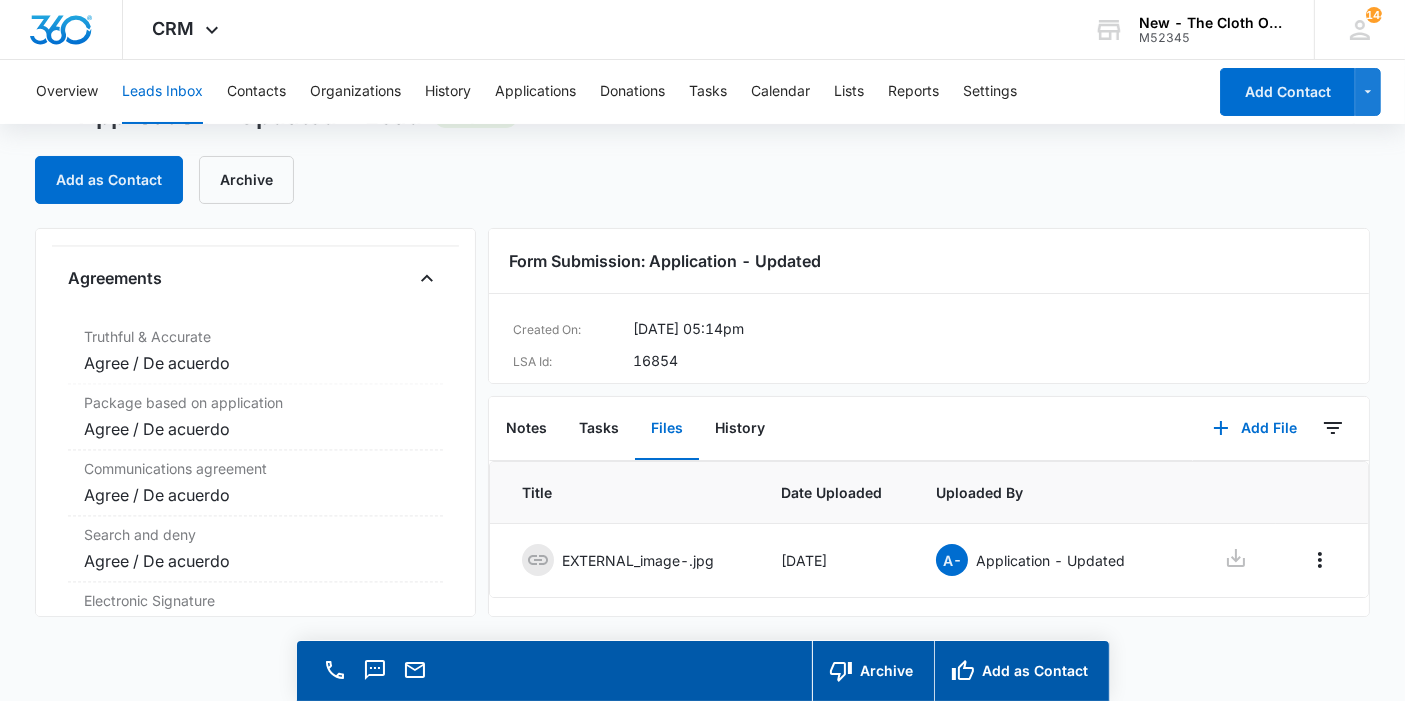 scroll, scrollTop: 4173, scrollLeft: 0, axis: vertical 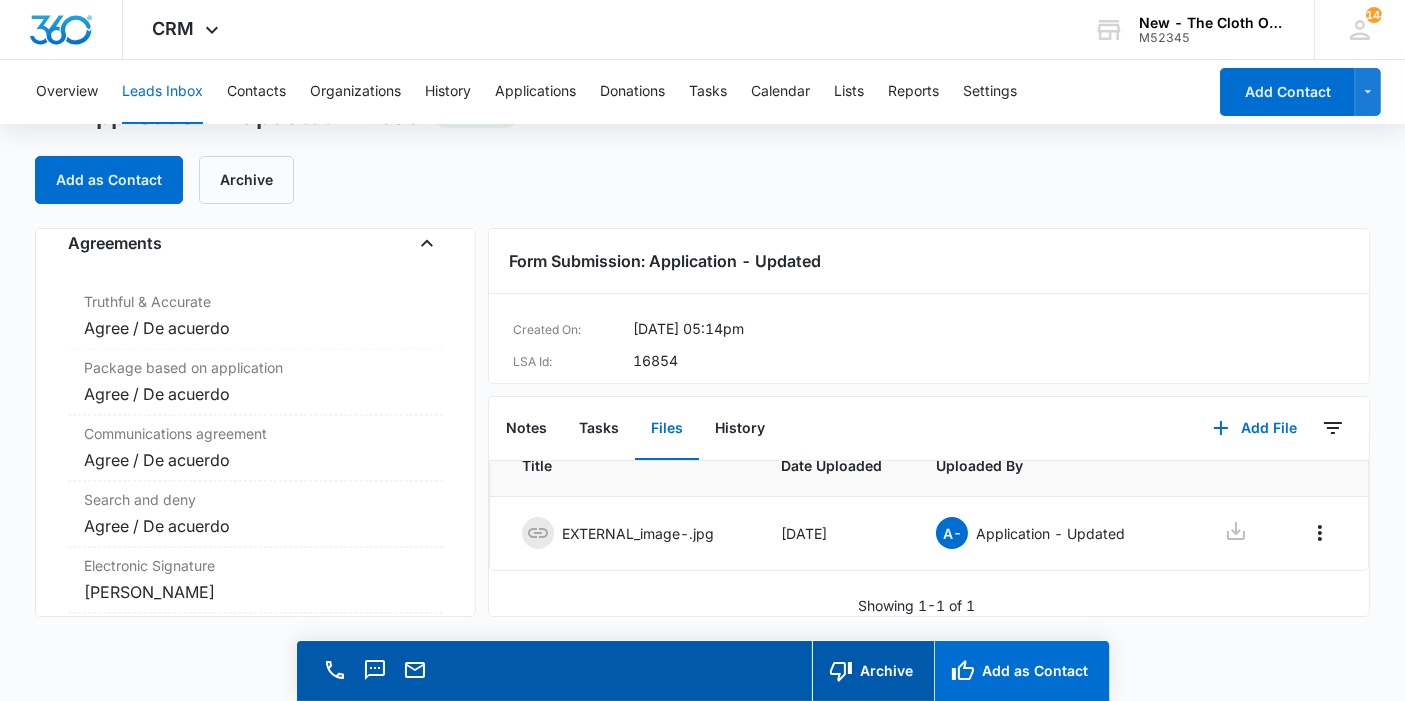 click on "Add as Contact" at bounding box center (1021, 671) 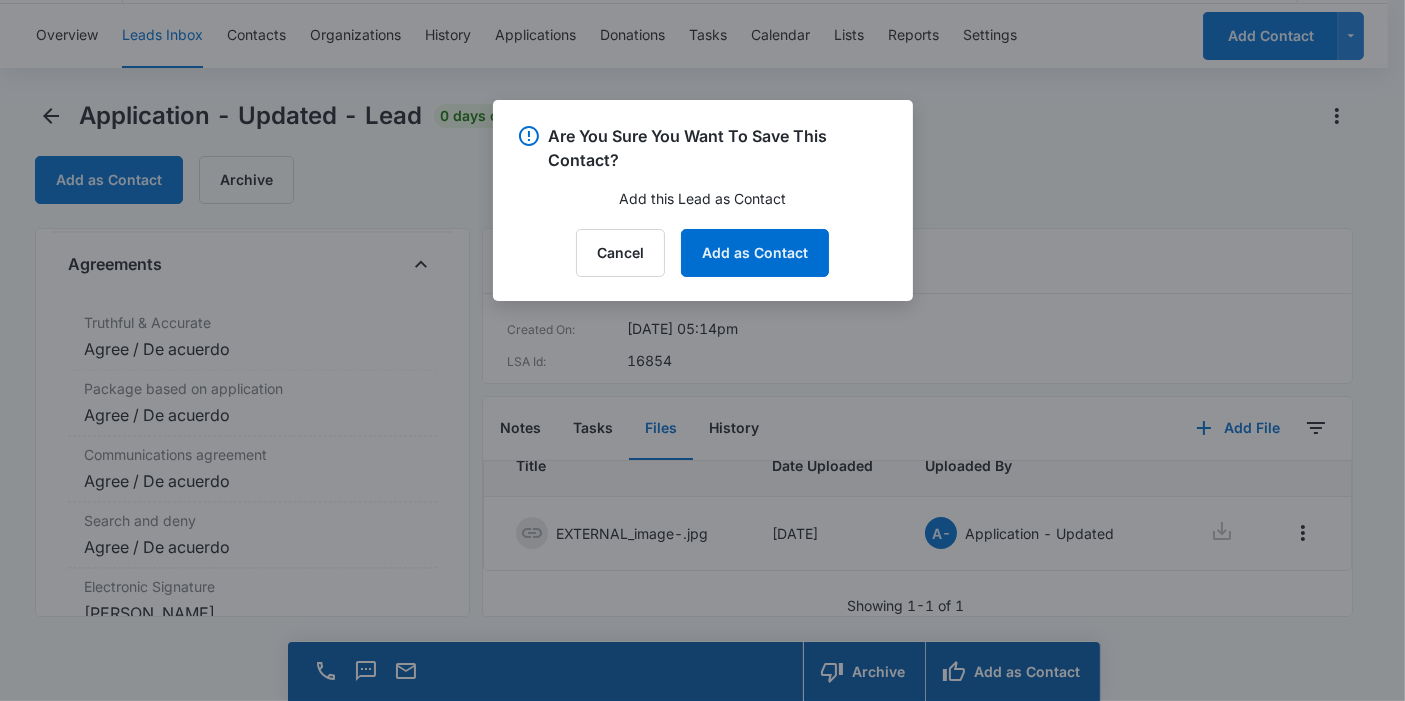 scroll, scrollTop: 4194, scrollLeft: 0, axis: vertical 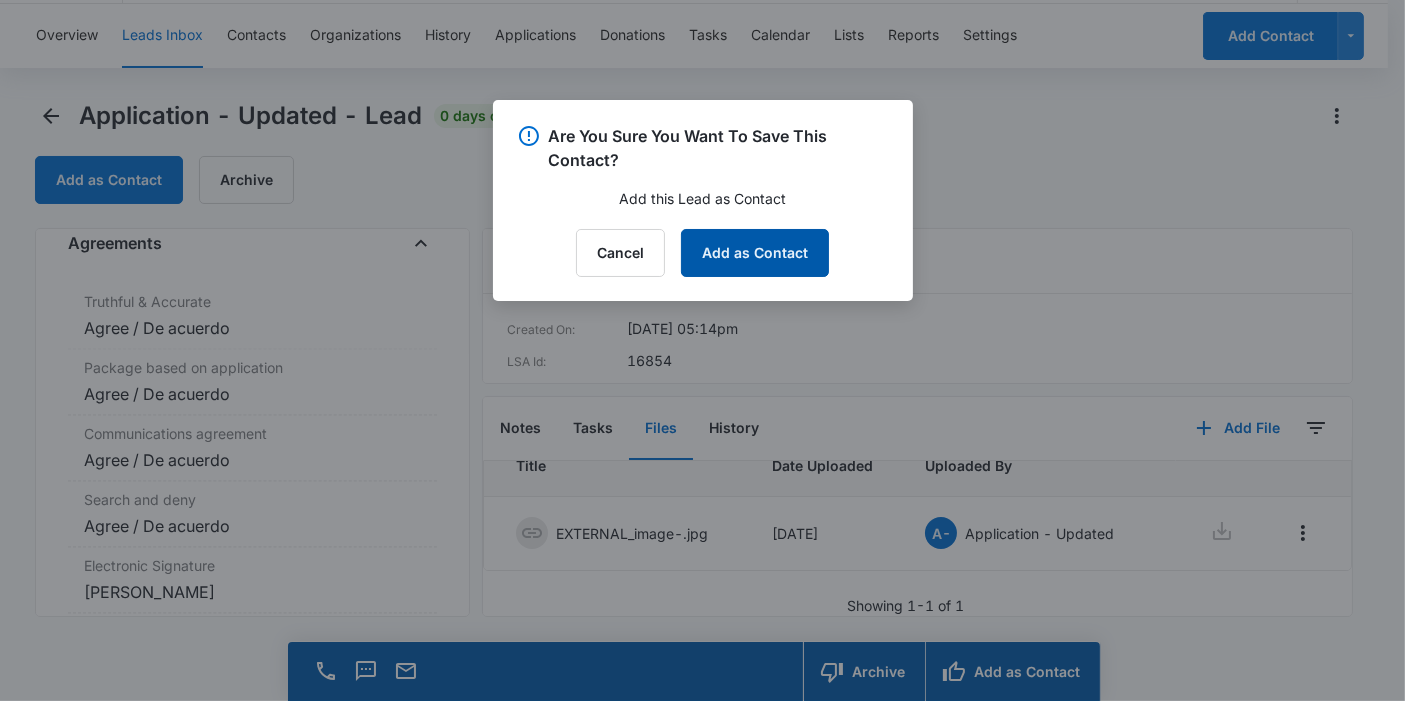 click on "Add as Contact" at bounding box center [755, 253] 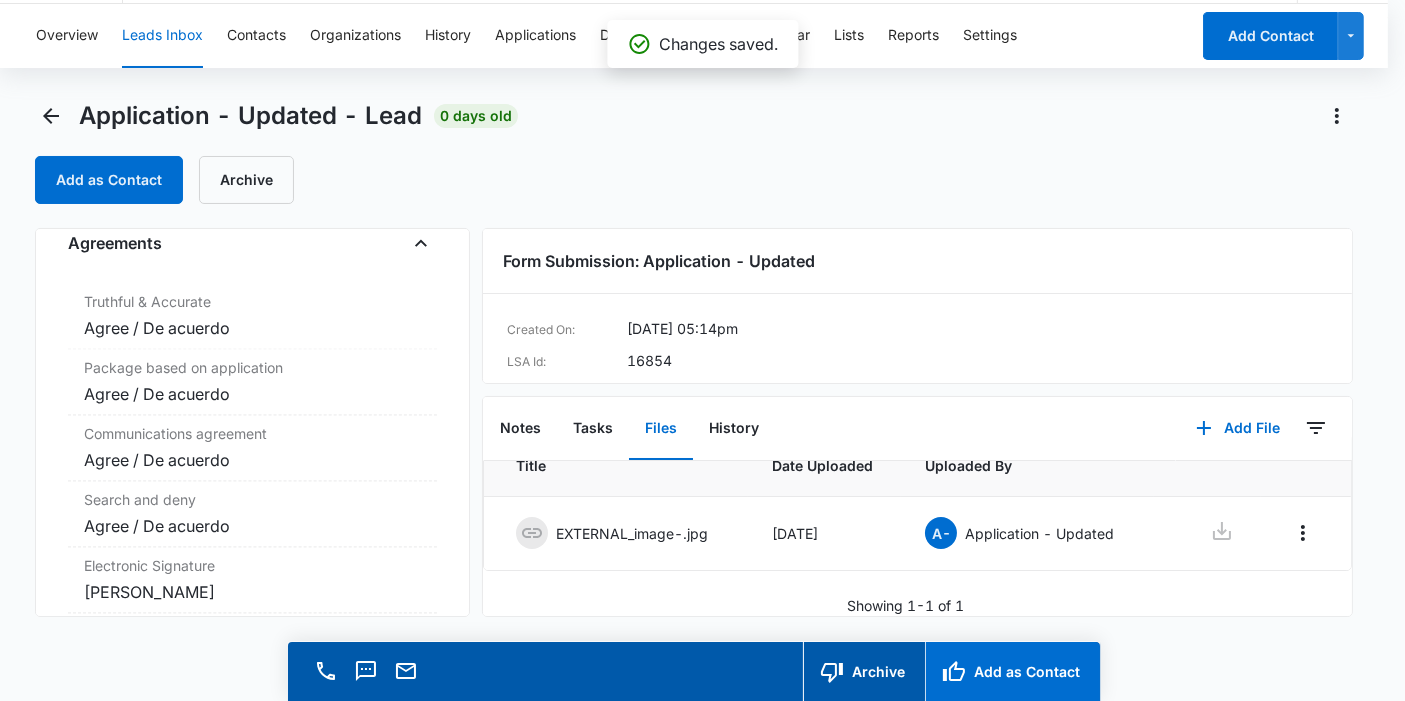 scroll, scrollTop: 4173, scrollLeft: 0, axis: vertical 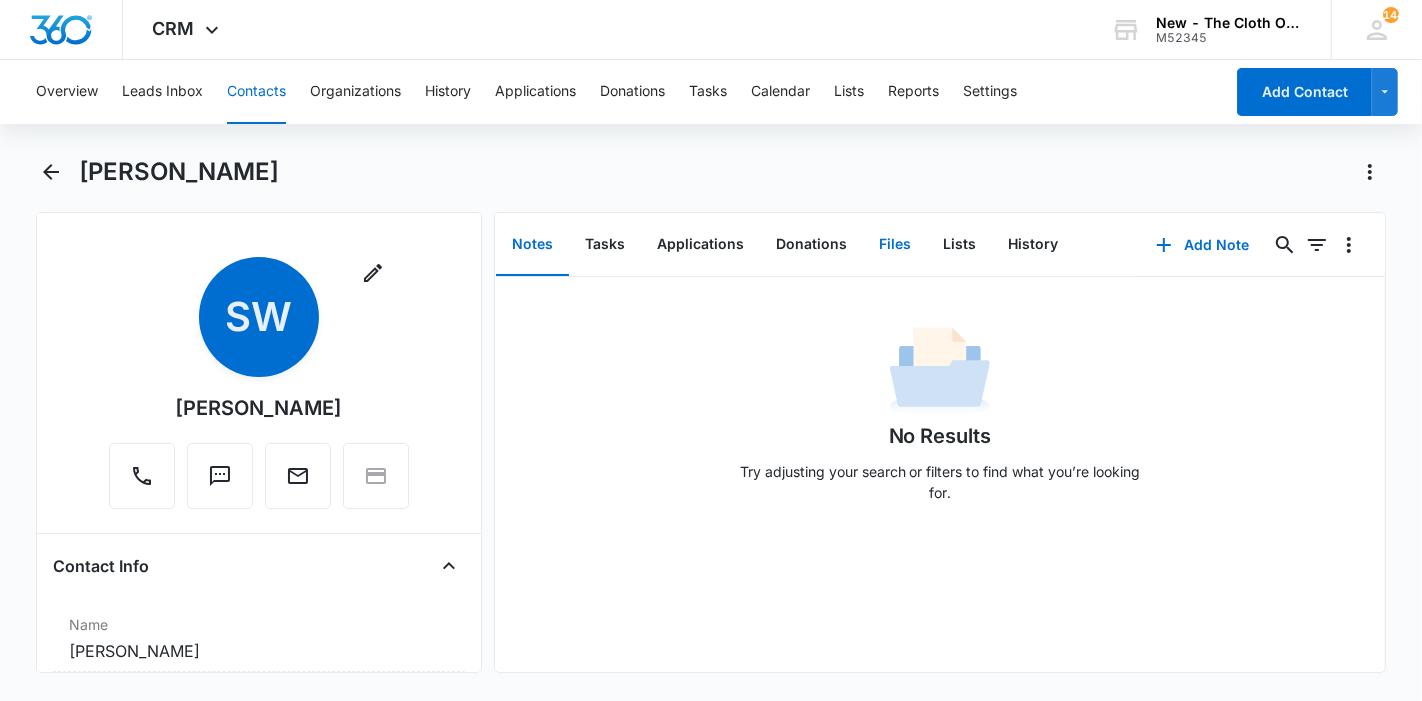 click on "Files" at bounding box center (895, 245) 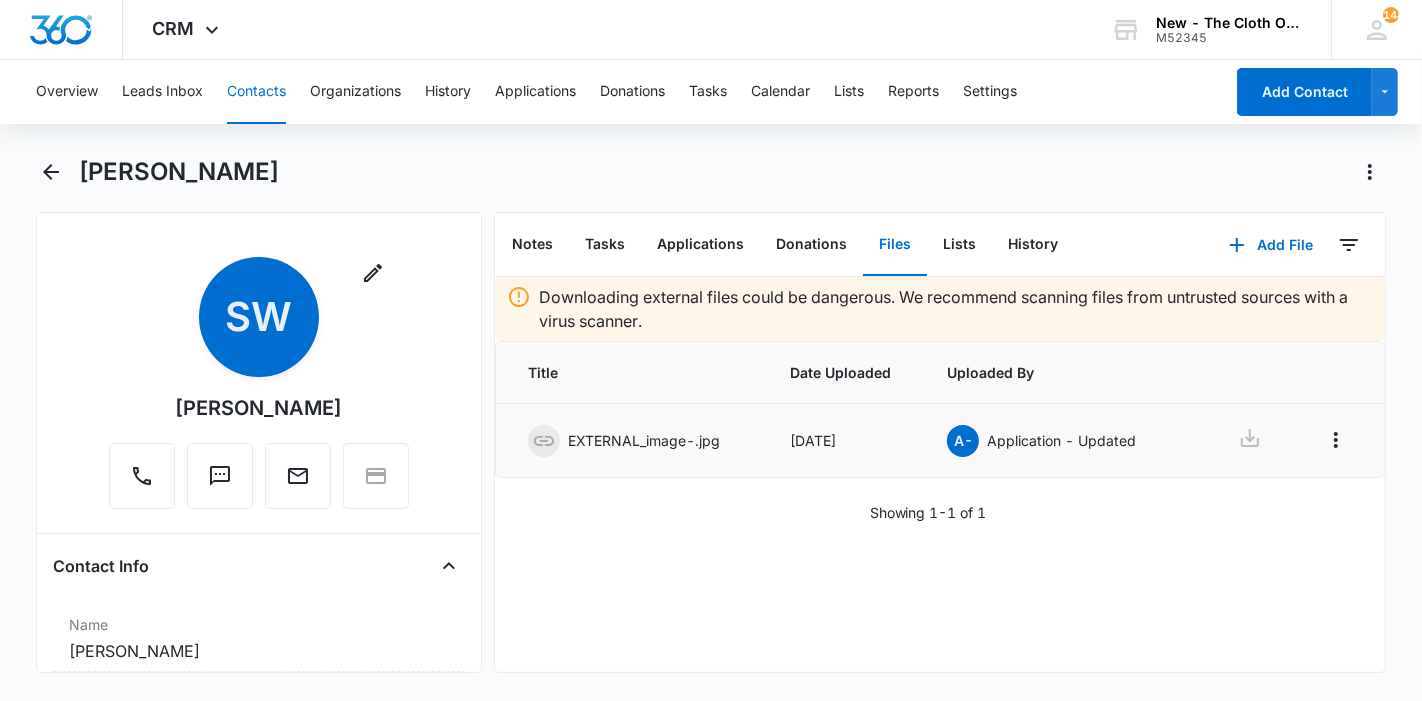 click 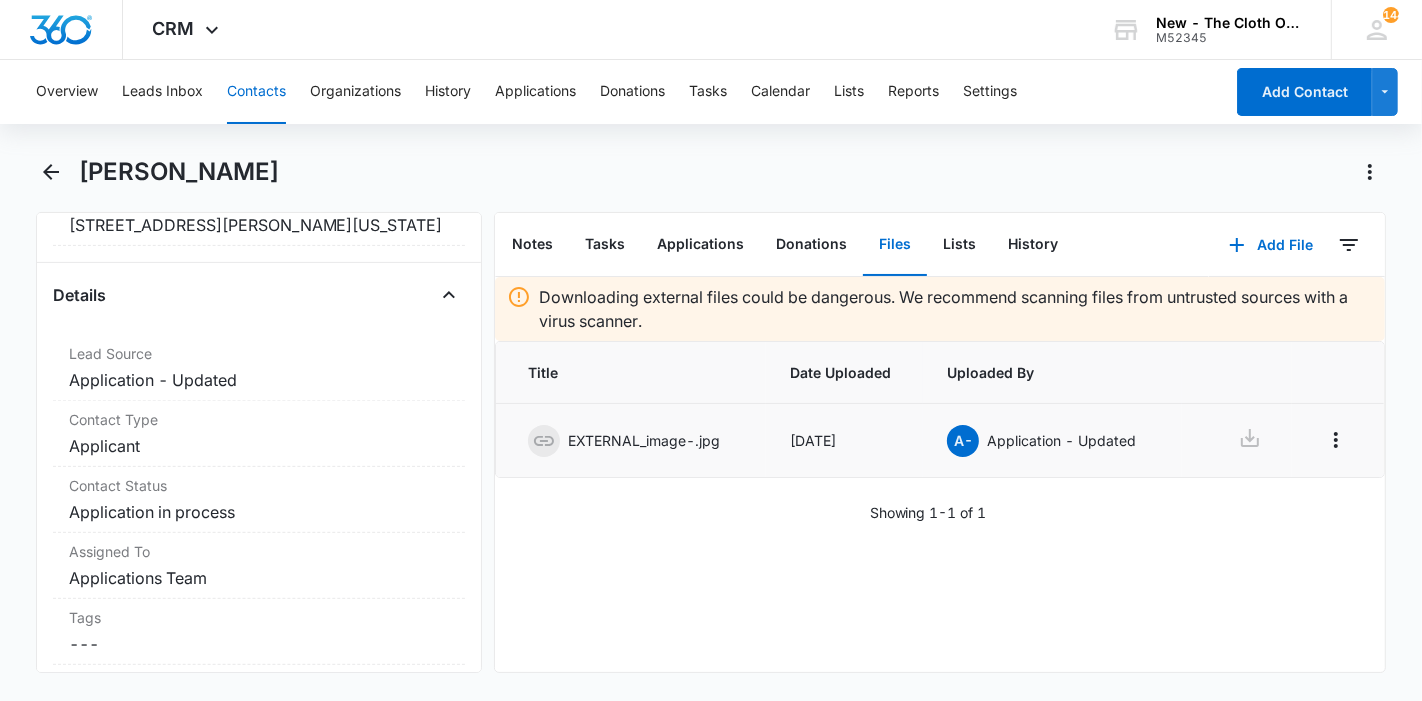 scroll, scrollTop: 555, scrollLeft: 0, axis: vertical 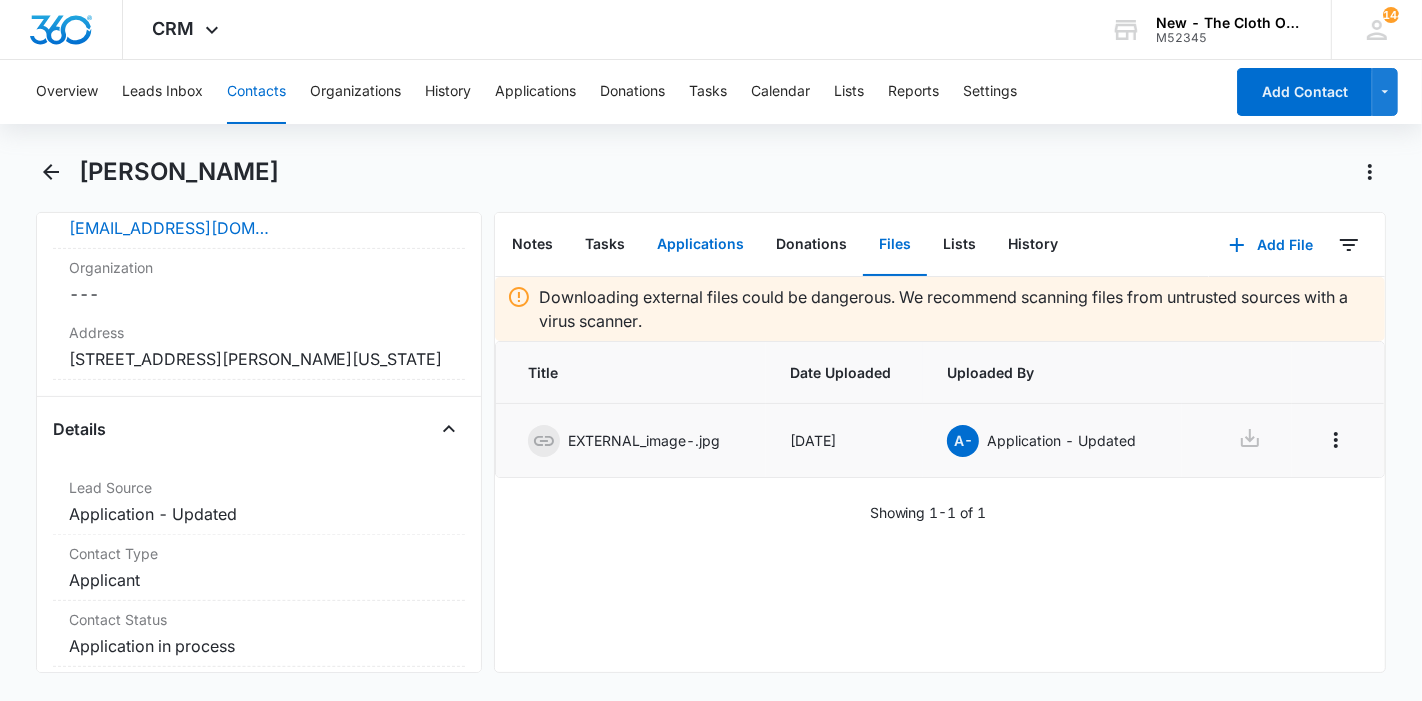 click on "Applications" at bounding box center [700, 245] 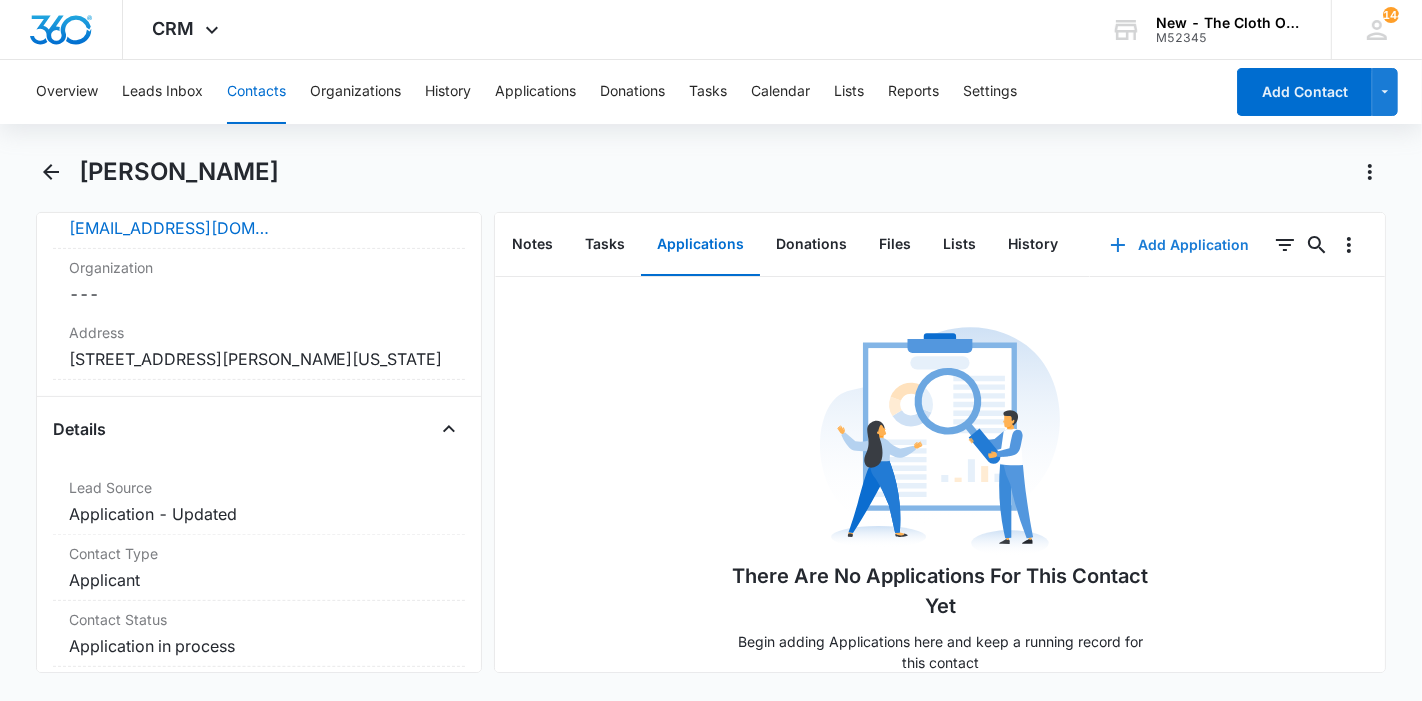 click on "Add Application" at bounding box center (1179, 245) 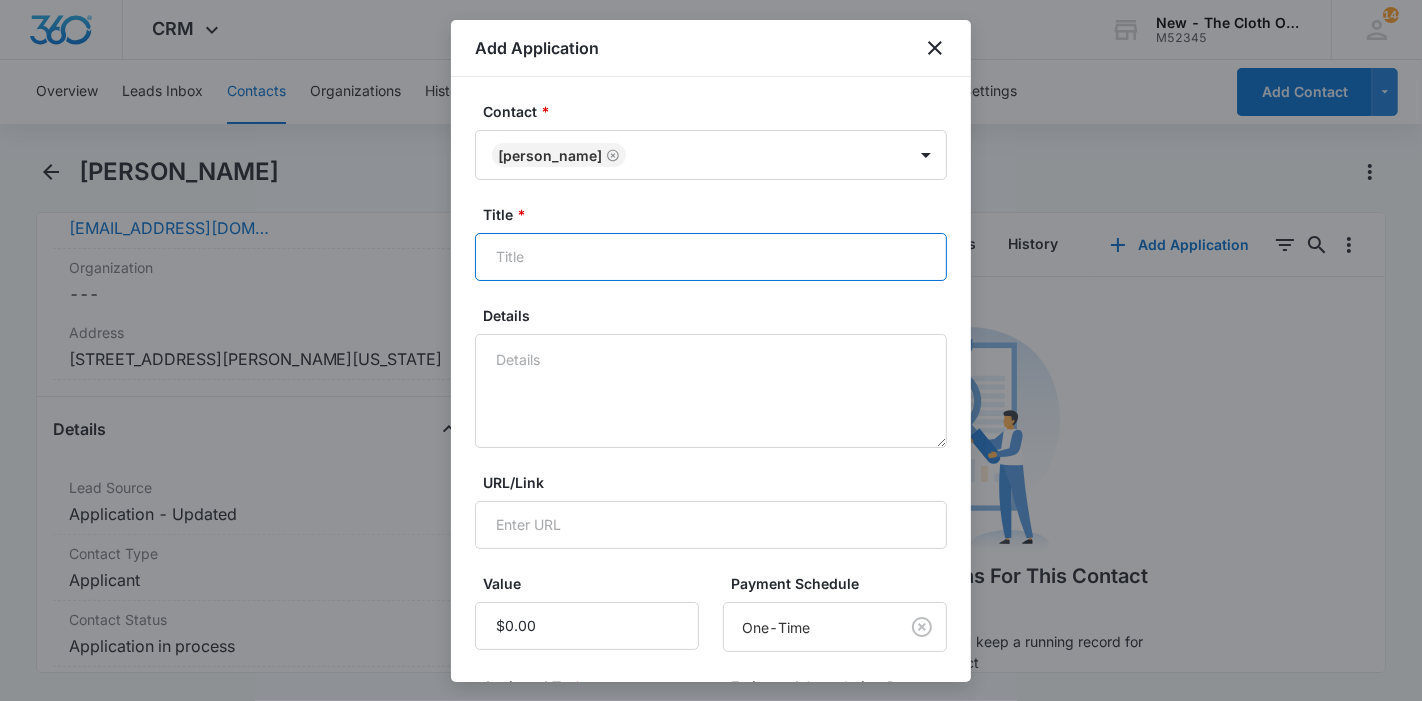 click on "Title *" at bounding box center (711, 257) 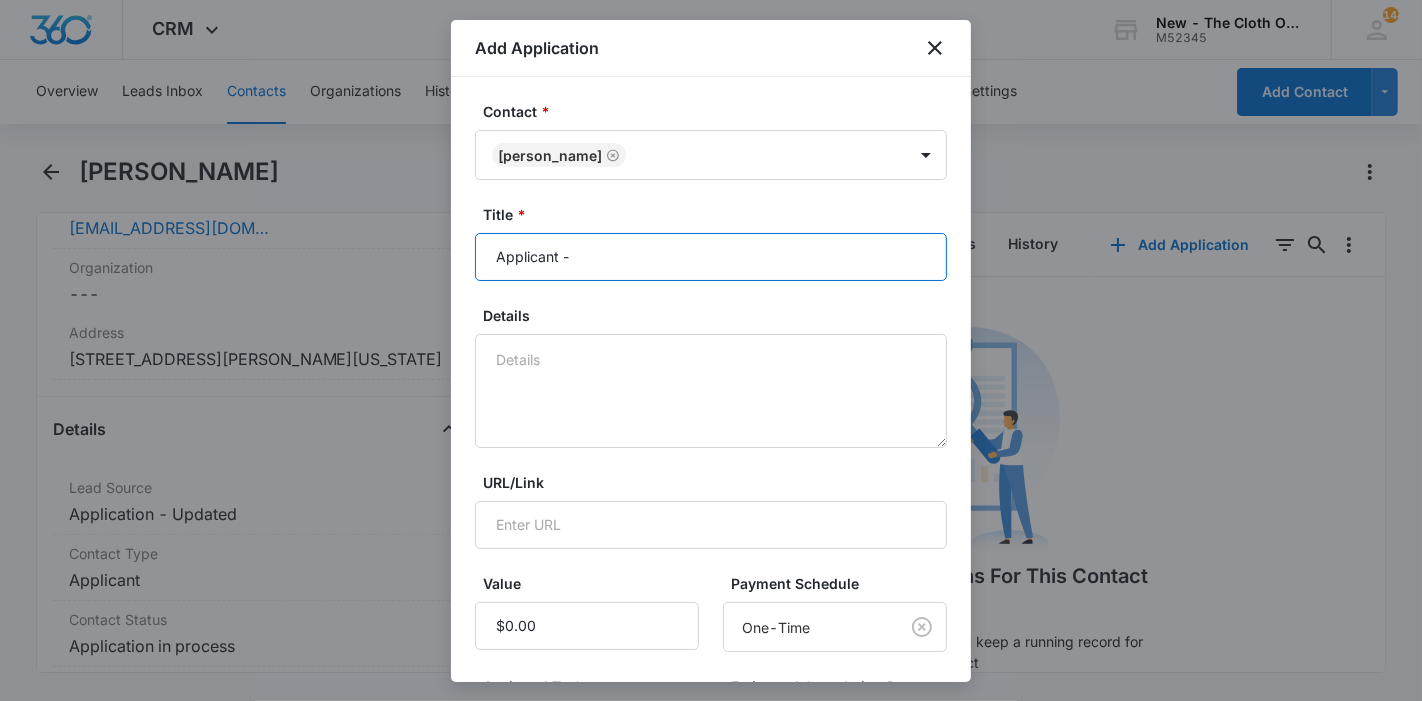 paste on "[PERSON_NAME]" 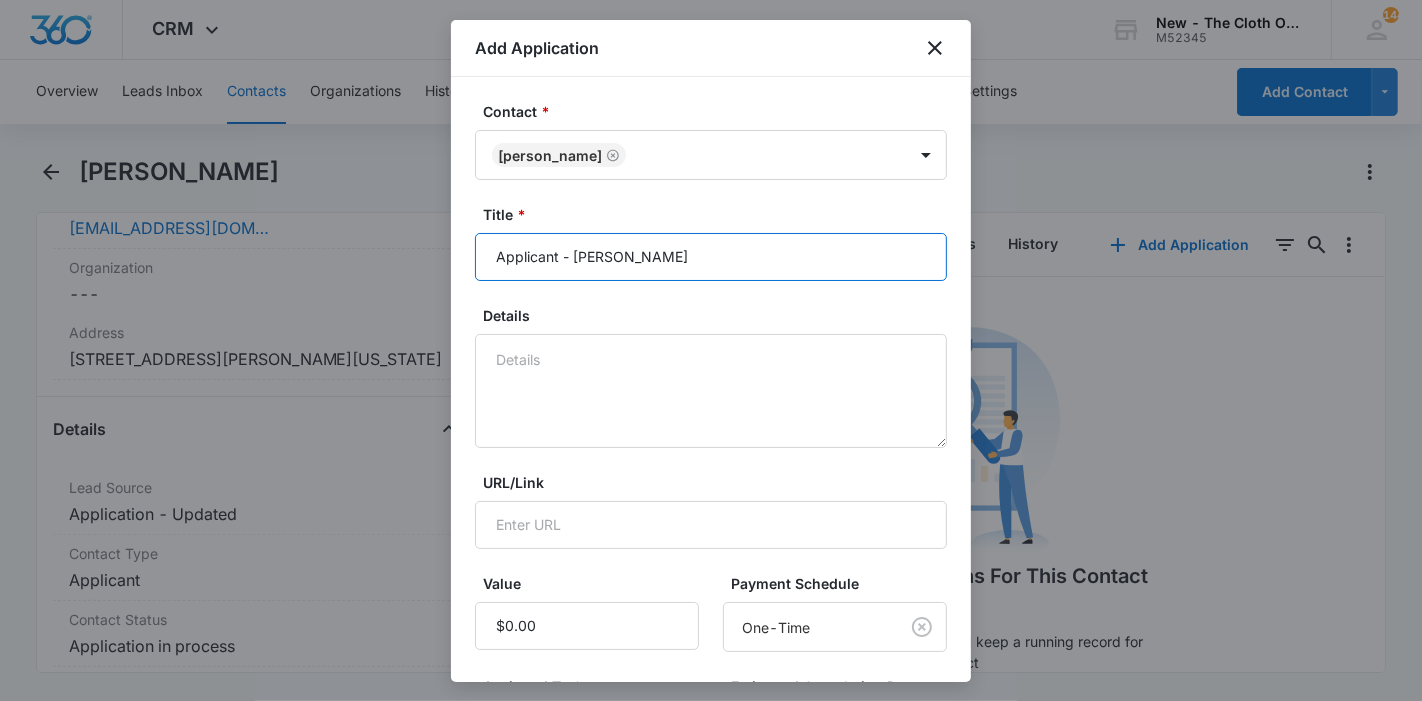 type on "Applicant - Sarah Workman" 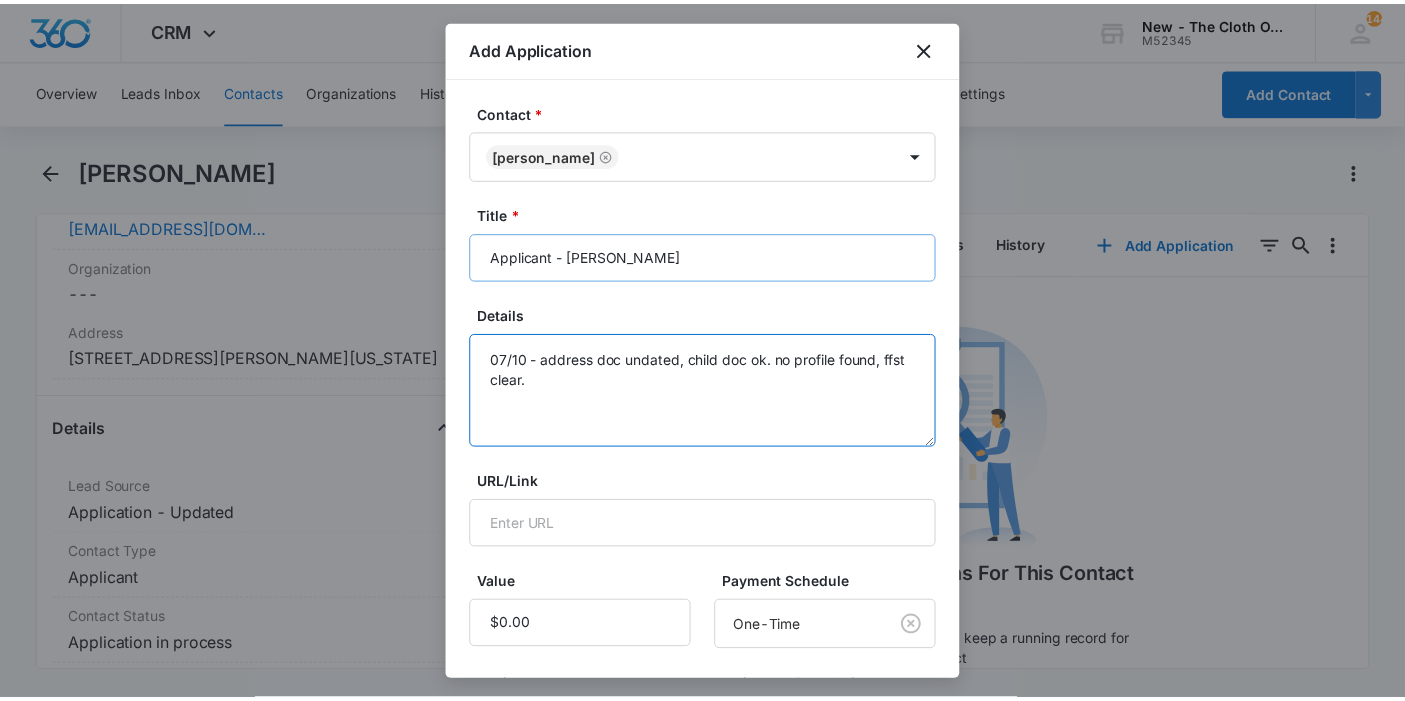 scroll, scrollTop: 285, scrollLeft: 0, axis: vertical 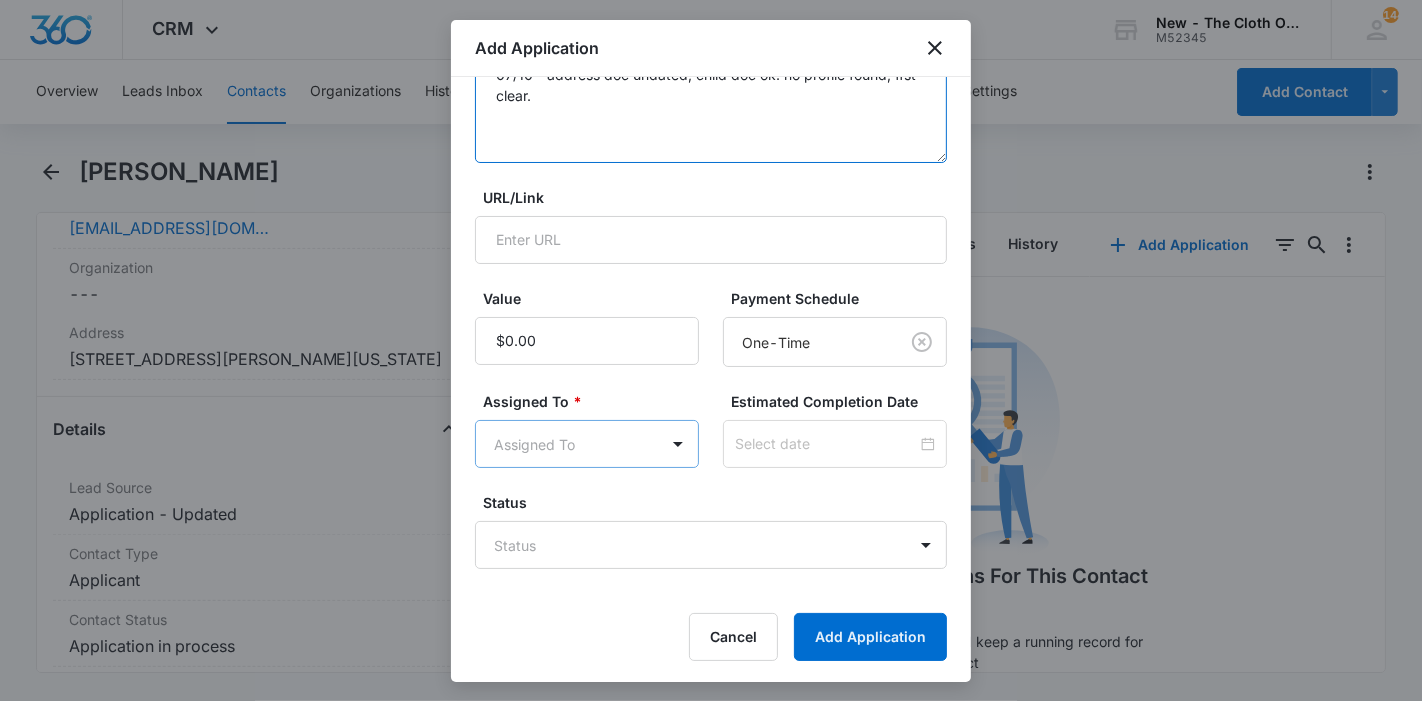 type on "07/10 - address doc undated, child doc ok. no profile found, ffst clear." 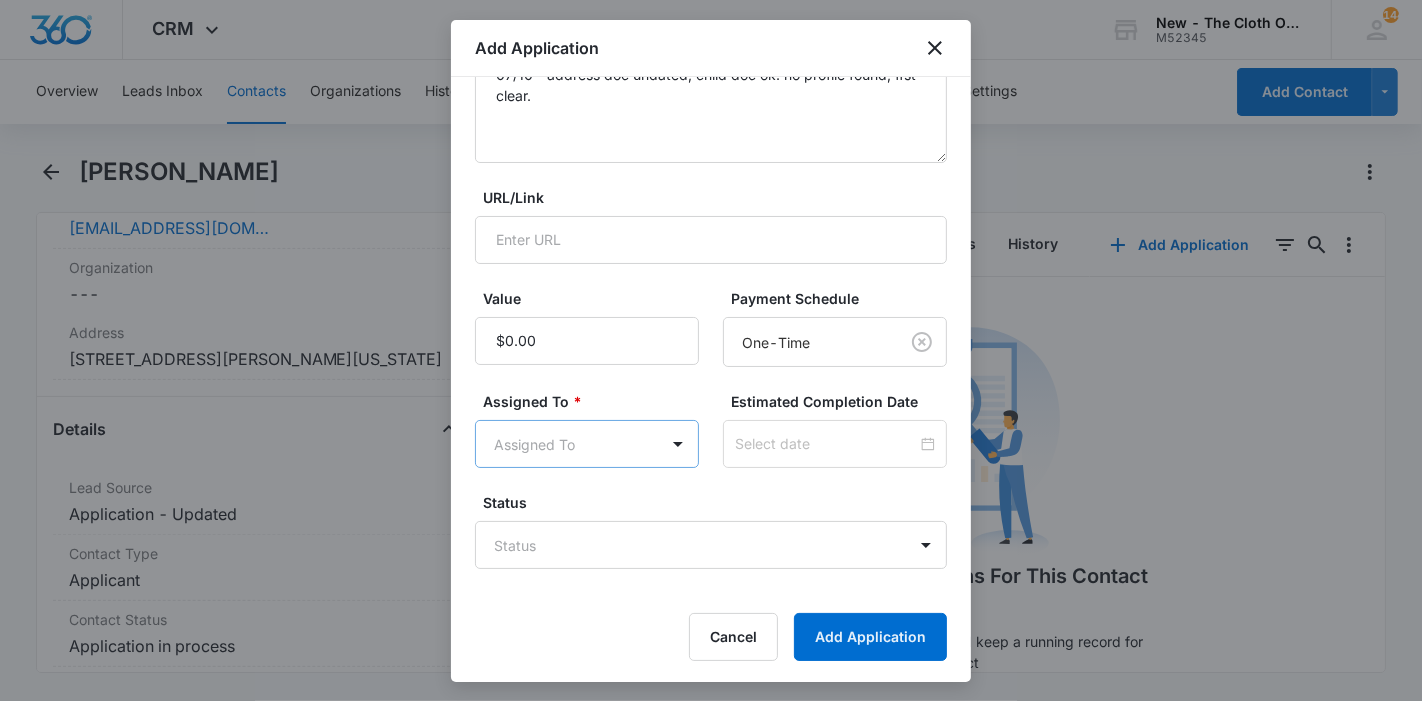 click on "CRM Apps Reputation Forms CRM Email Ads Intelligence Brand Settings New - The Cloth Option M52345 Your Accounts View All 144 KL Katie Lohr katie.WA@theclothoption.org My Profile 144 Notifications Support Logout Terms & Conditions   •   Privacy Policy Overview Leads Inbox Contacts Organizations History Applications Donations Tasks Calendar Lists Reports Settings Add Contact Sarah Workman Remove SW Sarah Workman Contact Info Name Cancel Save Changes Sarah Workman Phone Cancel Save Changes (740) 509-6349 Email Cancel Save Changes jackorbecky@yahoo.com Organization Cancel Save Changes --- Address Cancel Save Changes 56201 Spencer Rd Cumberland Ohio 43732 Details Lead Source Cancel Save Changes Application - Updated Contact Type Cancel Save Changes Applicant Contact Status Cancel Save Changes Application in process Assigned To Cancel Save Changes Applications Team Tags Cancel Save Changes --- Next Contact Date Cancel Save Changes --- Color Tag Current Color: Cancel Save Changes Payments ID ID 16854 Created ---" at bounding box center (711, 350) 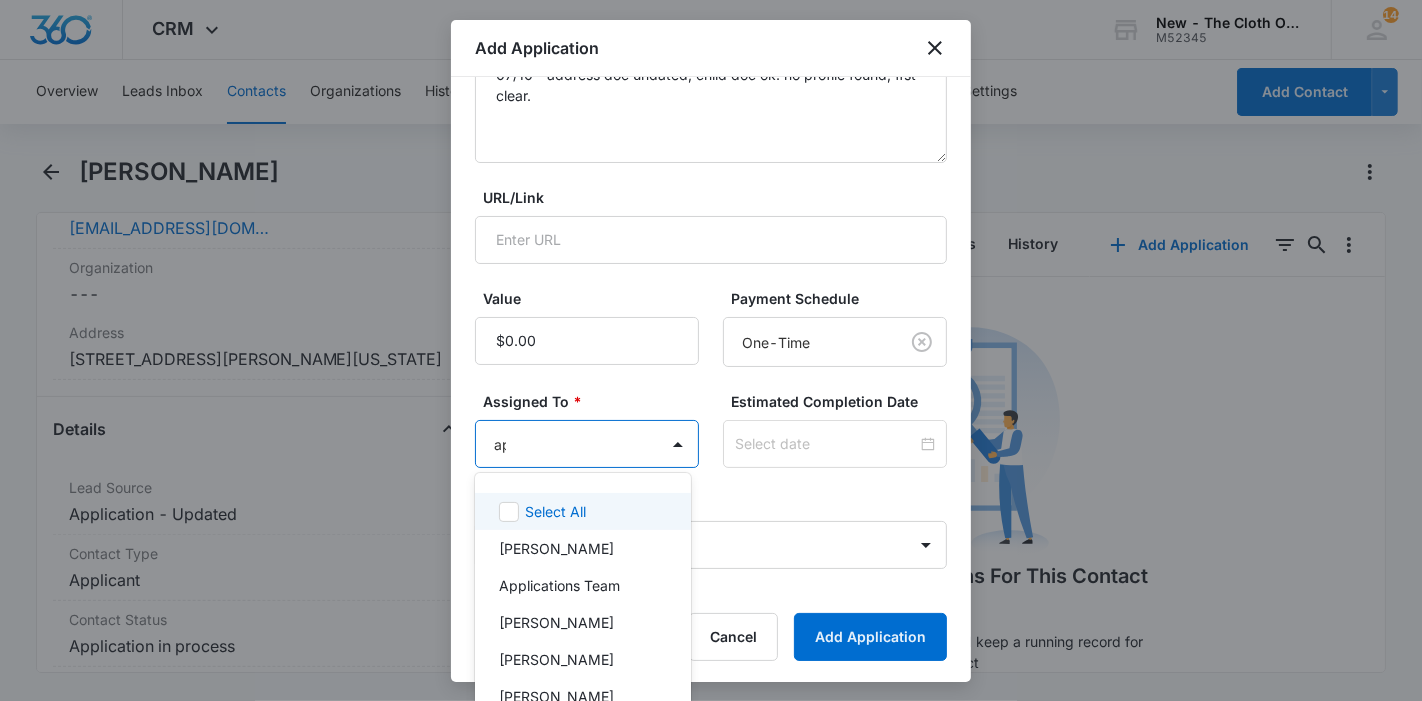 type on "app" 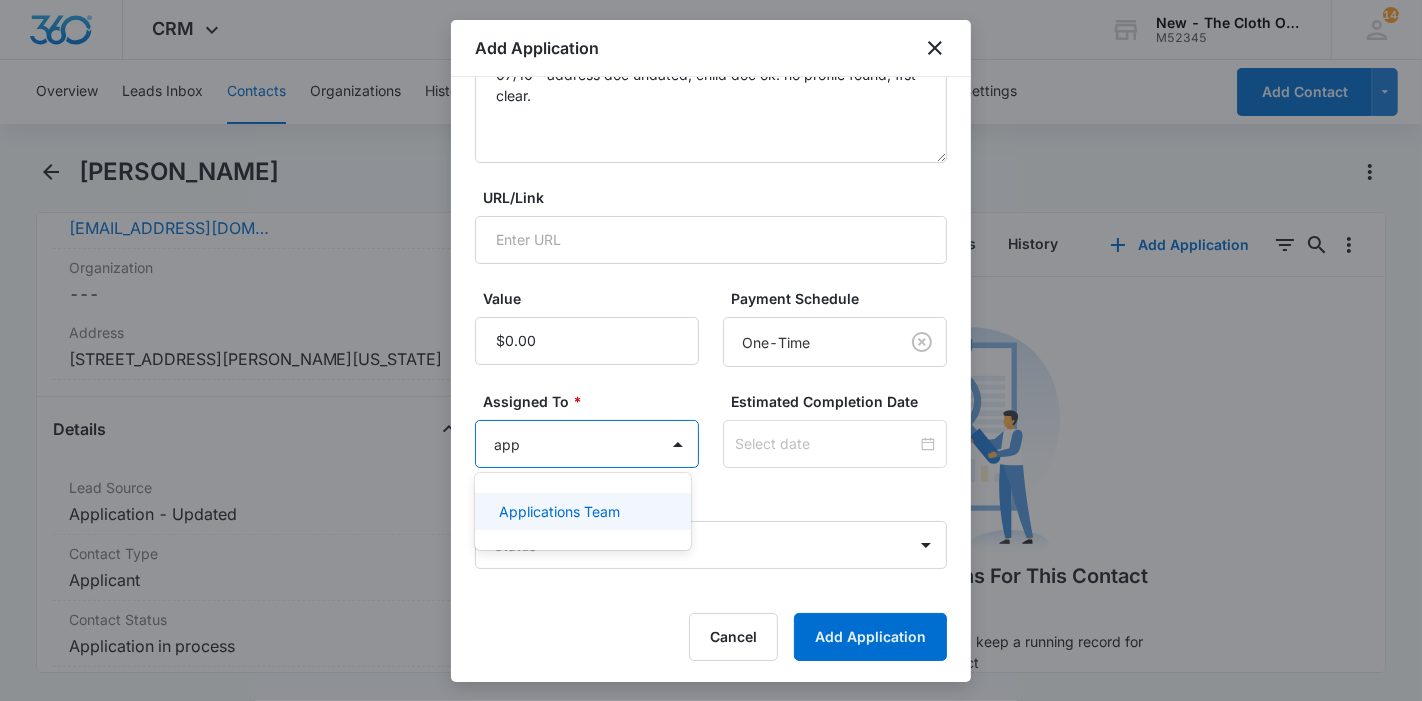 click on "Applications Team" at bounding box center (559, 511) 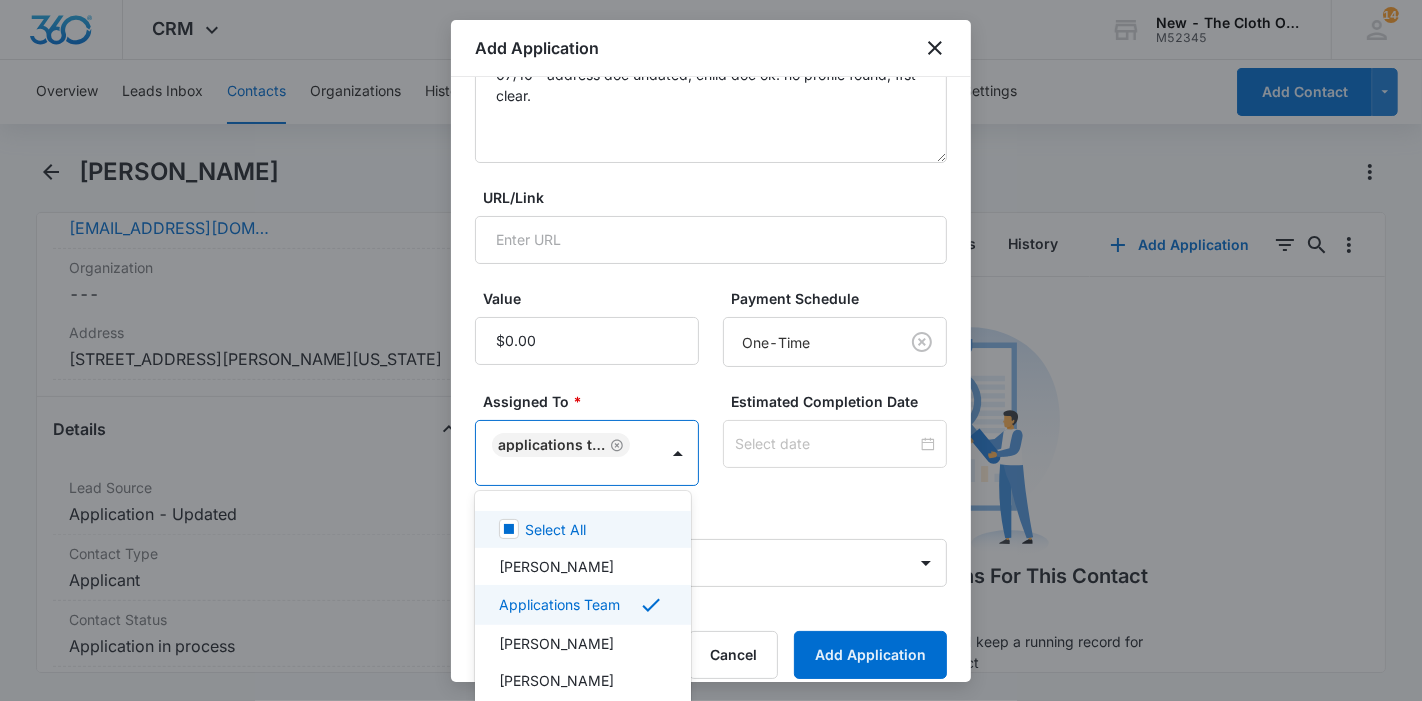 click at bounding box center [711, 350] 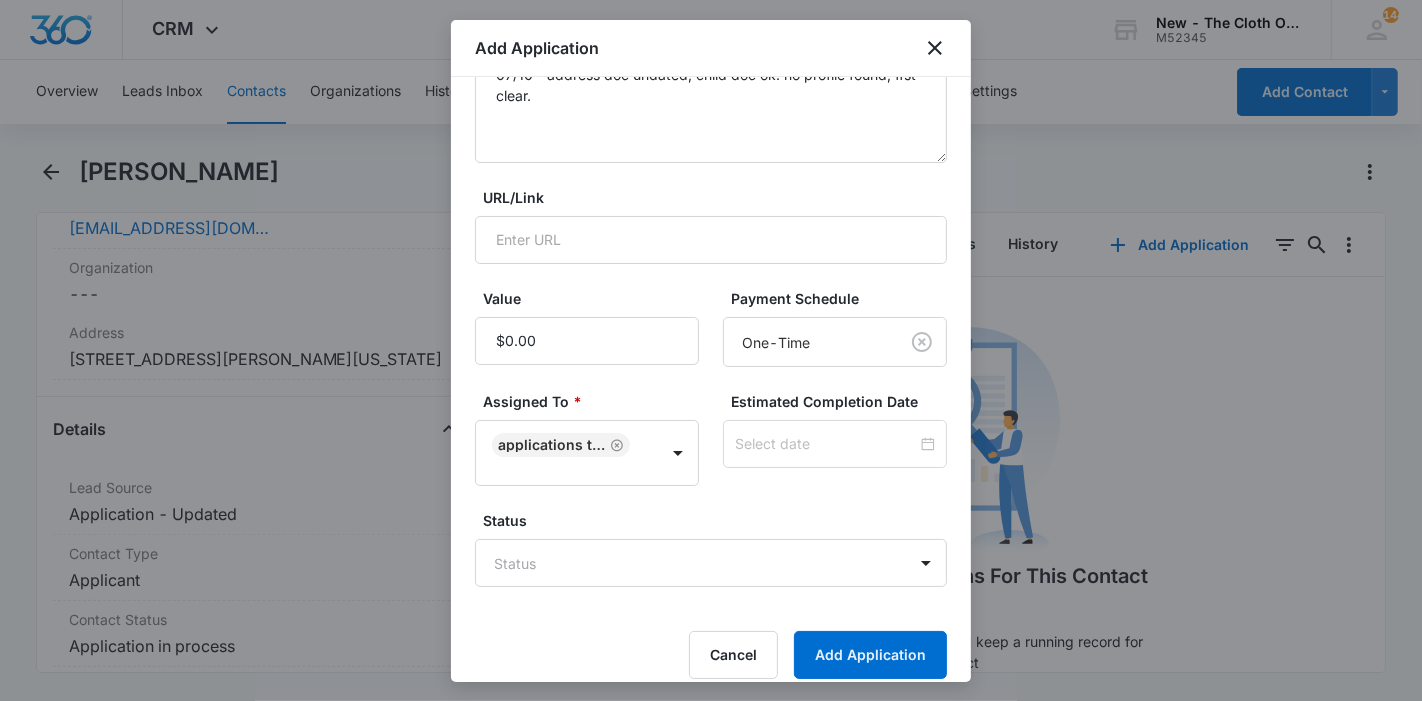 click at bounding box center (826, 444) 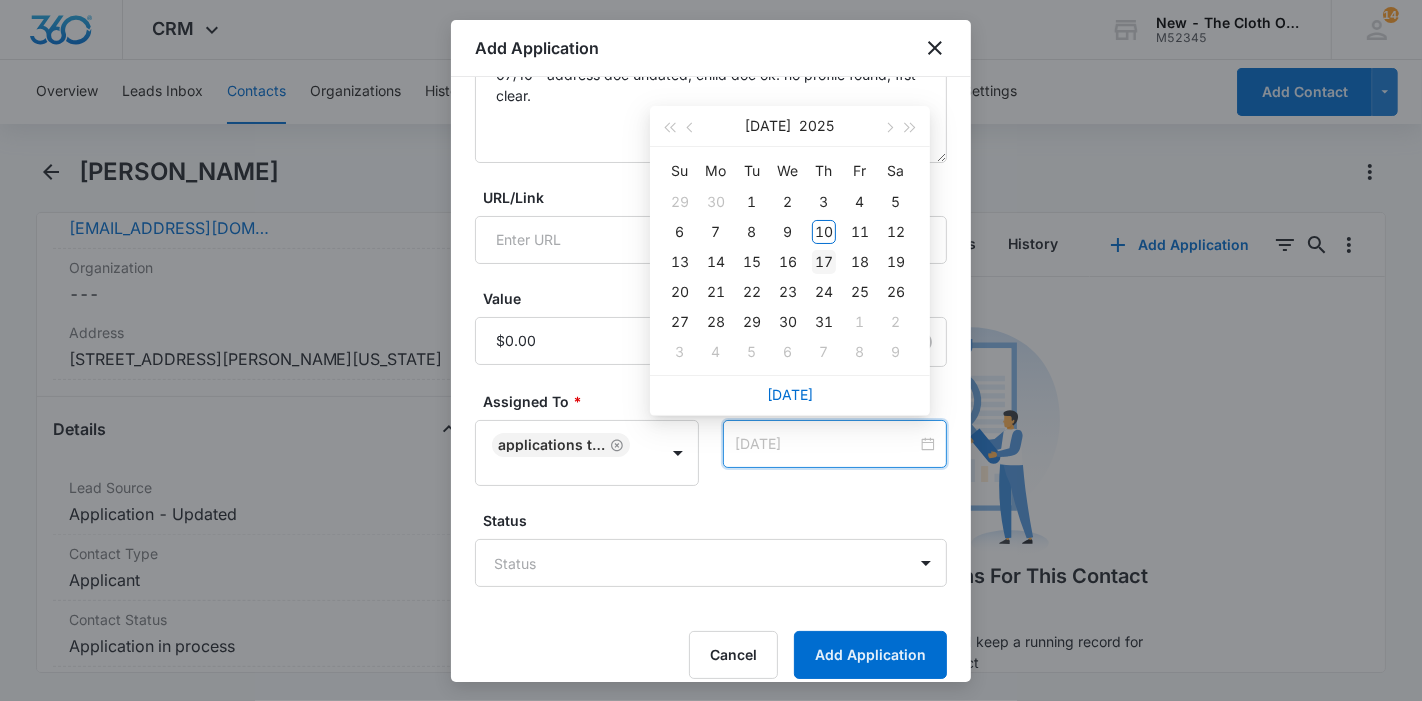 type on "[DATE]" 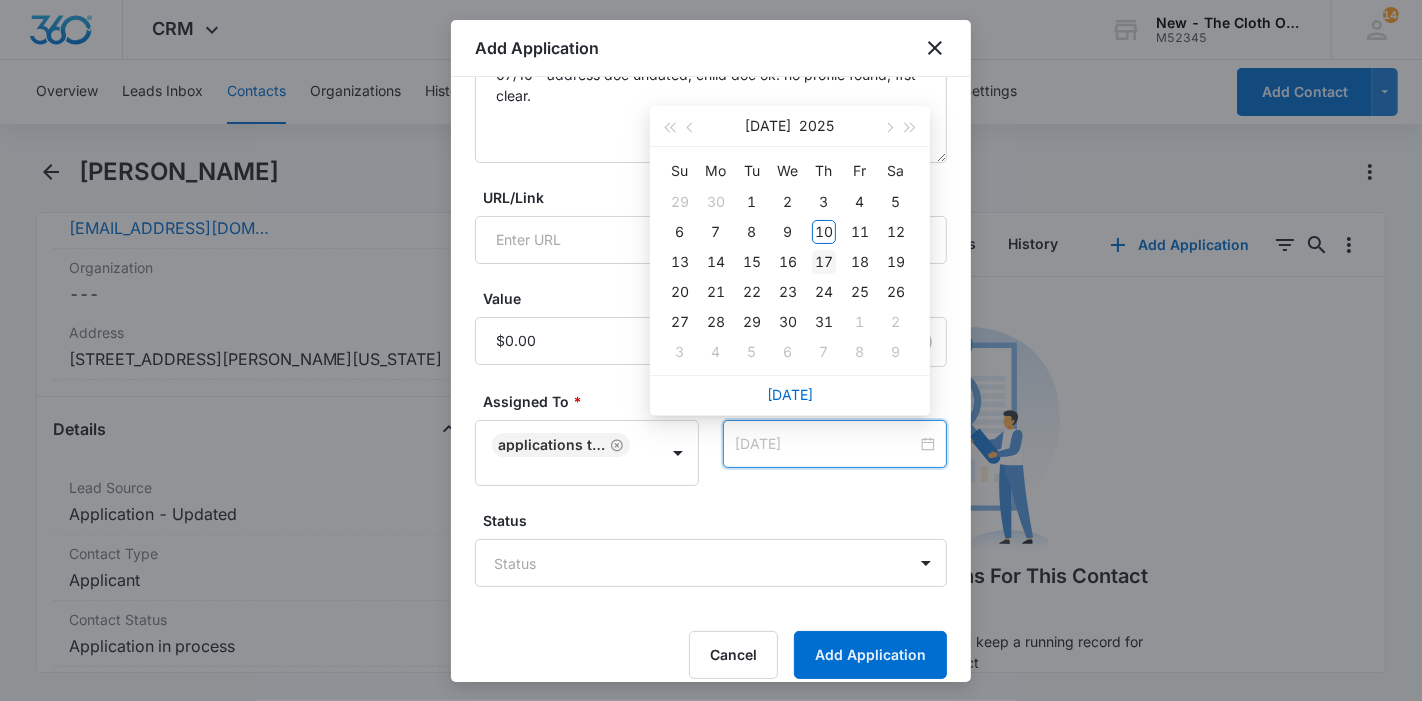 click on "17" at bounding box center [824, 262] 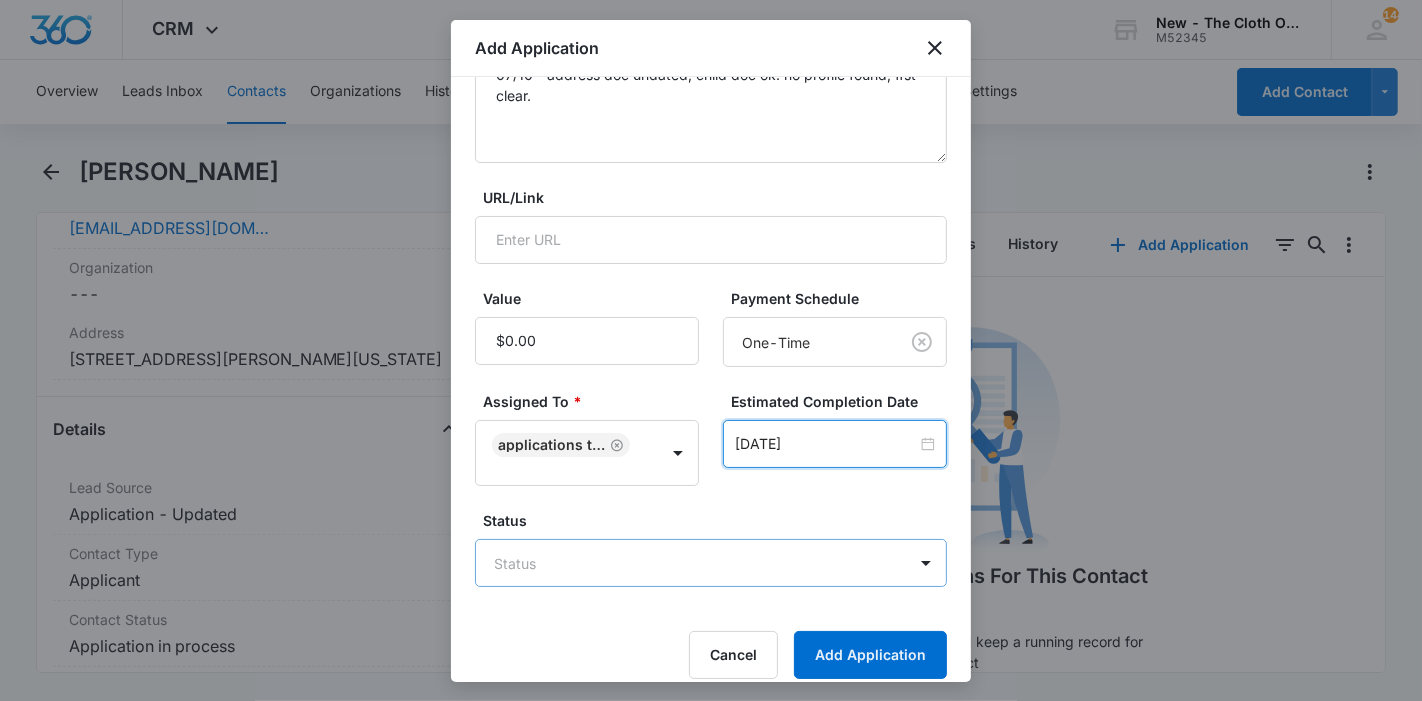 click on "CRM Apps Reputation Forms CRM Email Ads Intelligence Brand Settings New - The Cloth Option M52345 Your Accounts View All 144 KL Katie Lohr katie.WA@theclothoption.org My Profile 144 Notifications Support Logout Terms & Conditions   •   Privacy Policy Overview Leads Inbox Contacts Organizations History Applications Donations Tasks Calendar Lists Reports Settings Add Contact Sarah Workman Remove SW Sarah Workman Contact Info Name Cancel Save Changes Sarah Workman Phone Cancel Save Changes (740) 509-6349 Email Cancel Save Changes jackorbecky@yahoo.com Organization Cancel Save Changes --- Address Cancel Save Changes 56201 Spencer Rd Cumberland Ohio 43732 Details Lead Source Cancel Save Changes Application - Updated Contact Type Cancel Save Changes Applicant Contact Status Cancel Save Changes Application in process Assigned To Cancel Save Changes Applications Team Tags Cancel Save Changes --- Next Contact Date Cancel Save Changes --- Color Tag Current Color: Cancel Save Changes Payments ID ID 16854 Created ---" at bounding box center [711, 350] 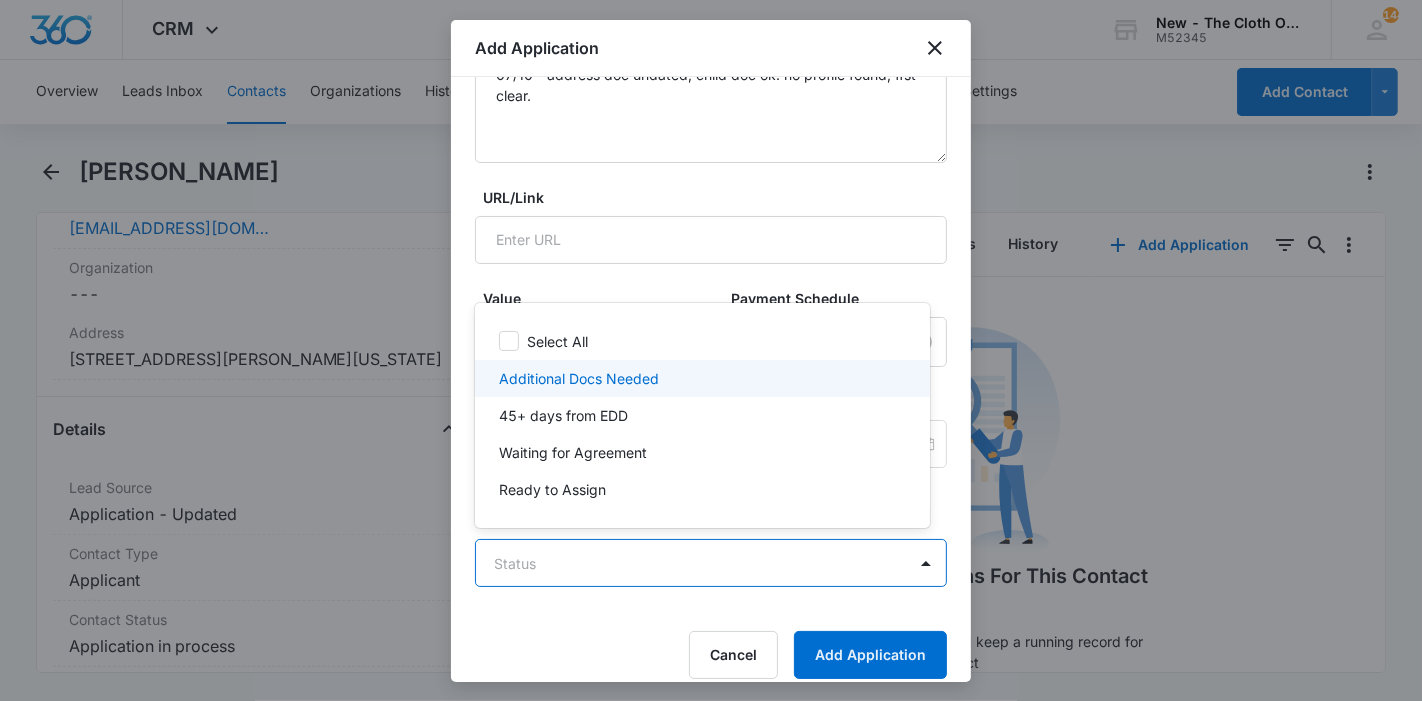 click on "Additional Docs Needed" at bounding box center (579, 378) 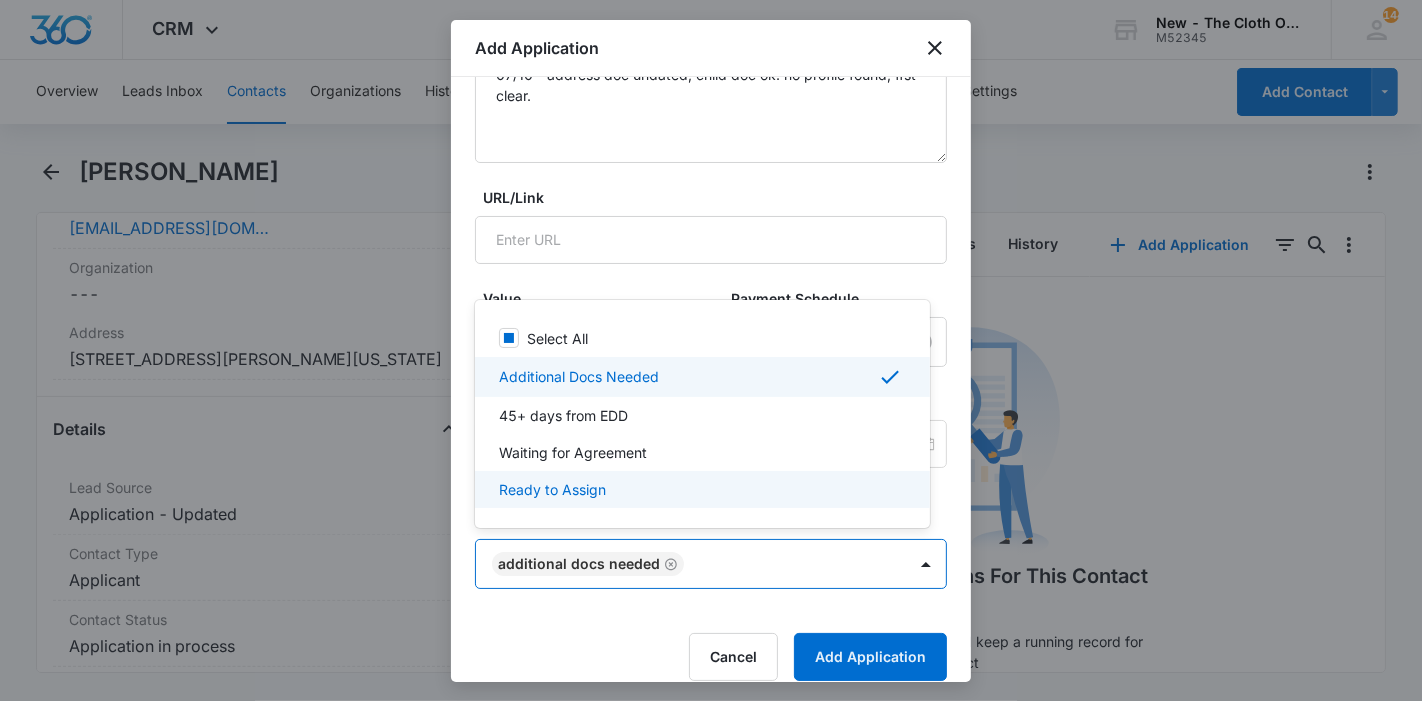 click at bounding box center (711, 350) 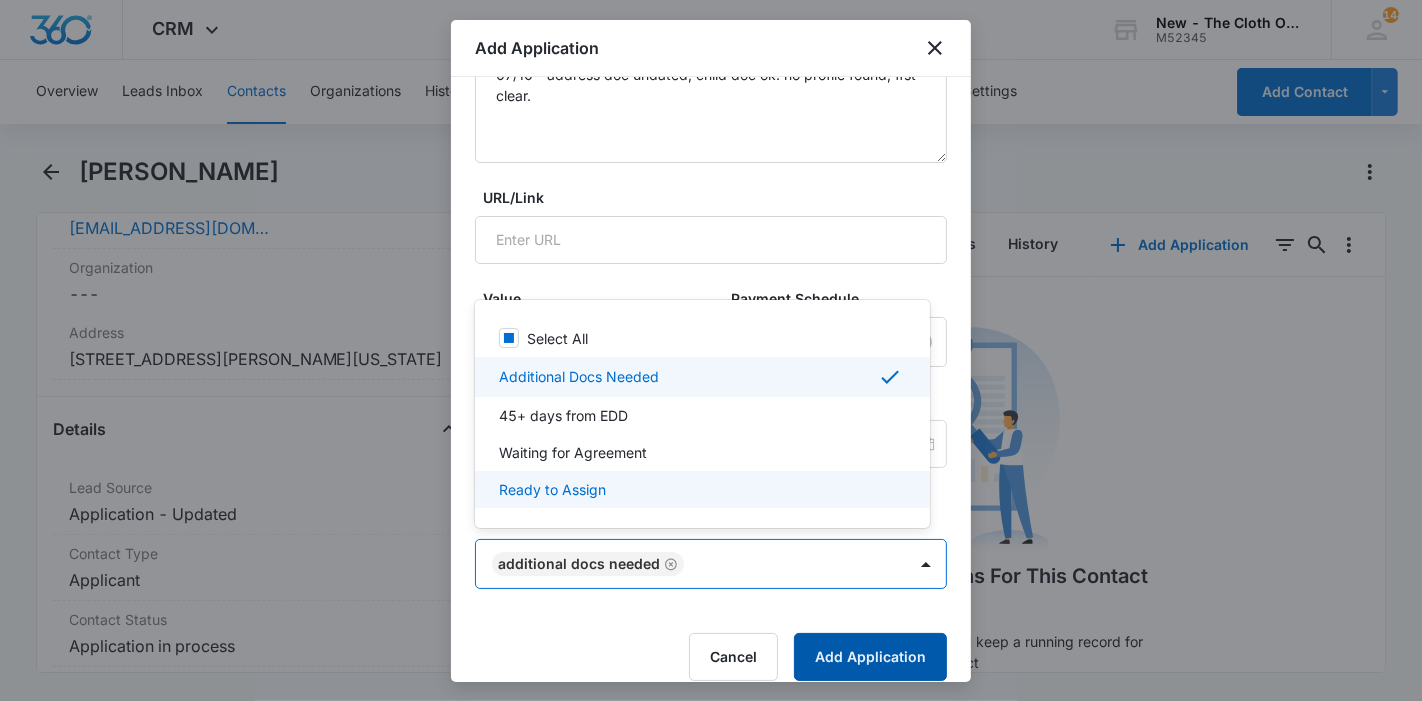 click on "Add Application" at bounding box center (870, 657) 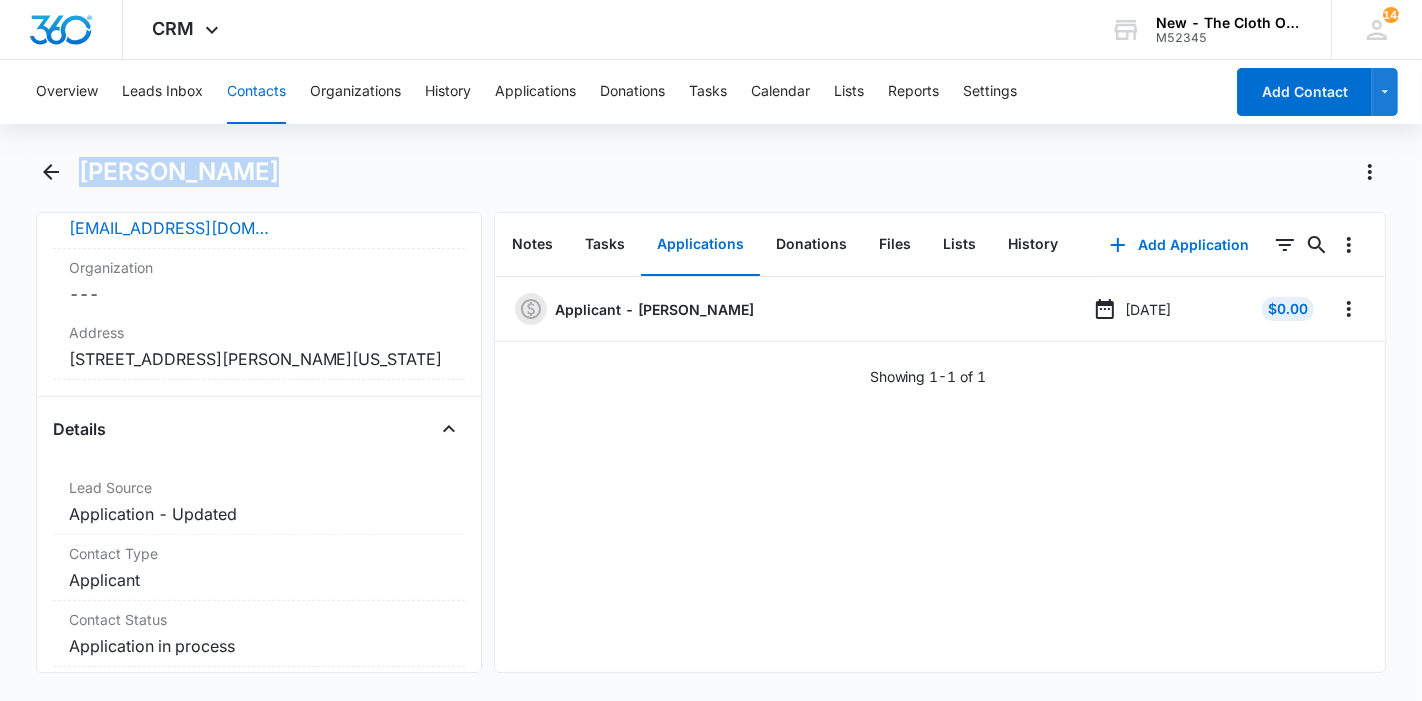 drag, startPoint x: 277, startPoint y: 177, endPoint x: 82, endPoint y: 196, distance: 195.92346 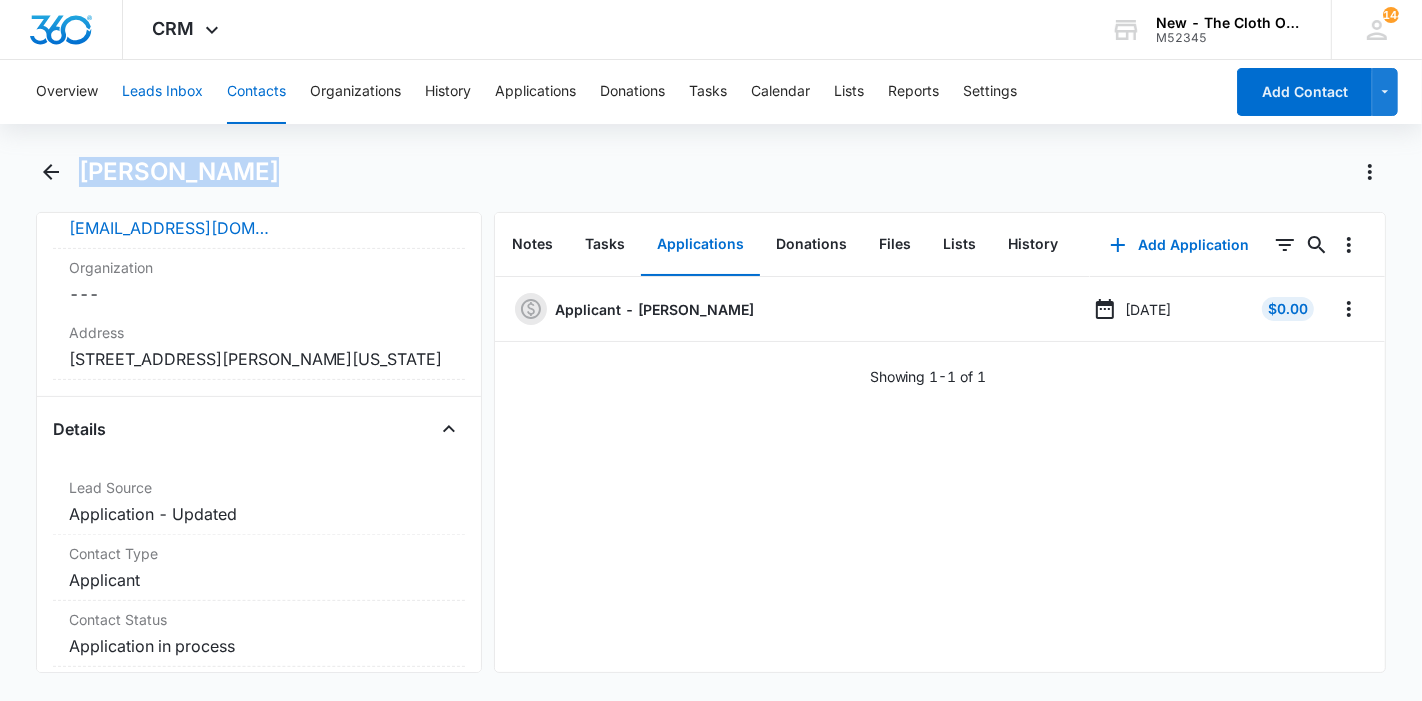 click on "Leads Inbox" at bounding box center (162, 92) 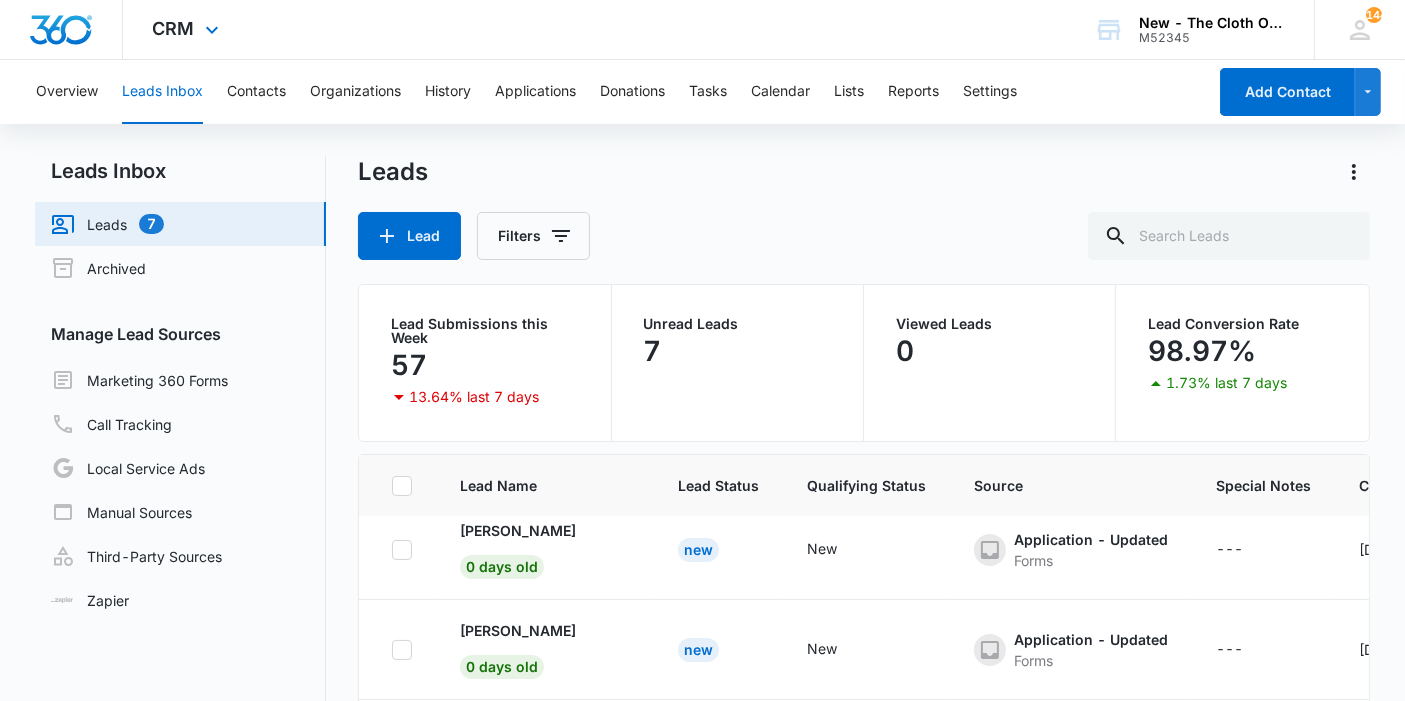 scroll, scrollTop: 431, scrollLeft: 0, axis: vertical 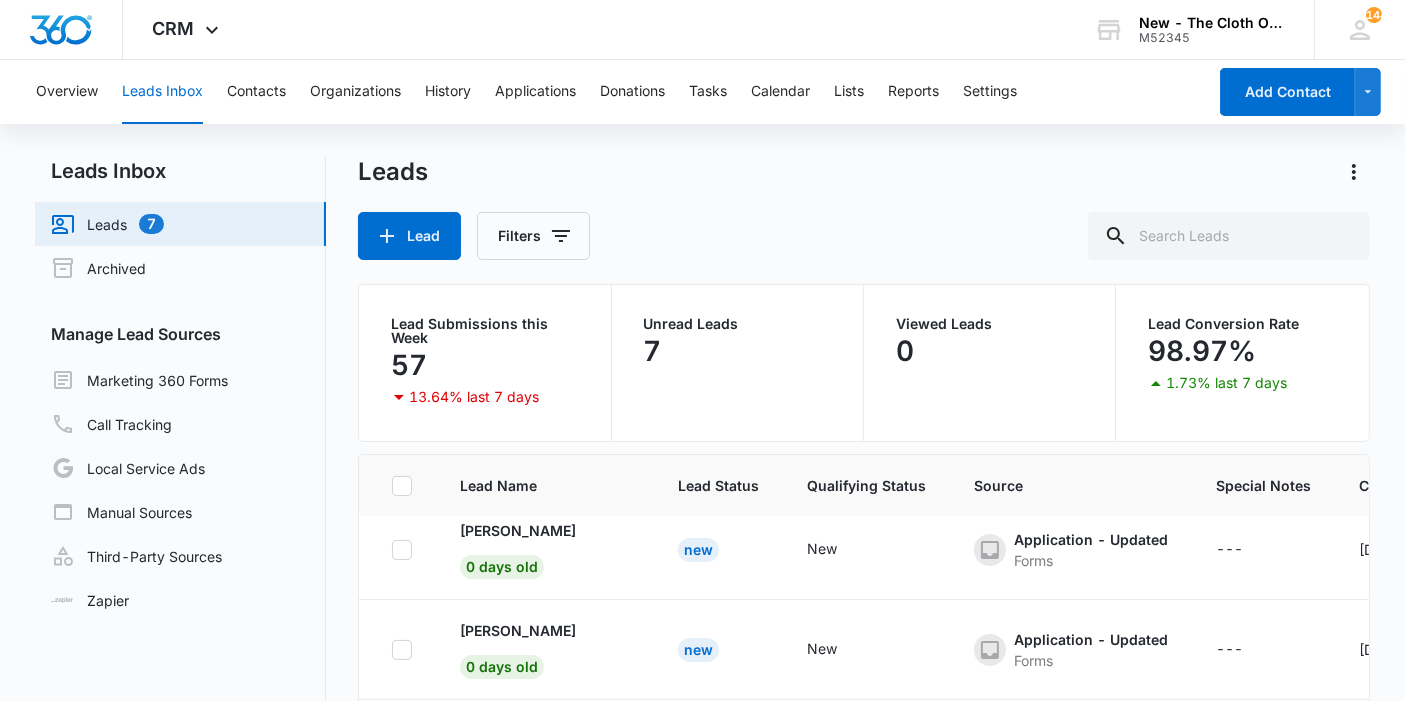 click on "Leads Inbox" at bounding box center [162, 92] 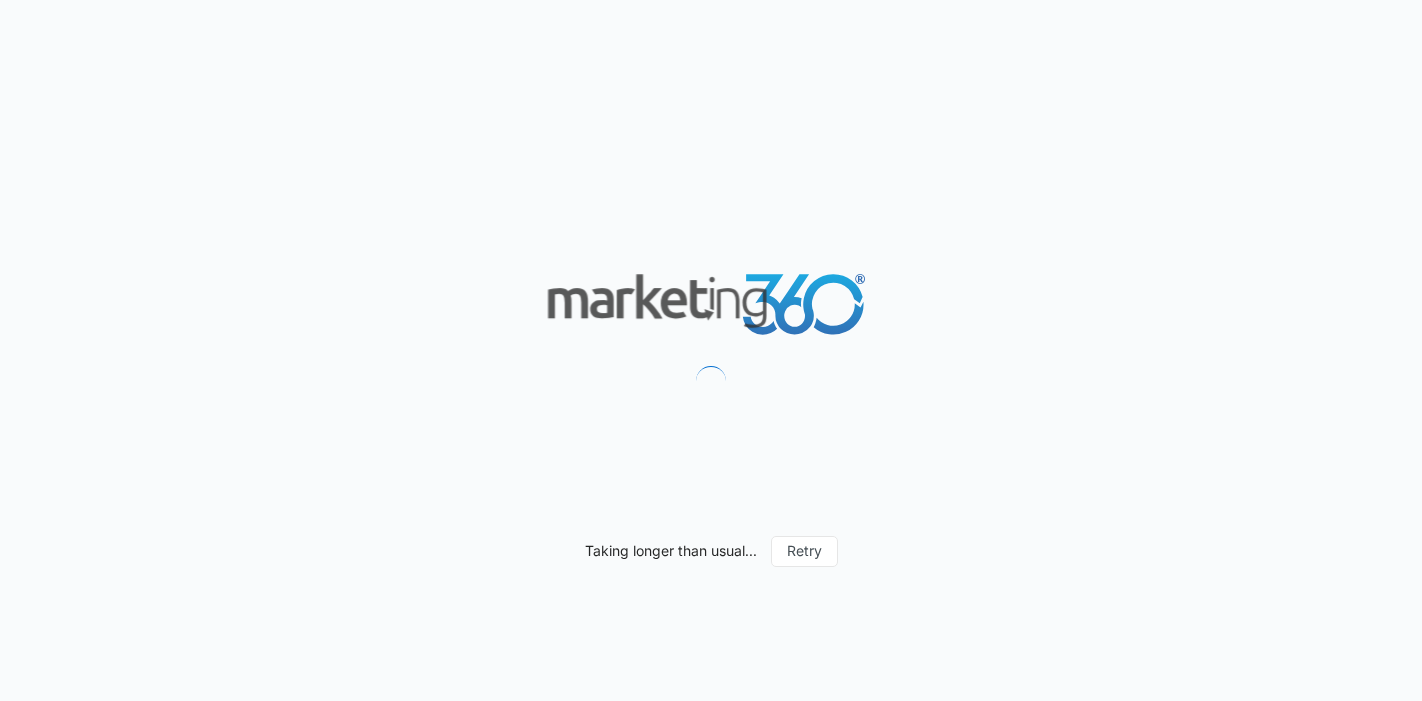 scroll, scrollTop: 0, scrollLeft: 0, axis: both 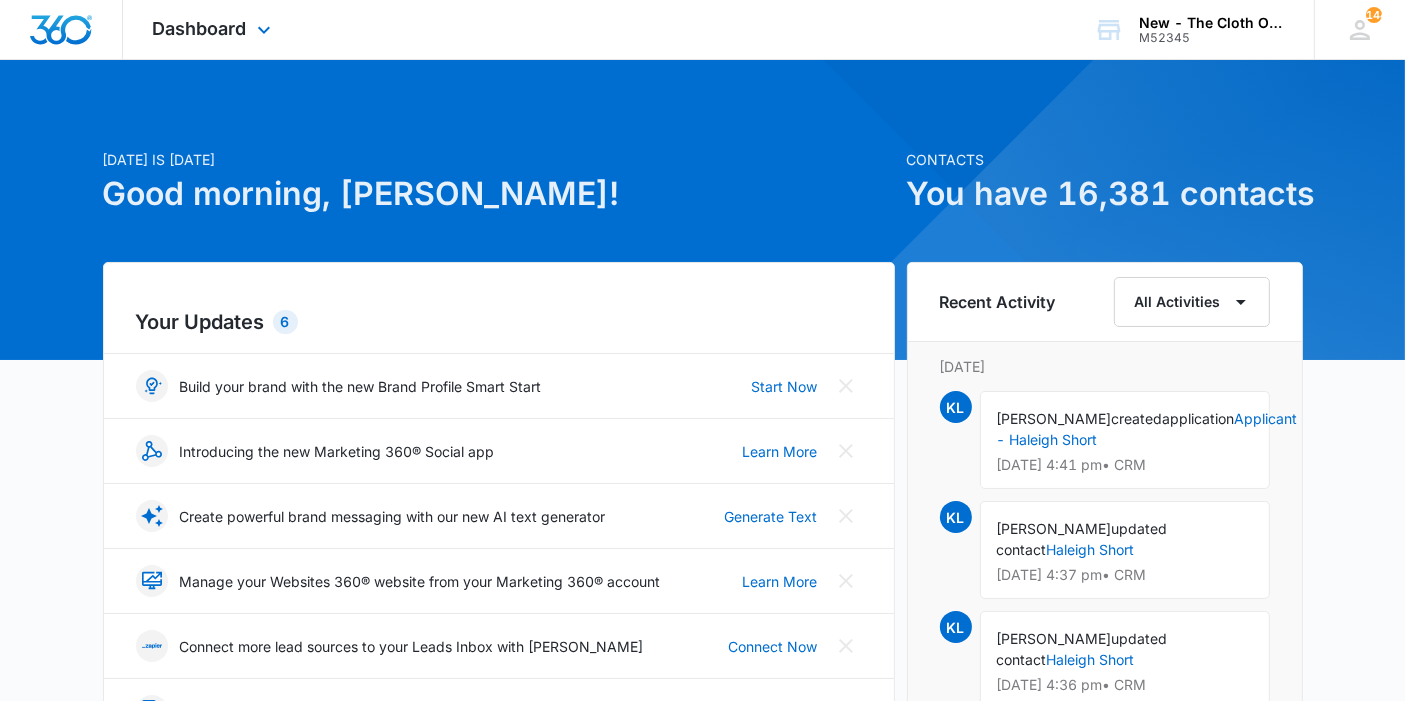 click on "Dashboard Apps Reputation Forms CRM Email Ads Intelligence Brand Settings" at bounding box center (214, 29) 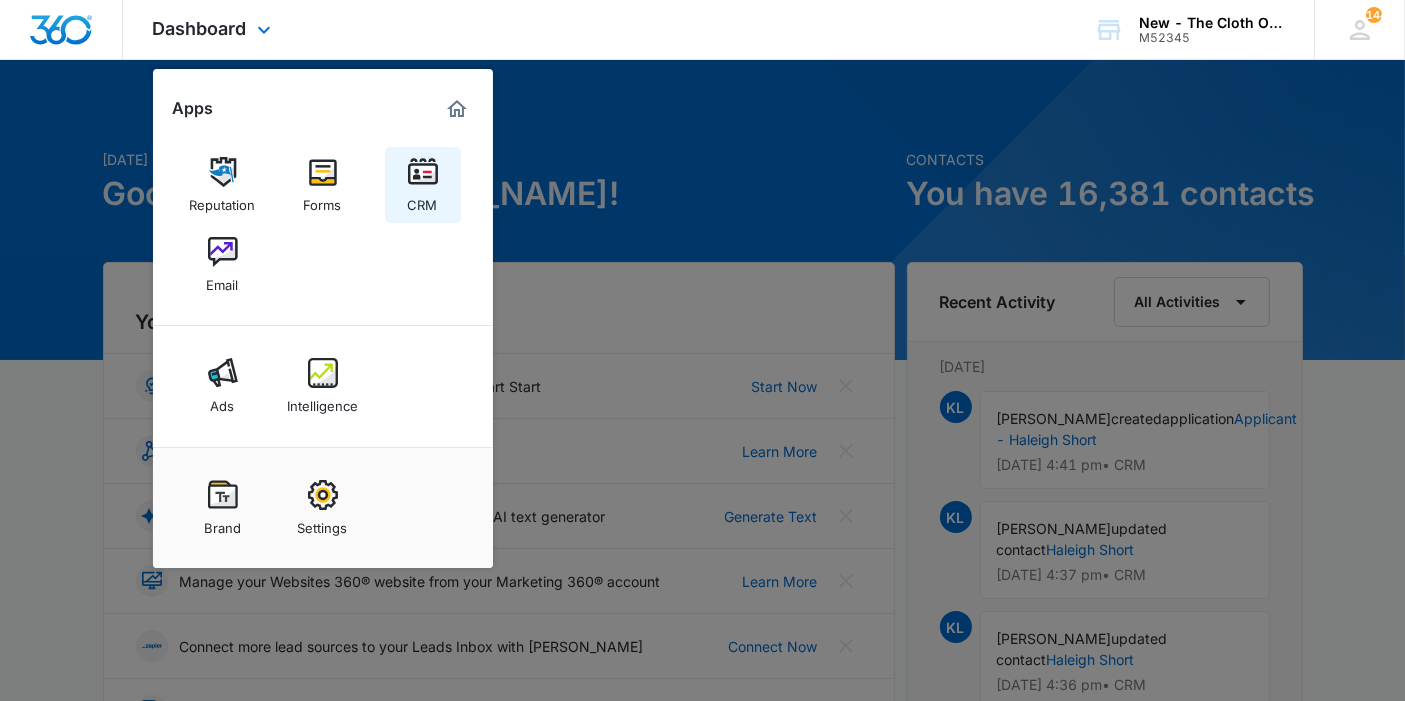 click on "CRM" at bounding box center (423, 200) 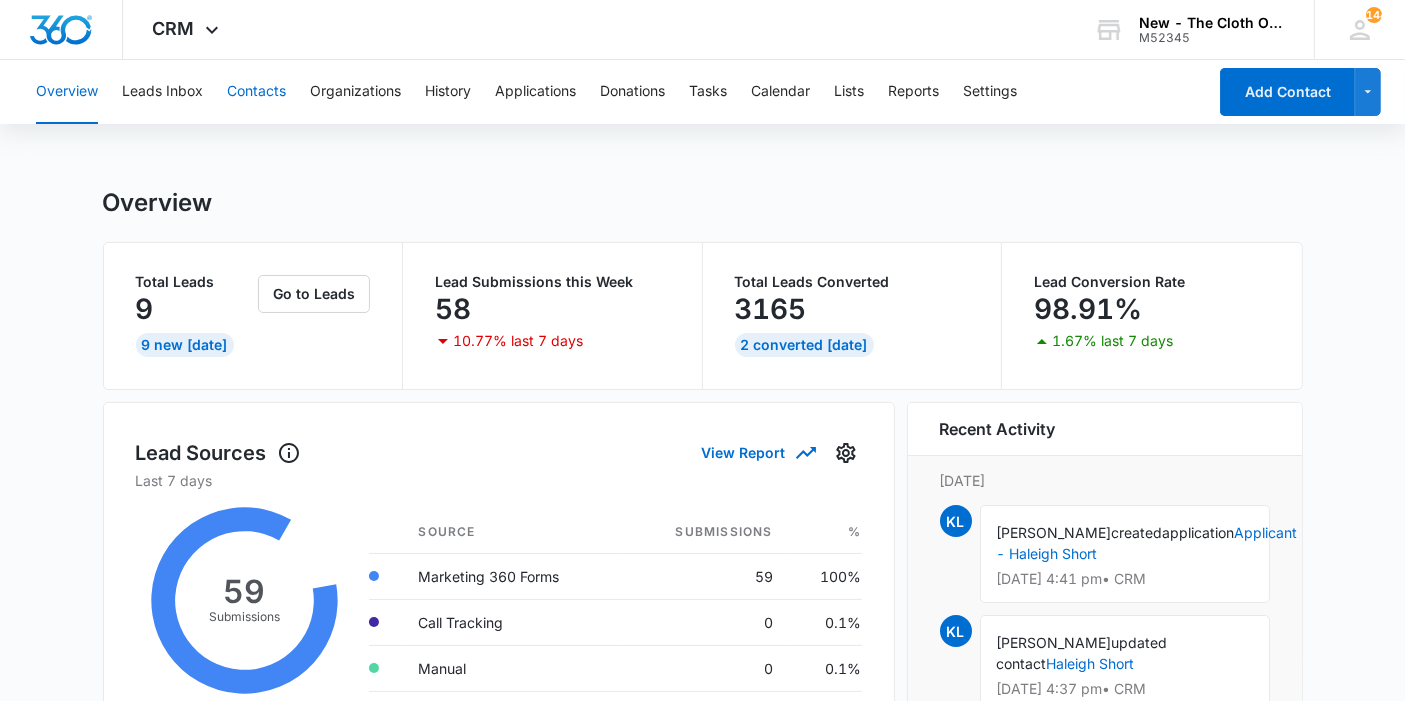 click on "Contacts" at bounding box center (256, 92) 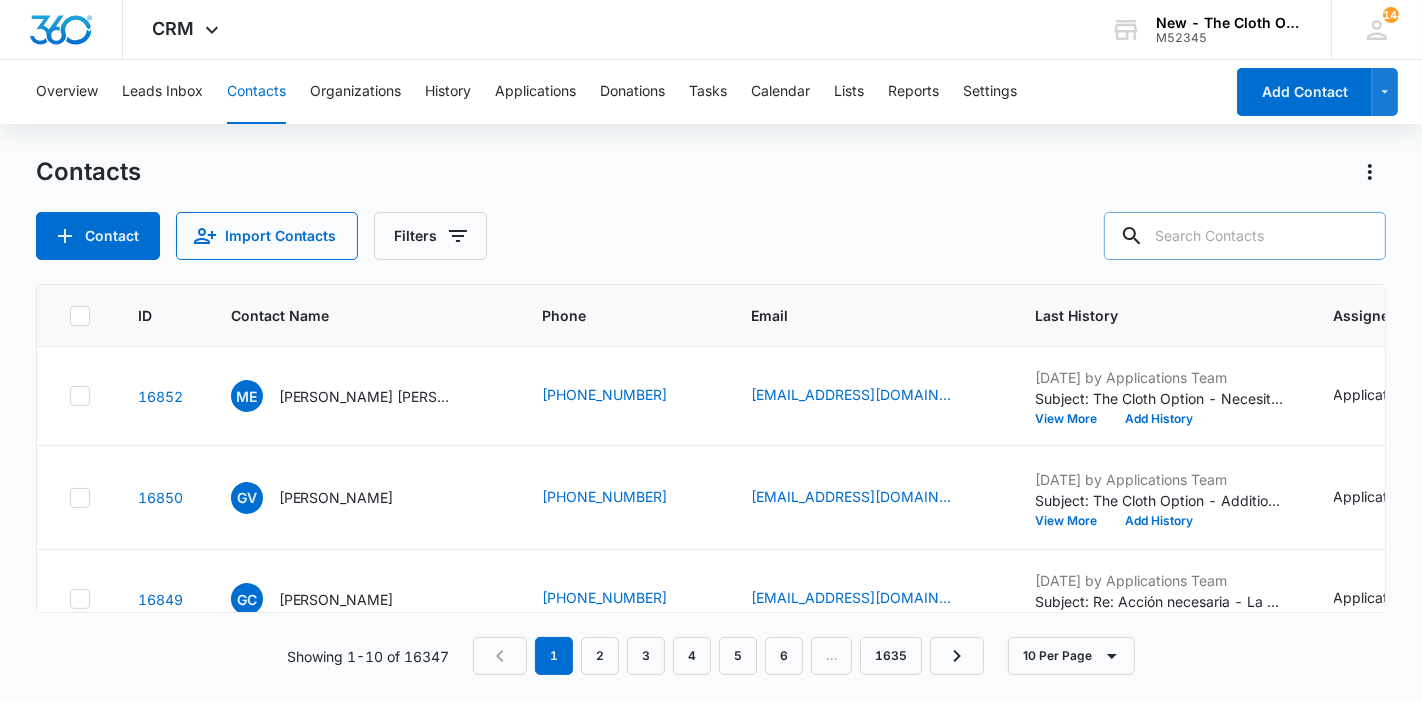 click at bounding box center (1245, 236) 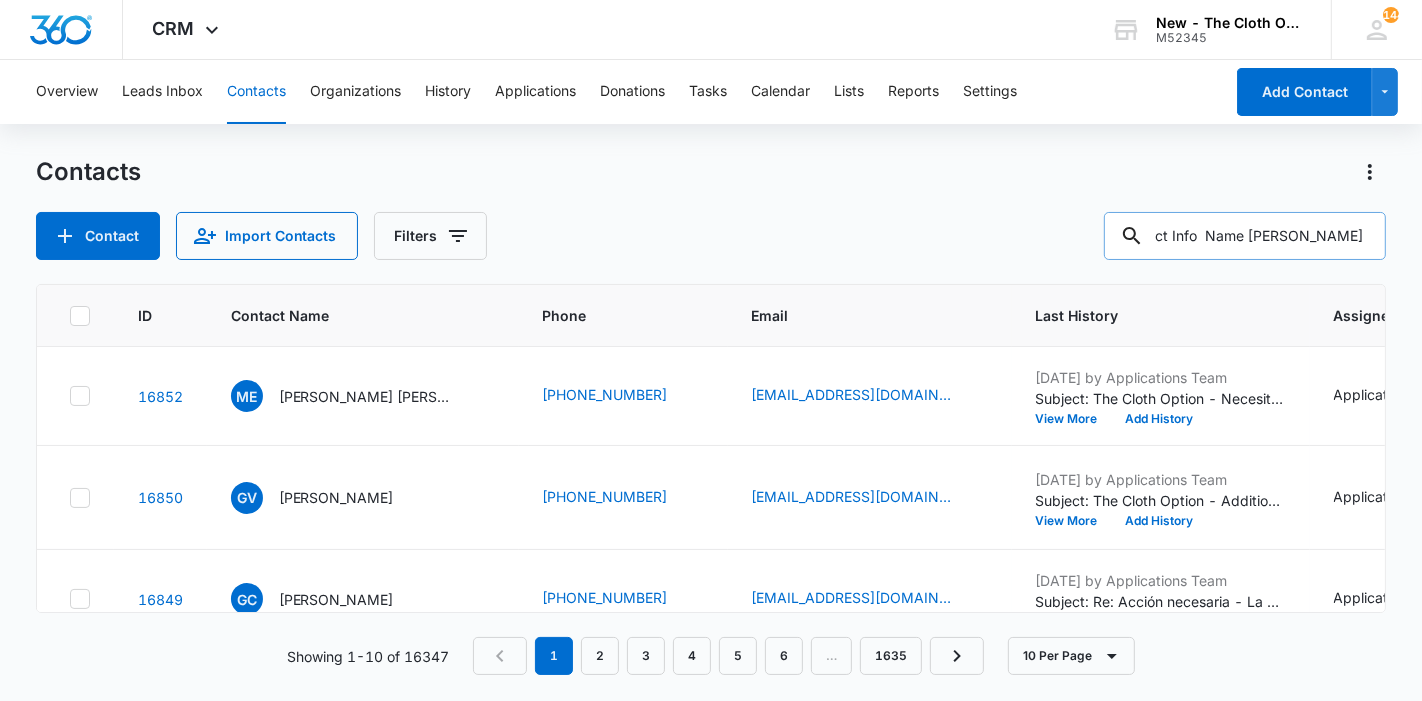 scroll, scrollTop: 0, scrollLeft: 28, axis: horizontal 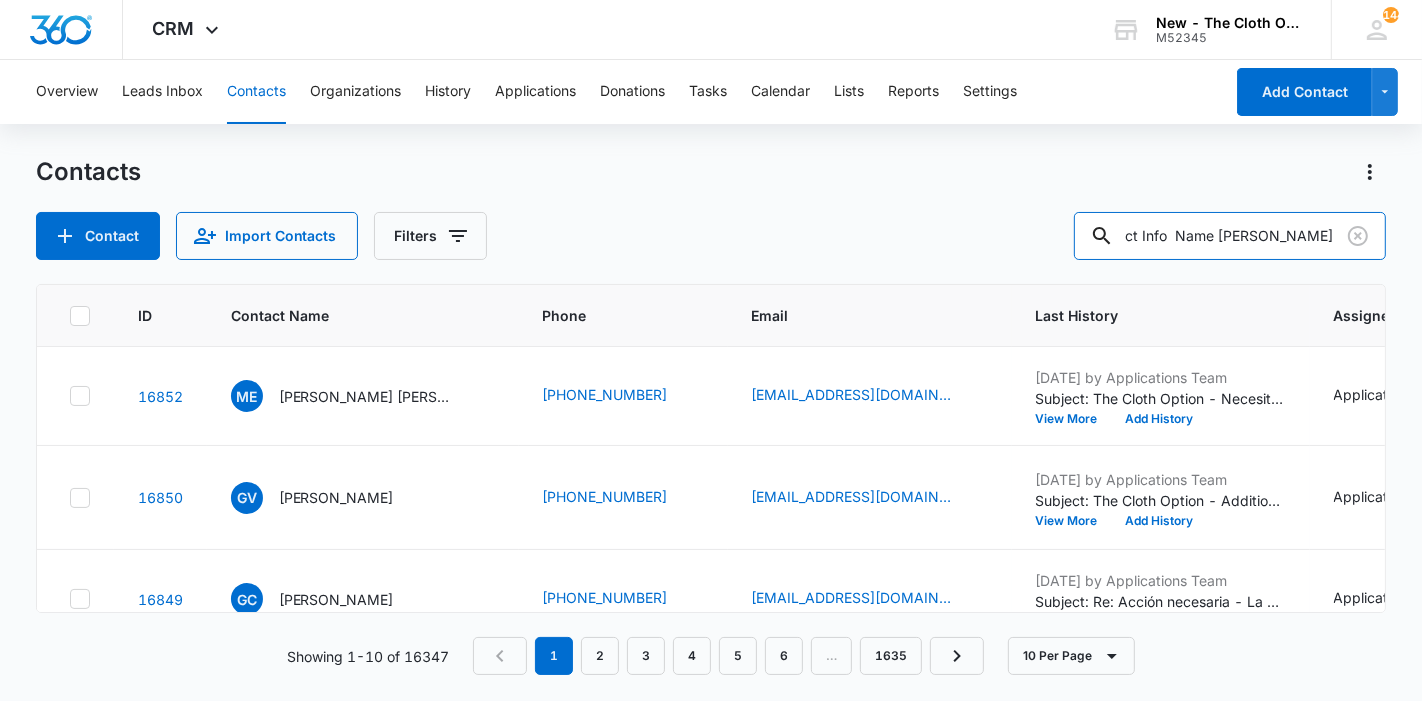 drag, startPoint x: 1219, startPoint y: 238, endPoint x: 1062, endPoint y: 244, distance: 157.11461 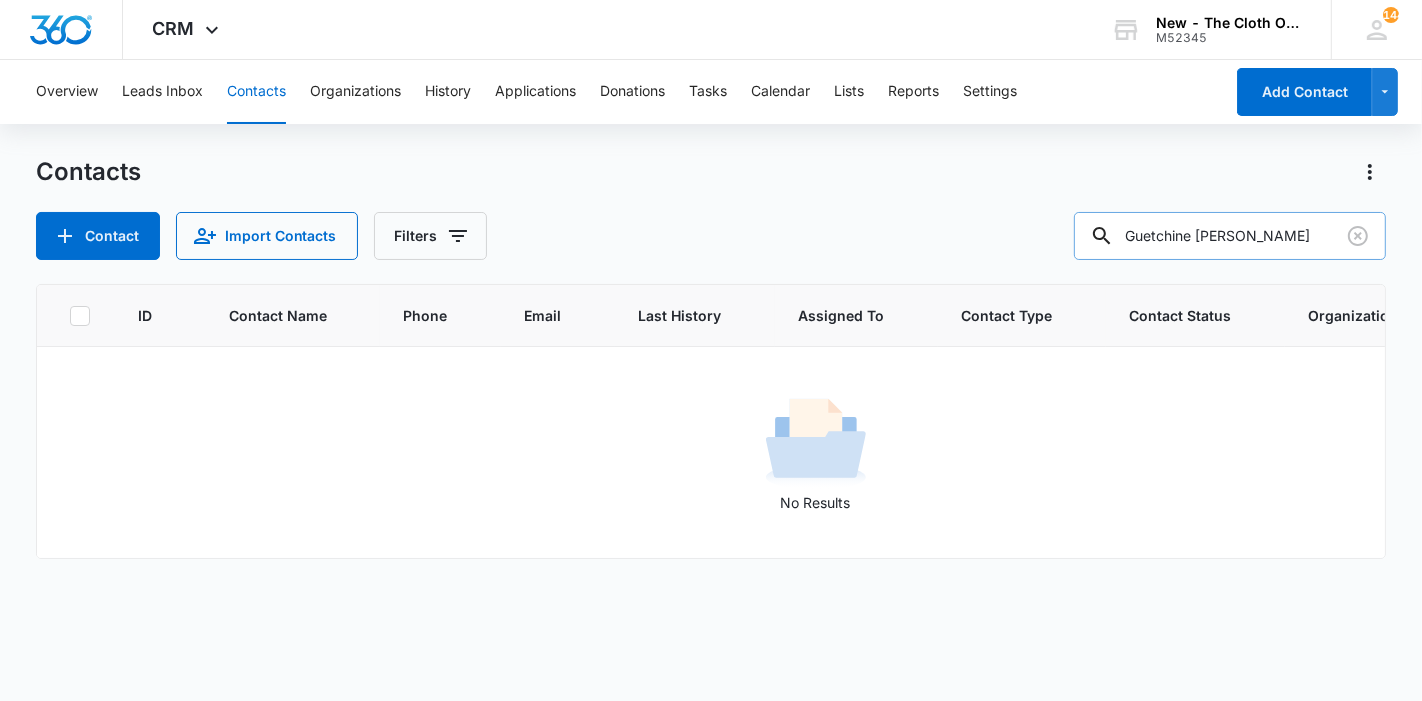 drag, startPoint x: 1297, startPoint y: 233, endPoint x: 1106, endPoint y: 241, distance: 191.16747 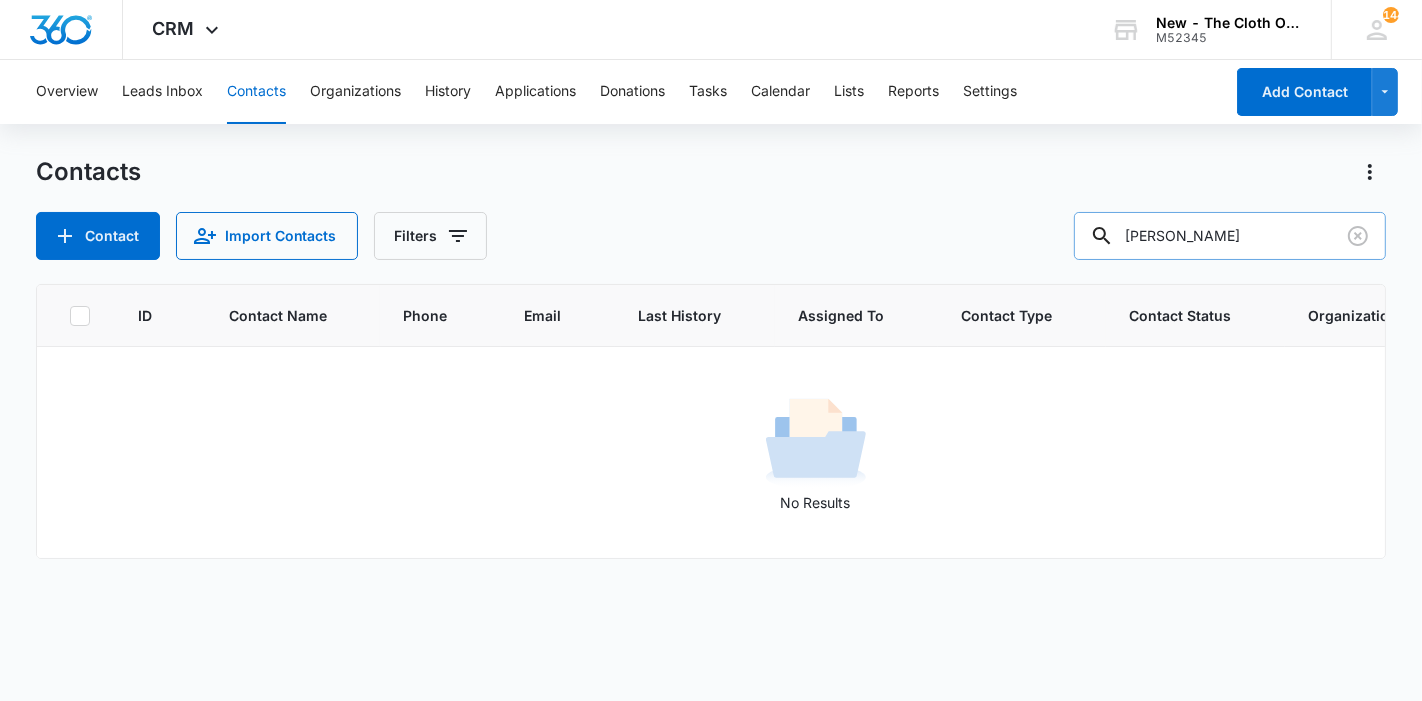 type on "[PERSON_NAME]" 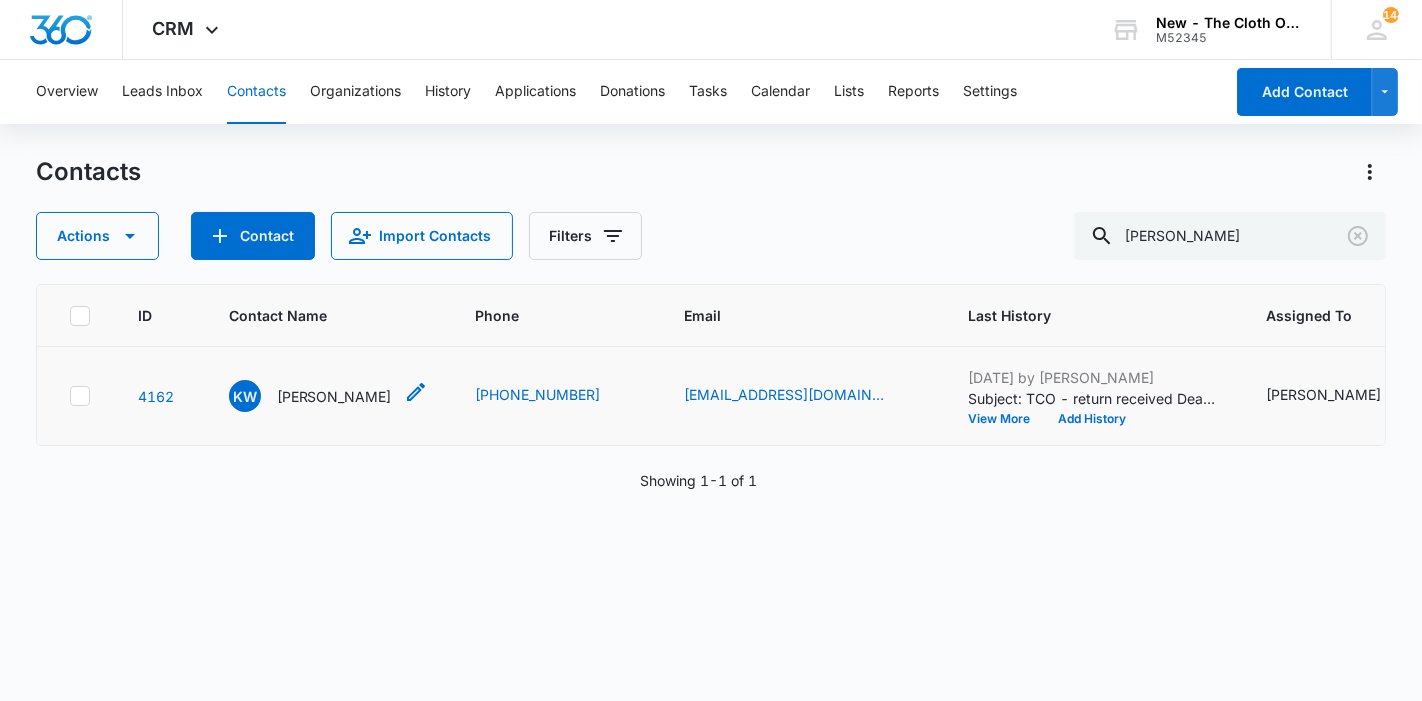 click on "[PERSON_NAME]" at bounding box center [334, 396] 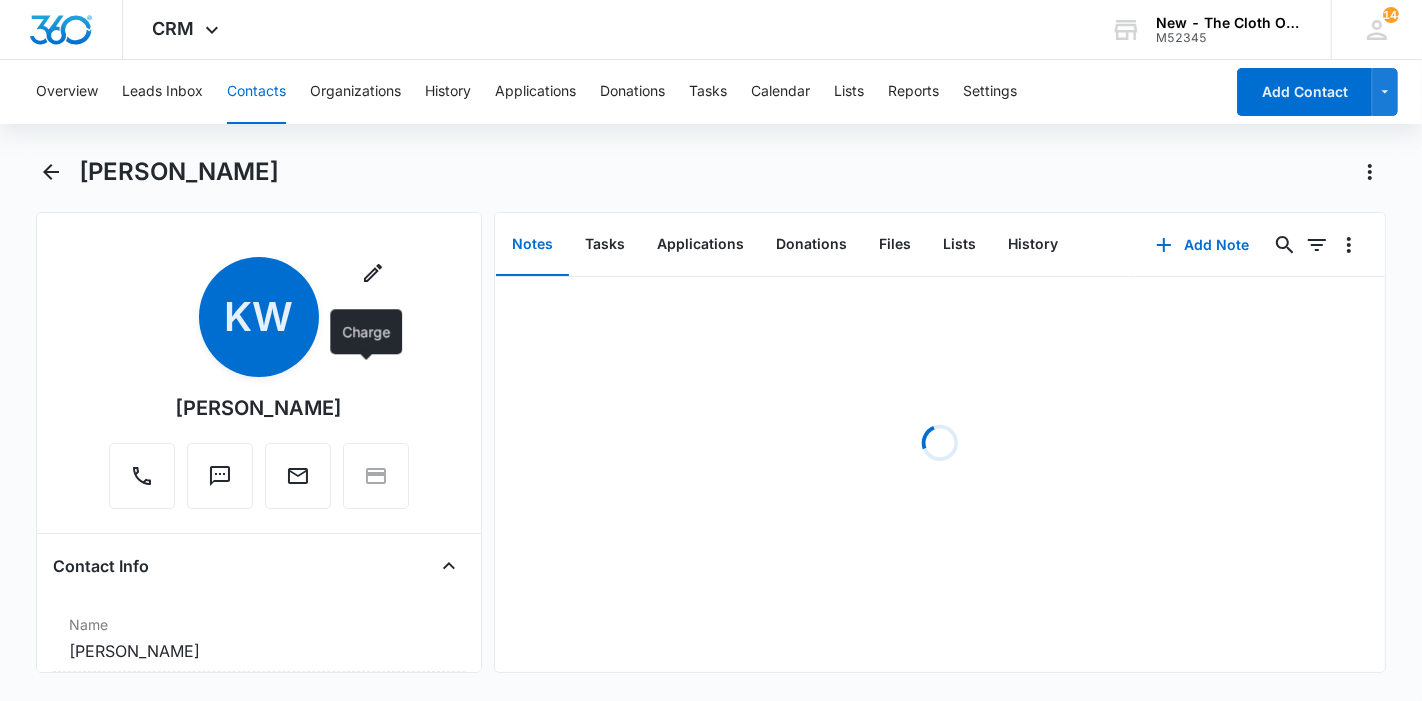 scroll, scrollTop: 666, scrollLeft: 0, axis: vertical 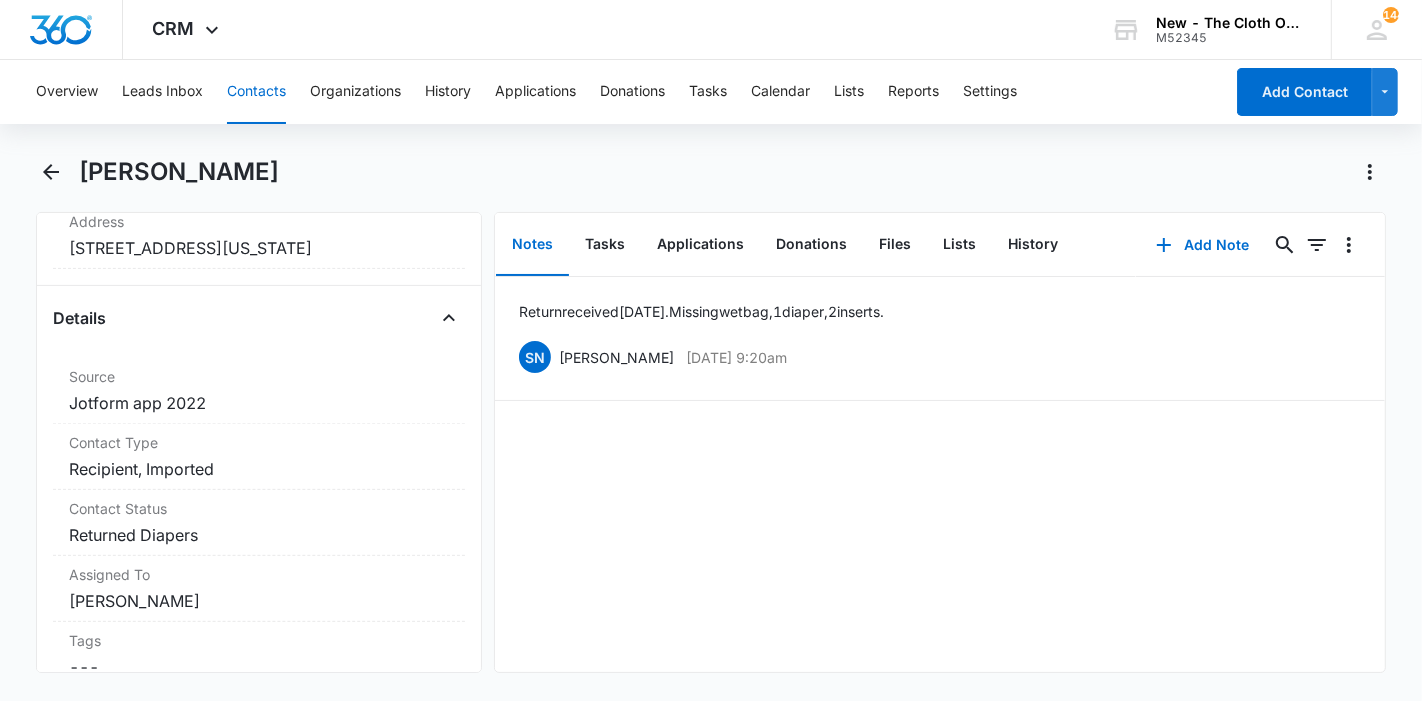 click on "Contacts" at bounding box center [256, 92] 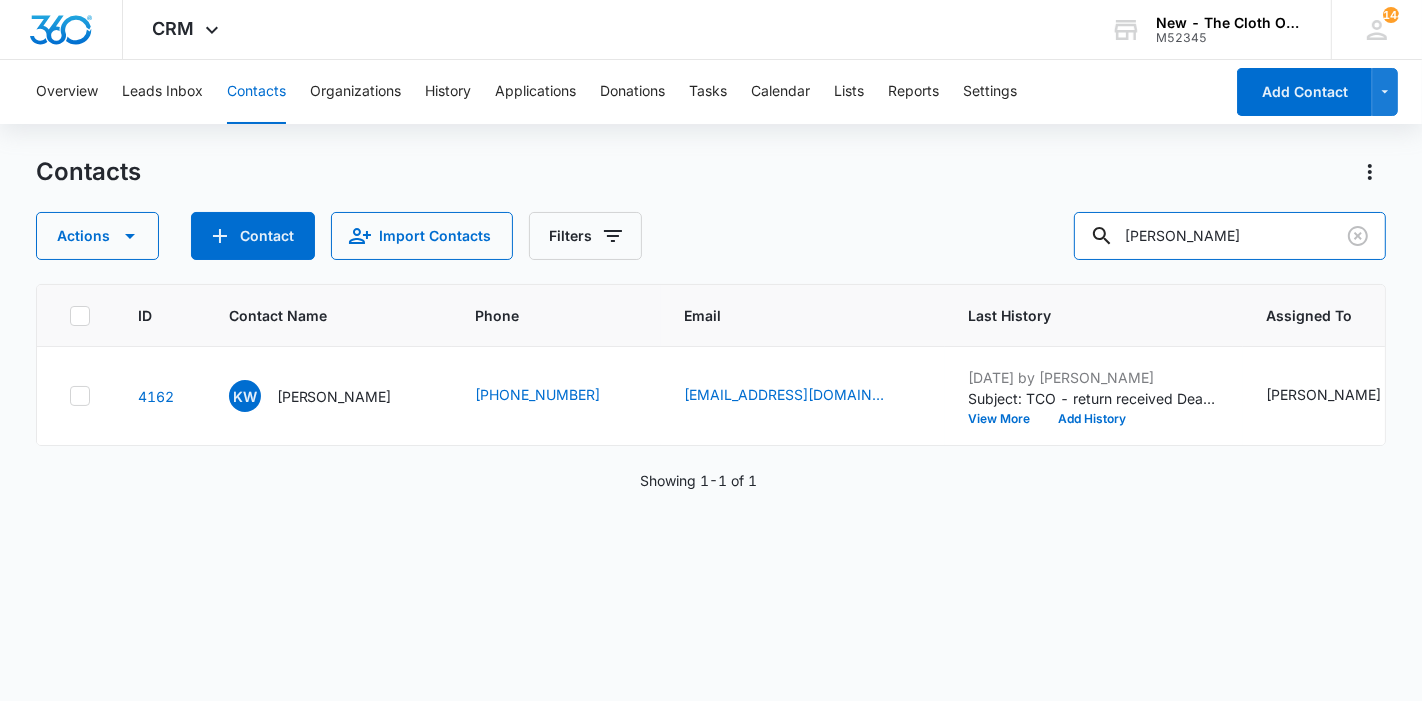 drag, startPoint x: 1283, startPoint y: 227, endPoint x: 1098, endPoint y: 233, distance: 185.09727 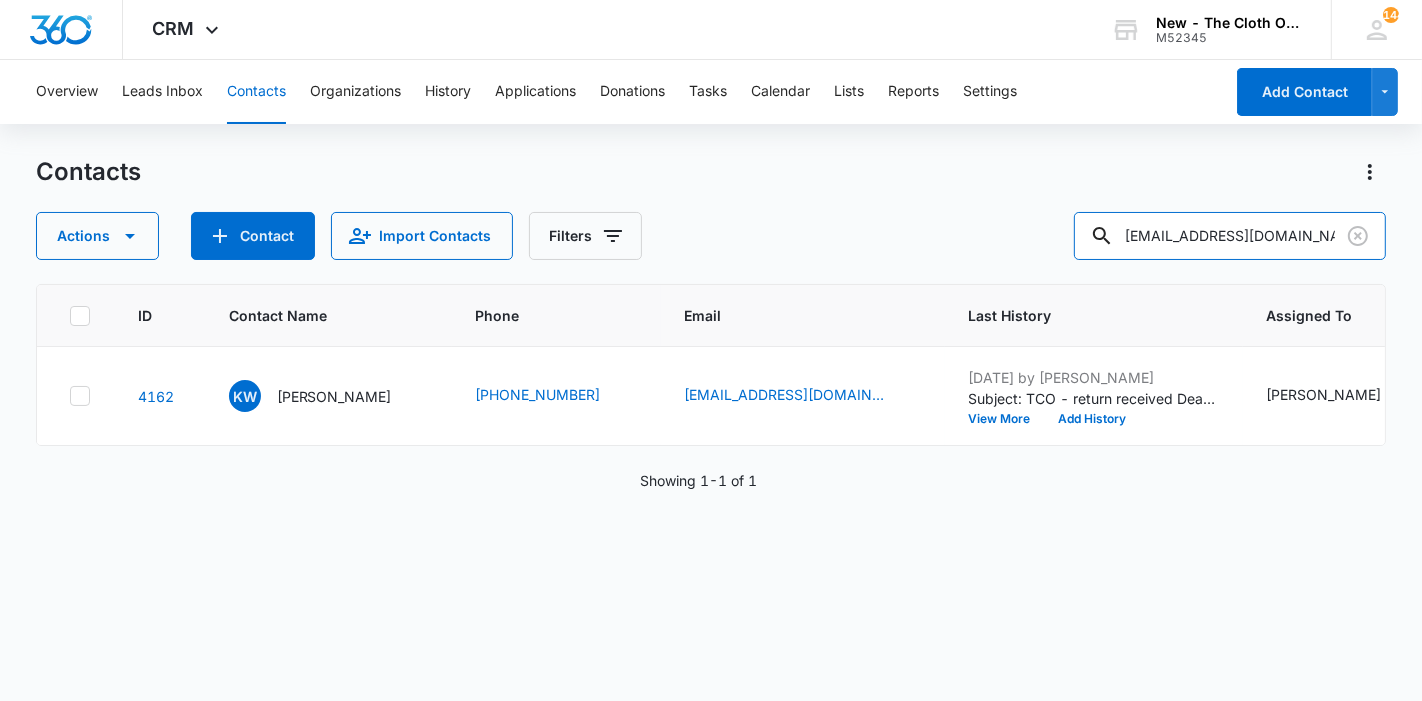 type on "[EMAIL_ADDRESS][DOMAIN_NAME]" 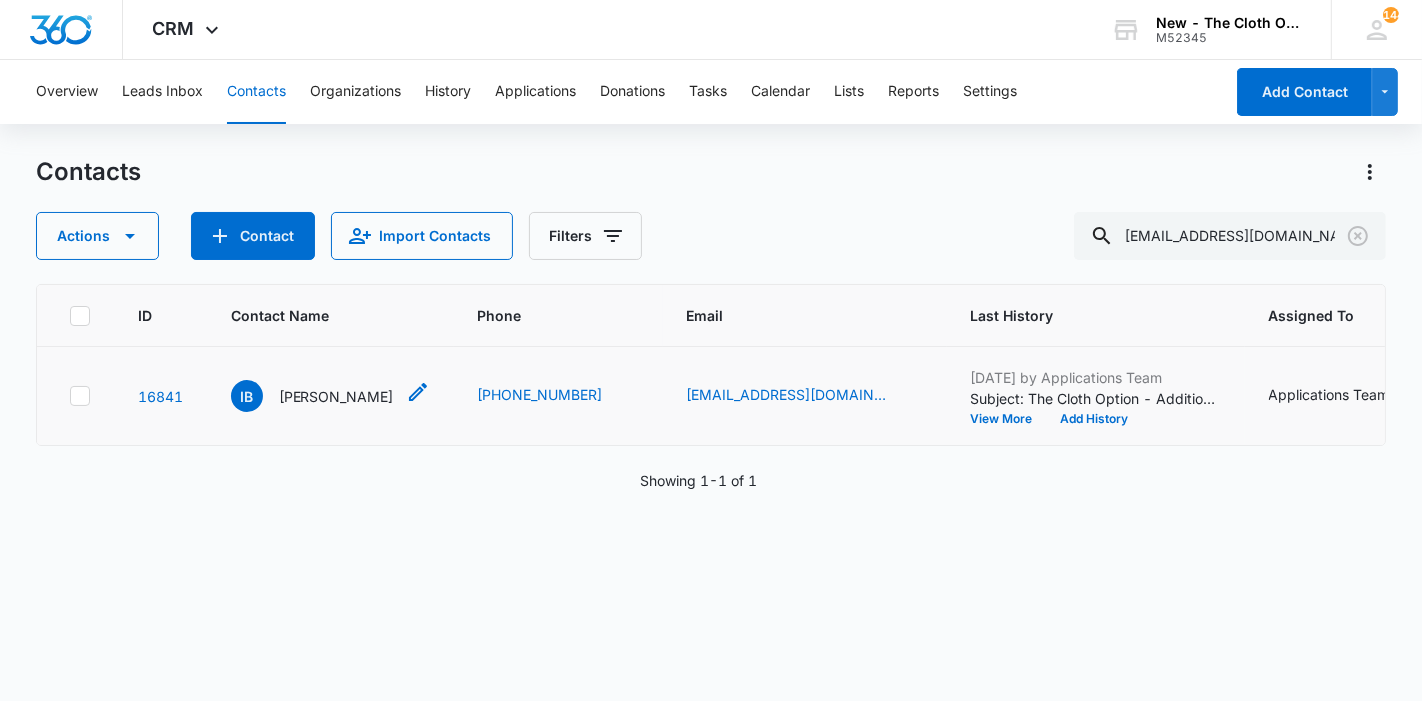 click on "[PERSON_NAME]" at bounding box center [336, 396] 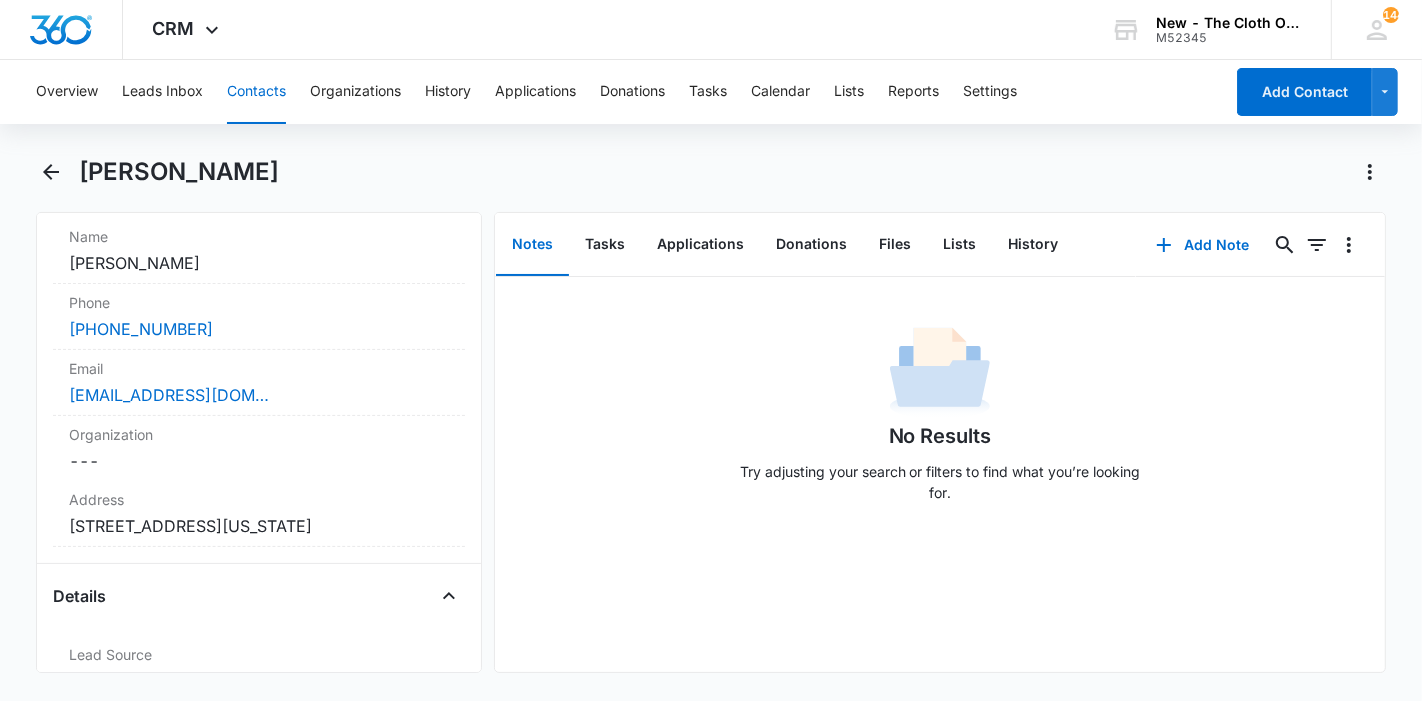 scroll, scrollTop: 444, scrollLeft: 0, axis: vertical 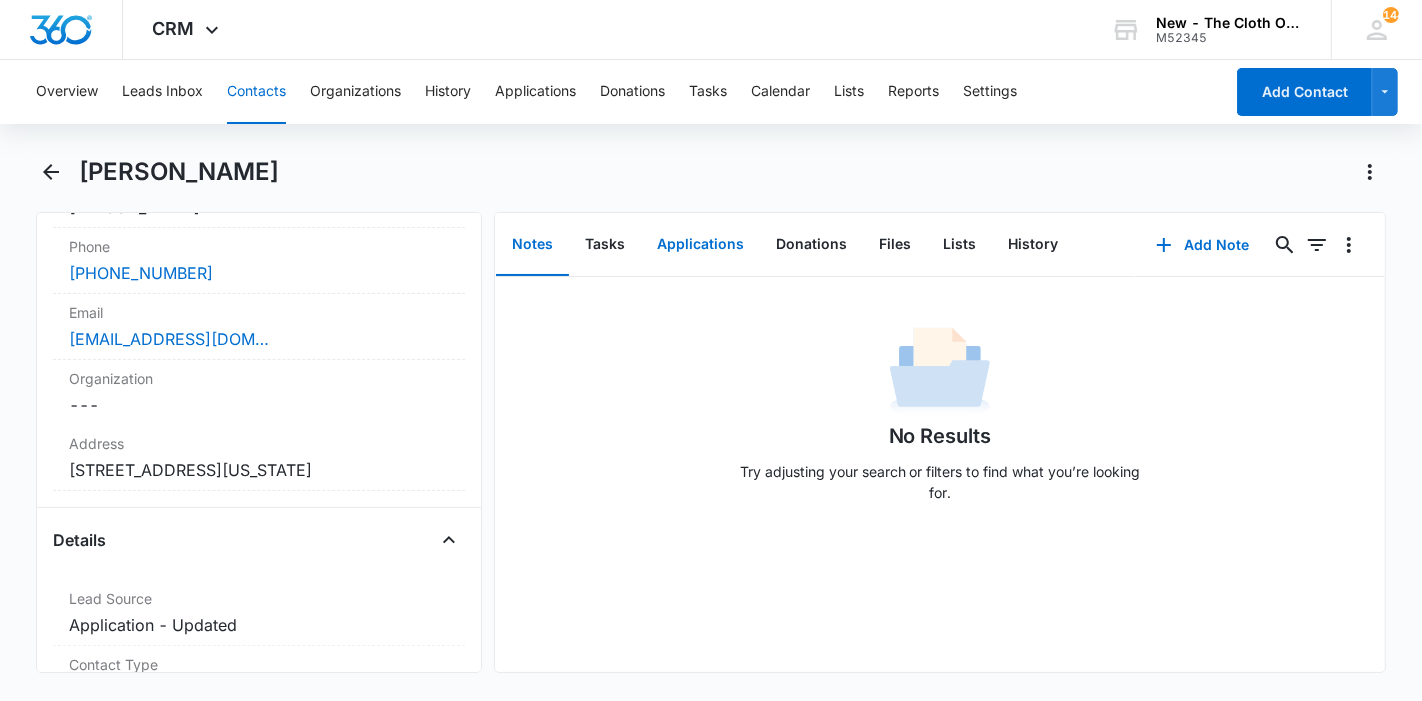 click on "Applications" at bounding box center (700, 245) 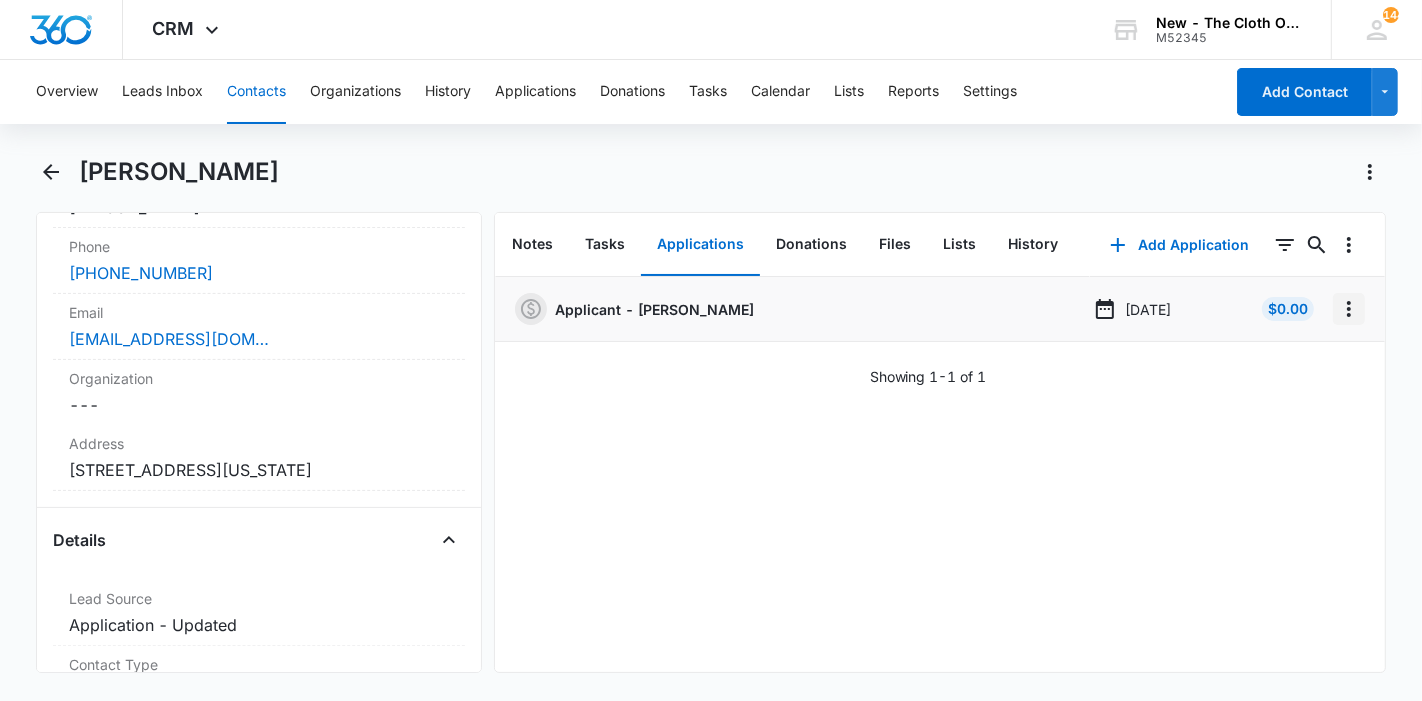 click at bounding box center (1349, 309) 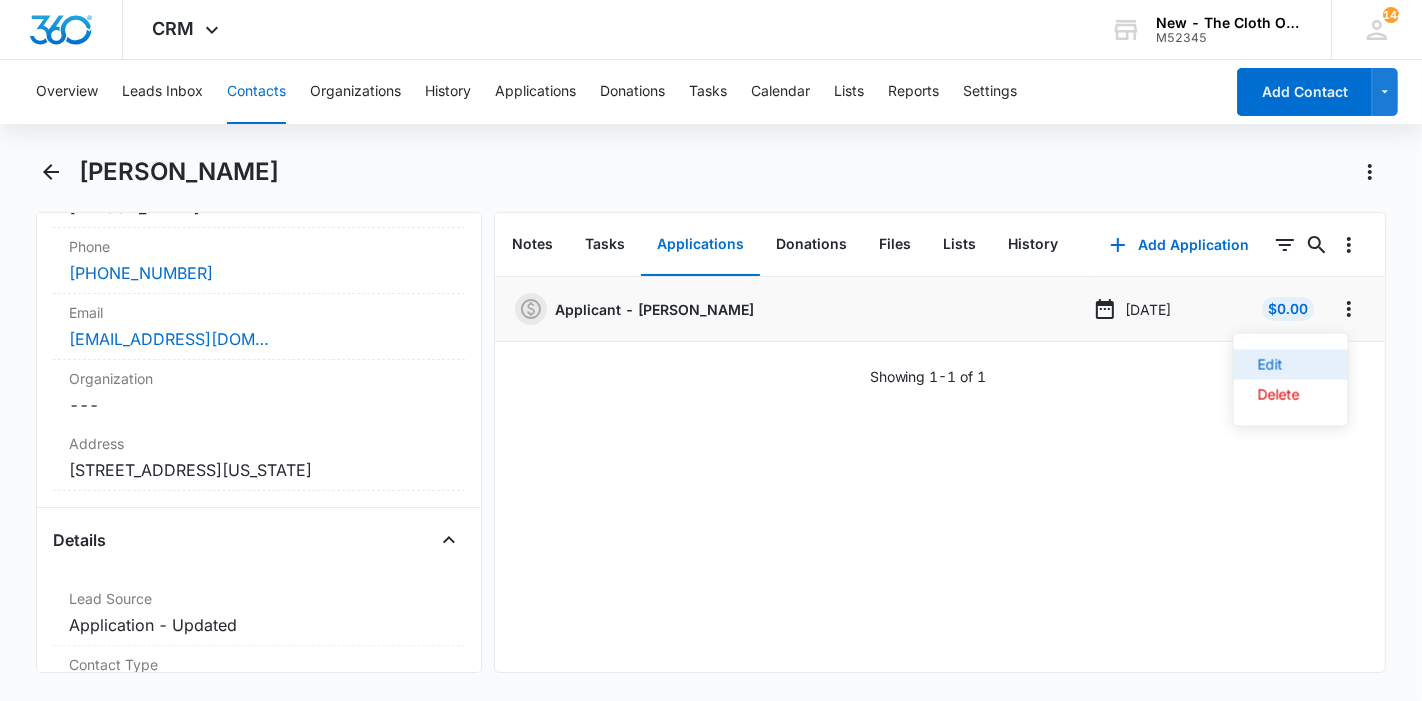 click on "Edit" at bounding box center (1291, 365) 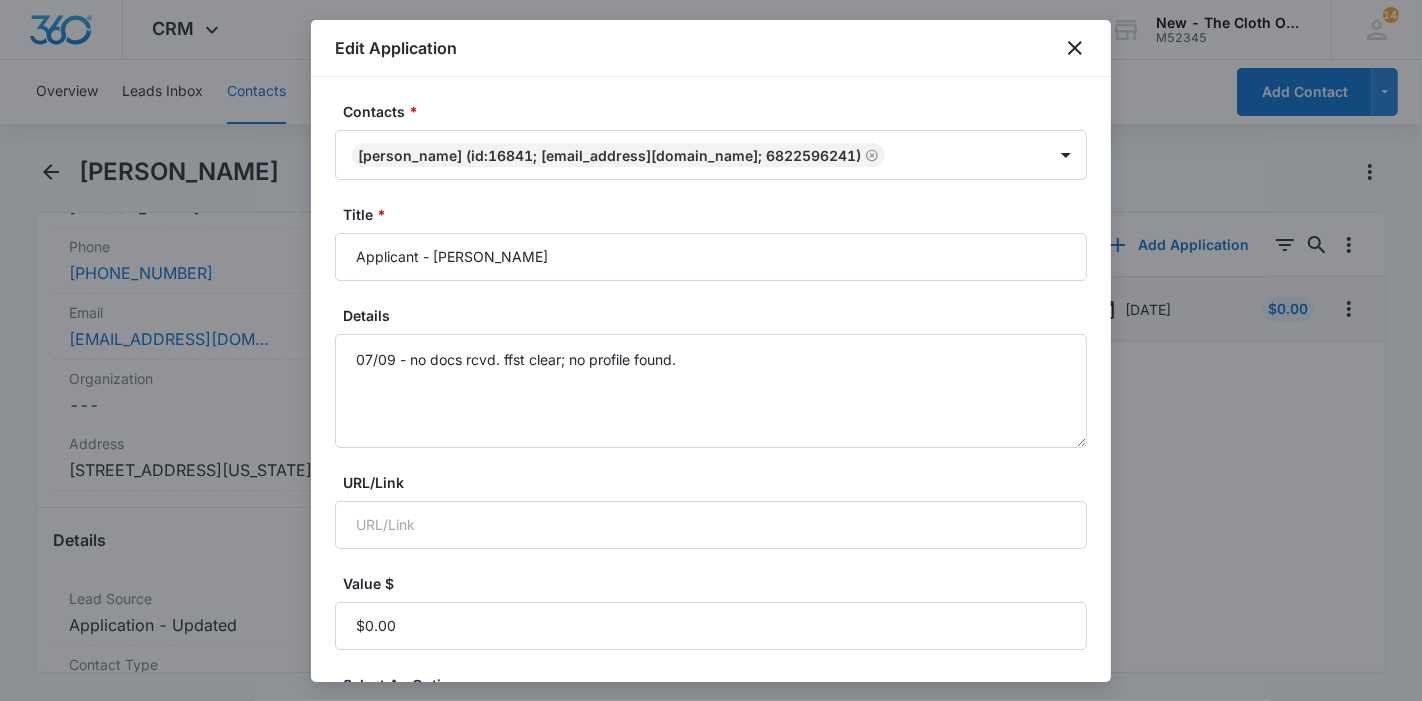 click on "Edit Application" at bounding box center (711, 48) 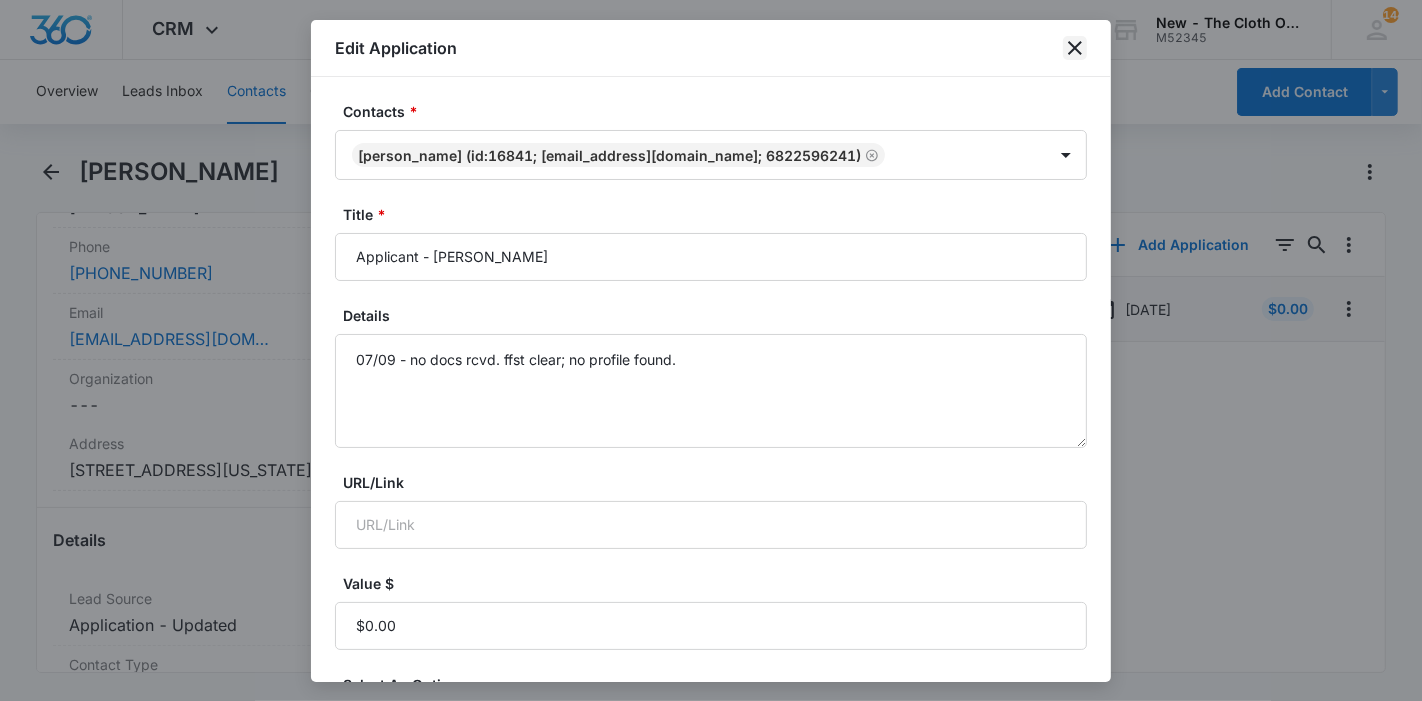 click 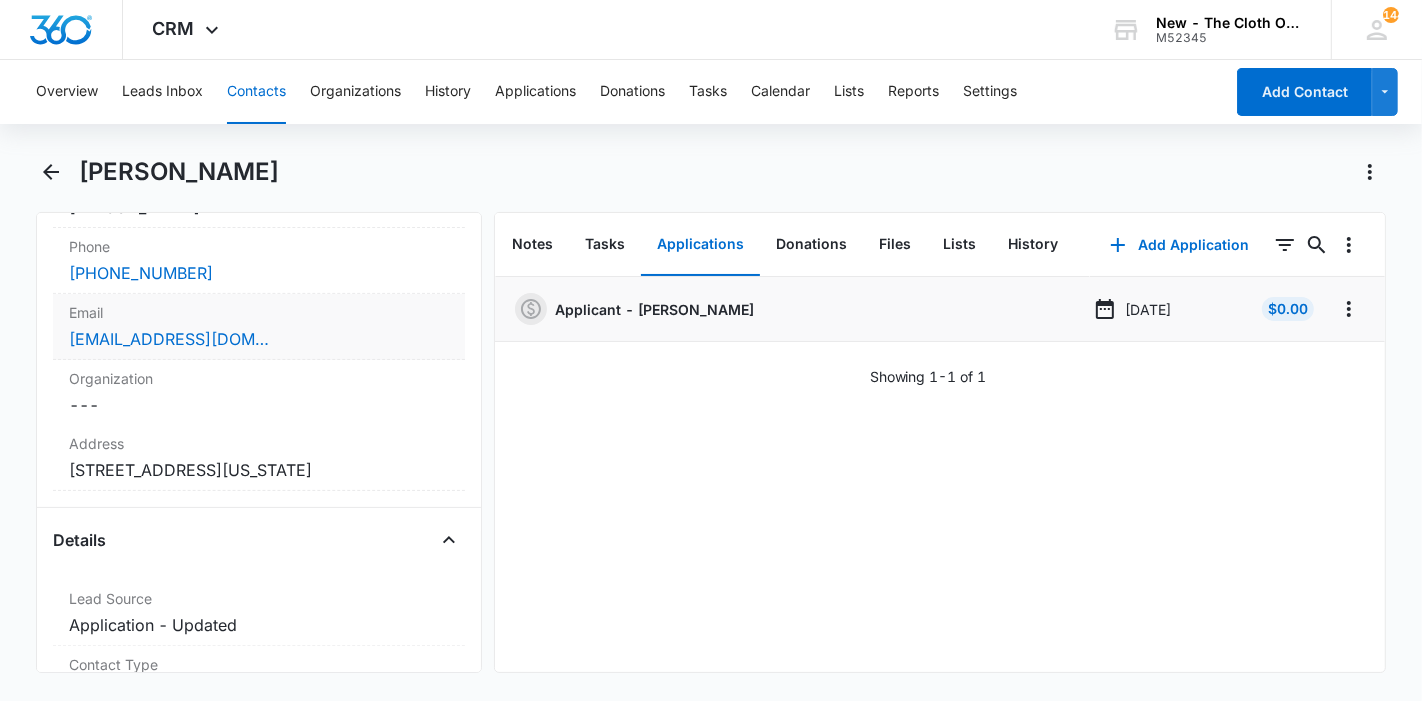 scroll, scrollTop: 555, scrollLeft: 0, axis: vertical 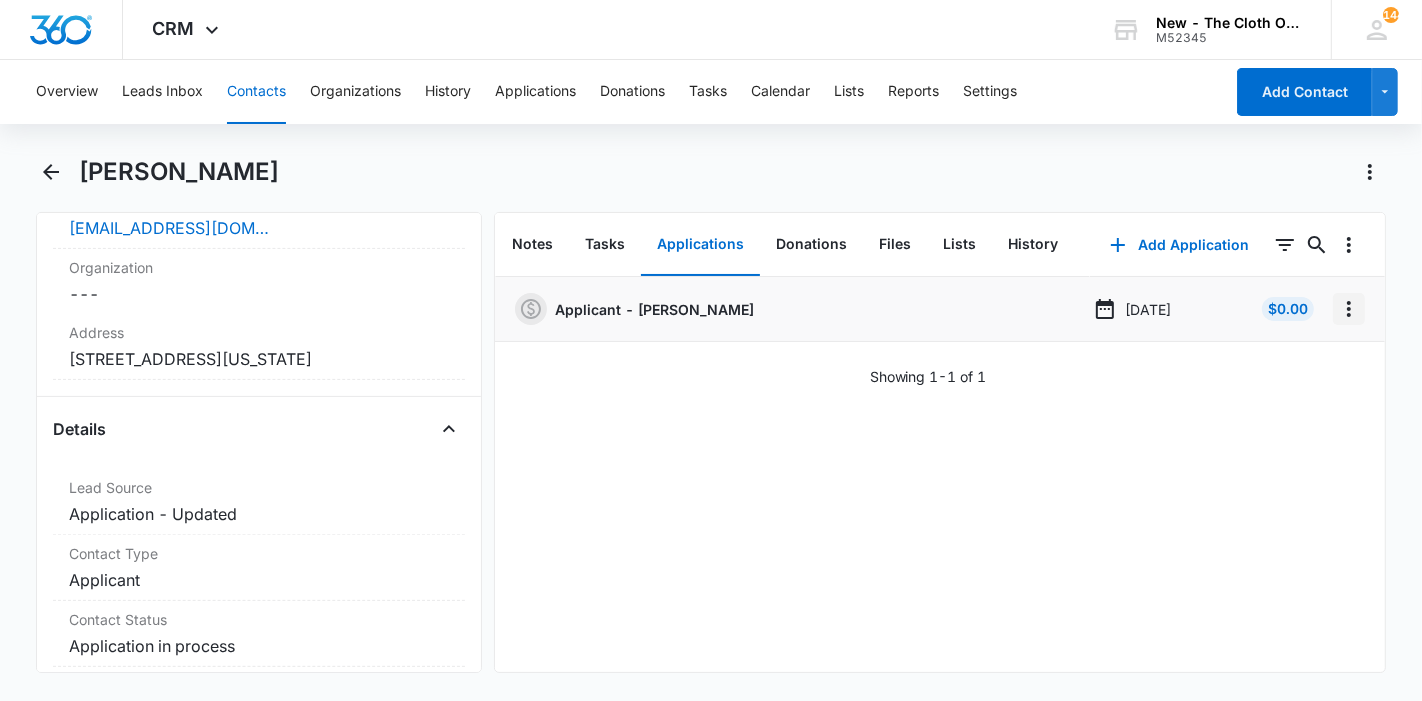 click 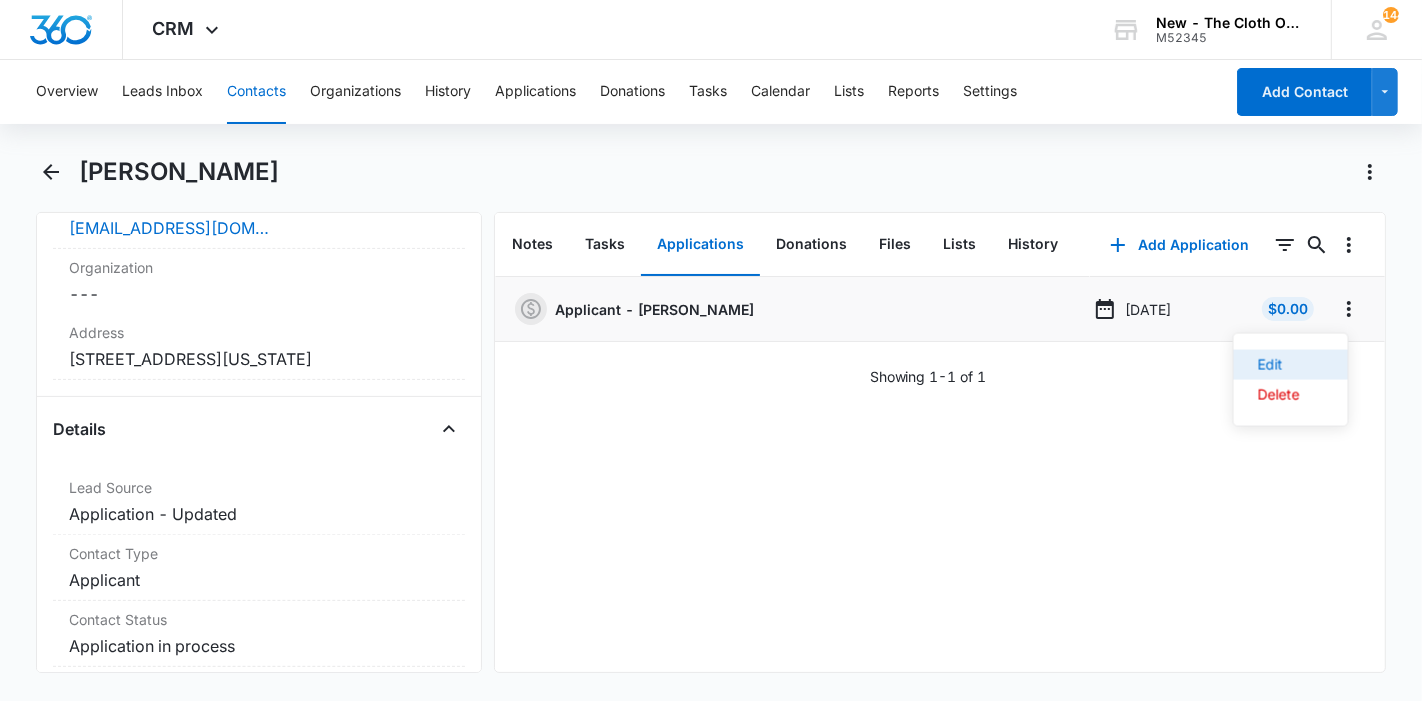 click on "Edit" at bounding box center (1279, 365) 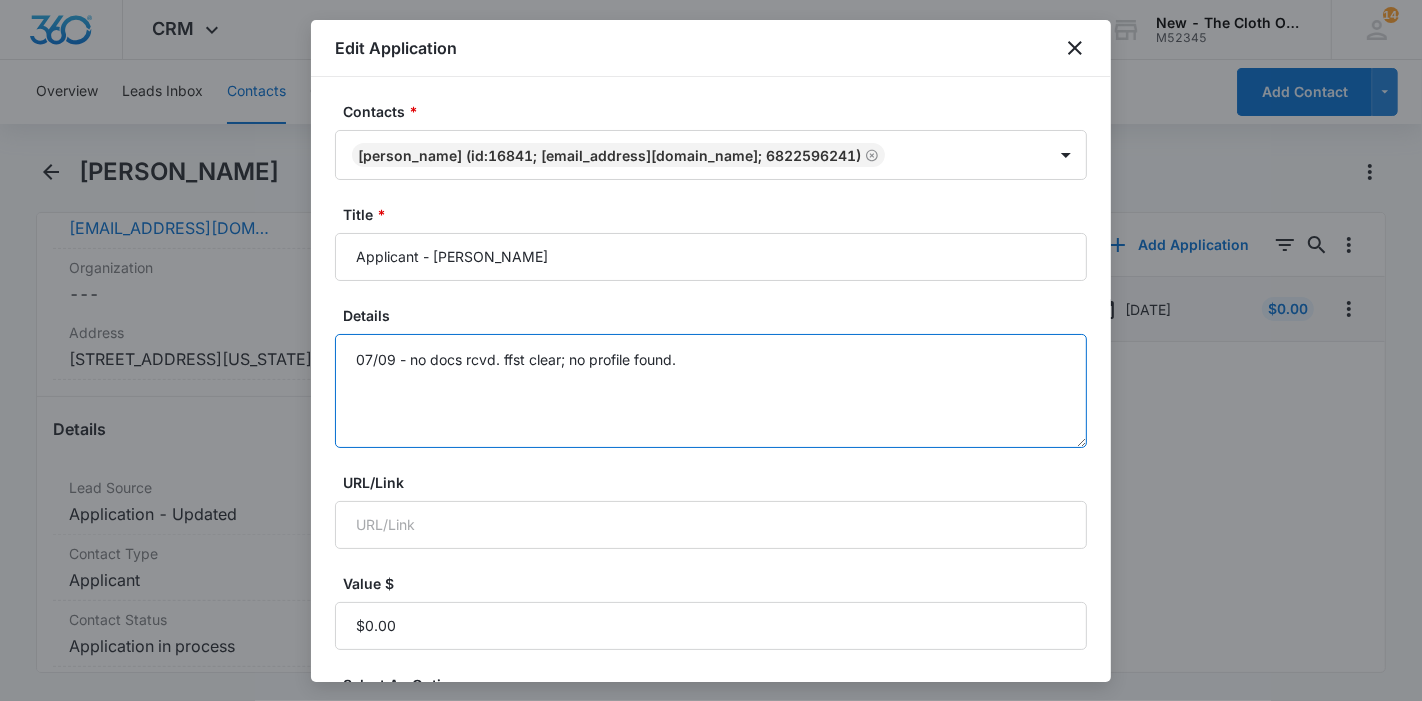 click on "07/09 - no docs rcvd. ffst clear; no profile found." at bounding box center [711, 391] 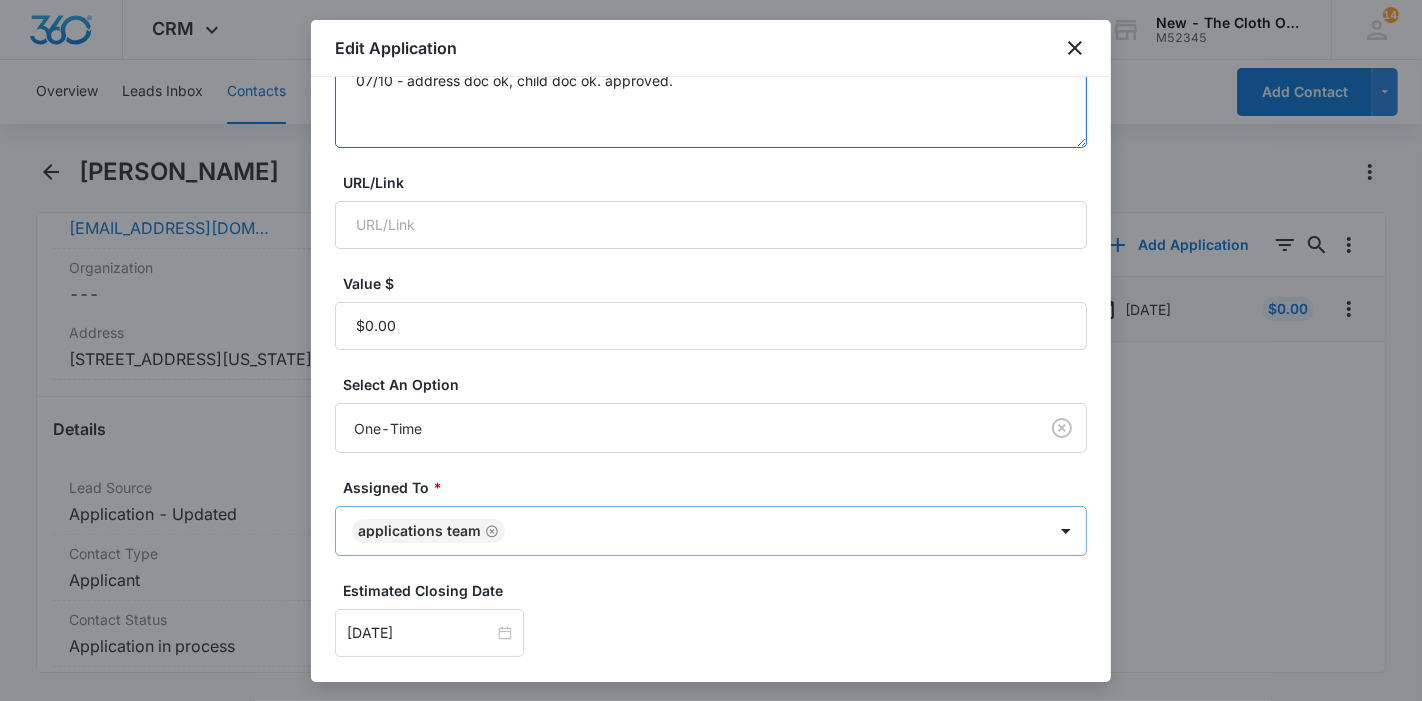 scroll, scrollTop: 470, scrollLeft: 0, axis: vertical 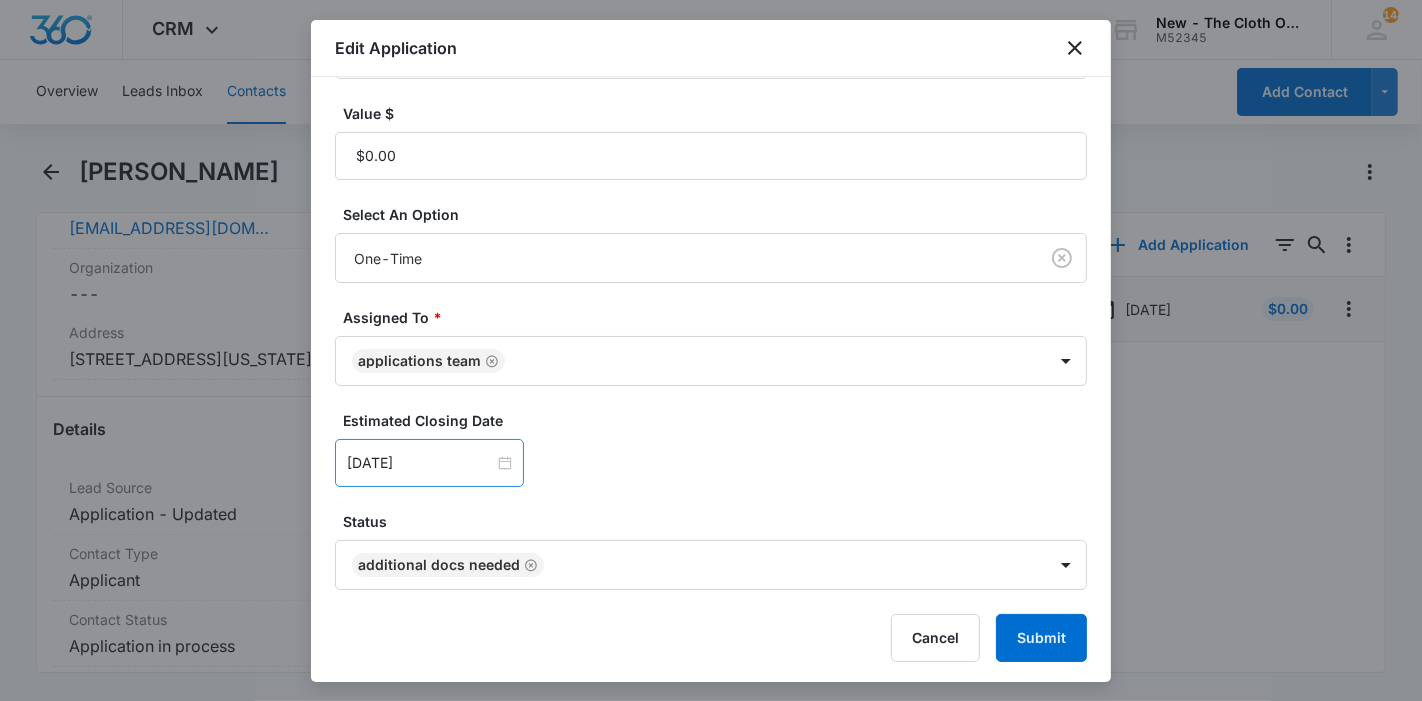 type on "07/09 - no docs rcvd. ffst clear; no profile found.
07/10 - address doc ok, child doc ok. approved." 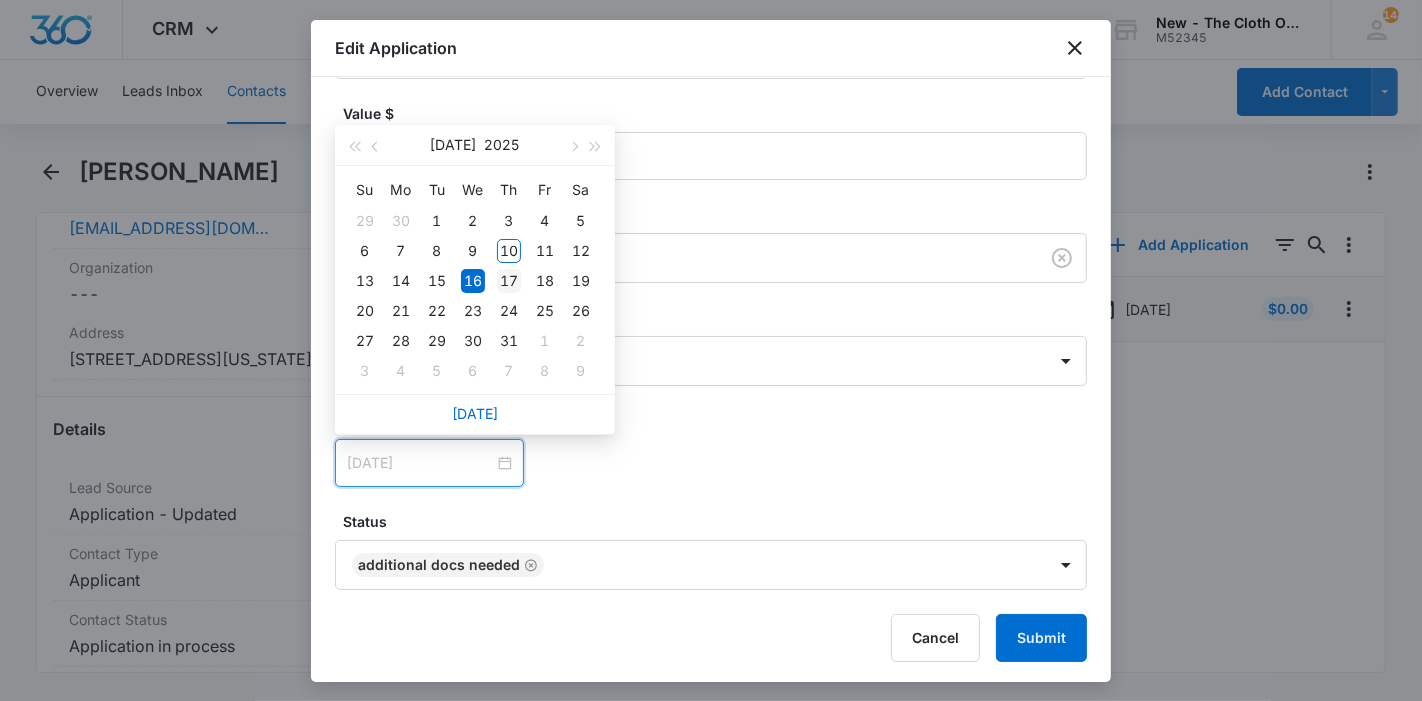 type on "[DATE]" 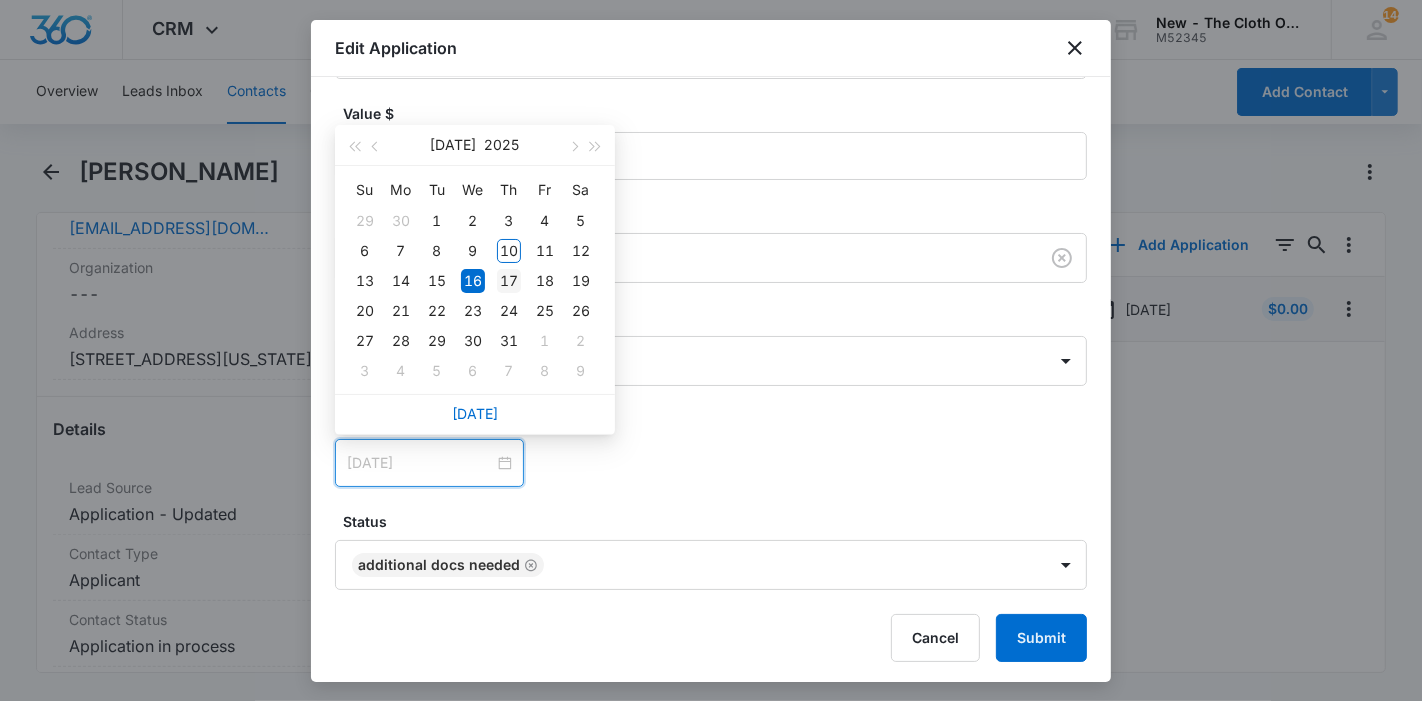 click on "17" at bounding box center (509, 281) 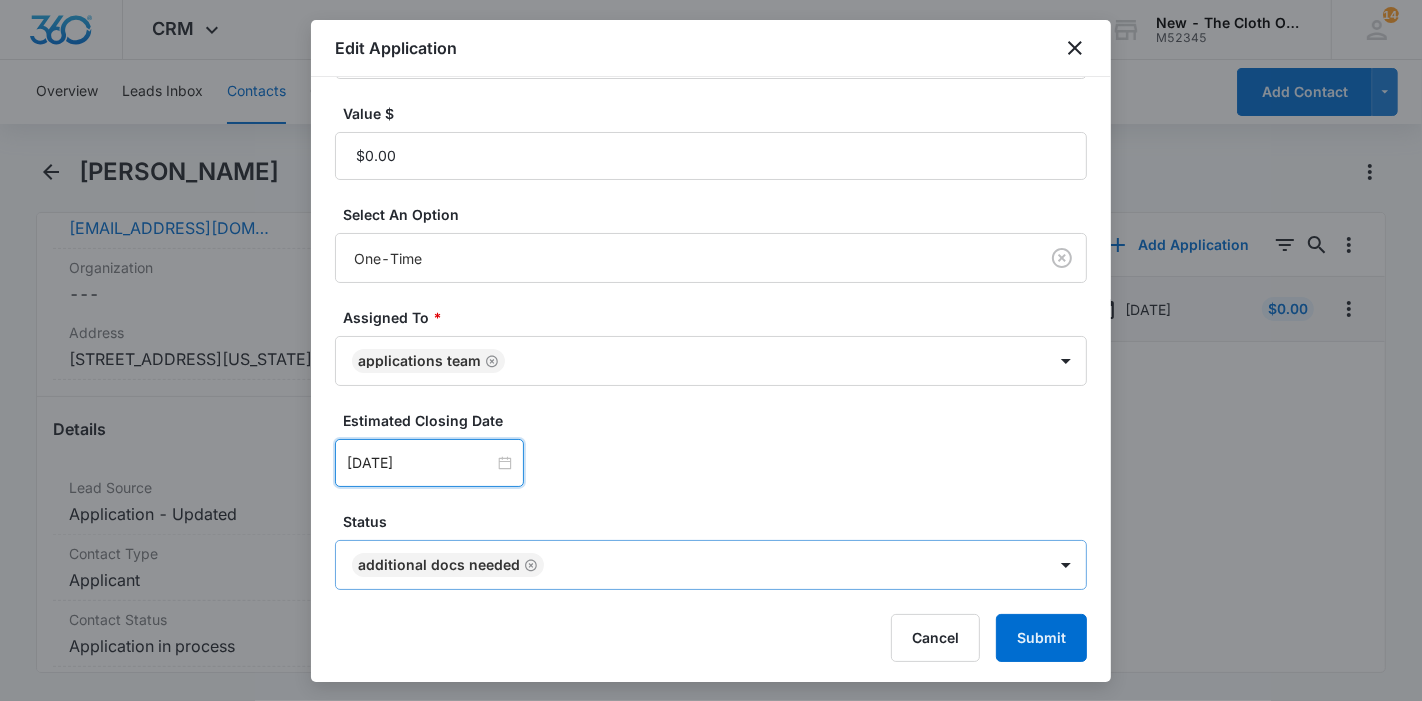 click 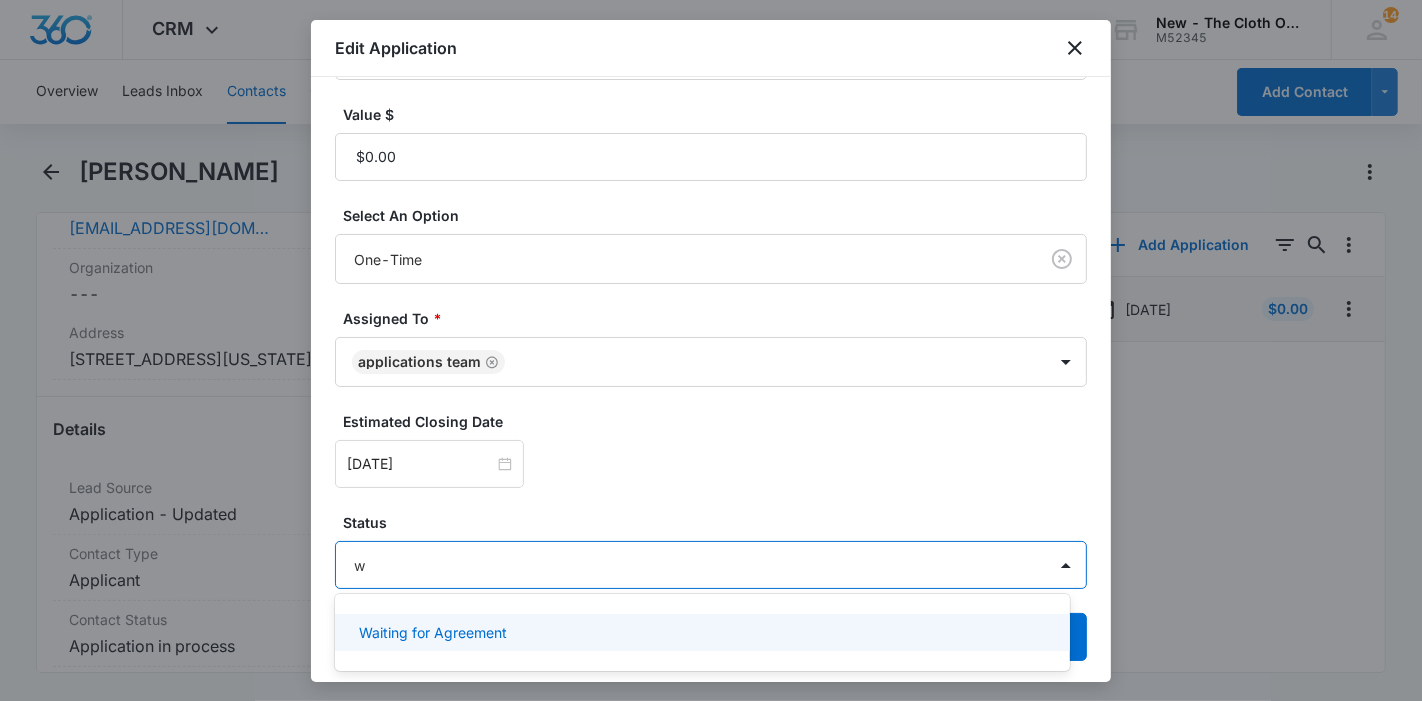 type on "wa" 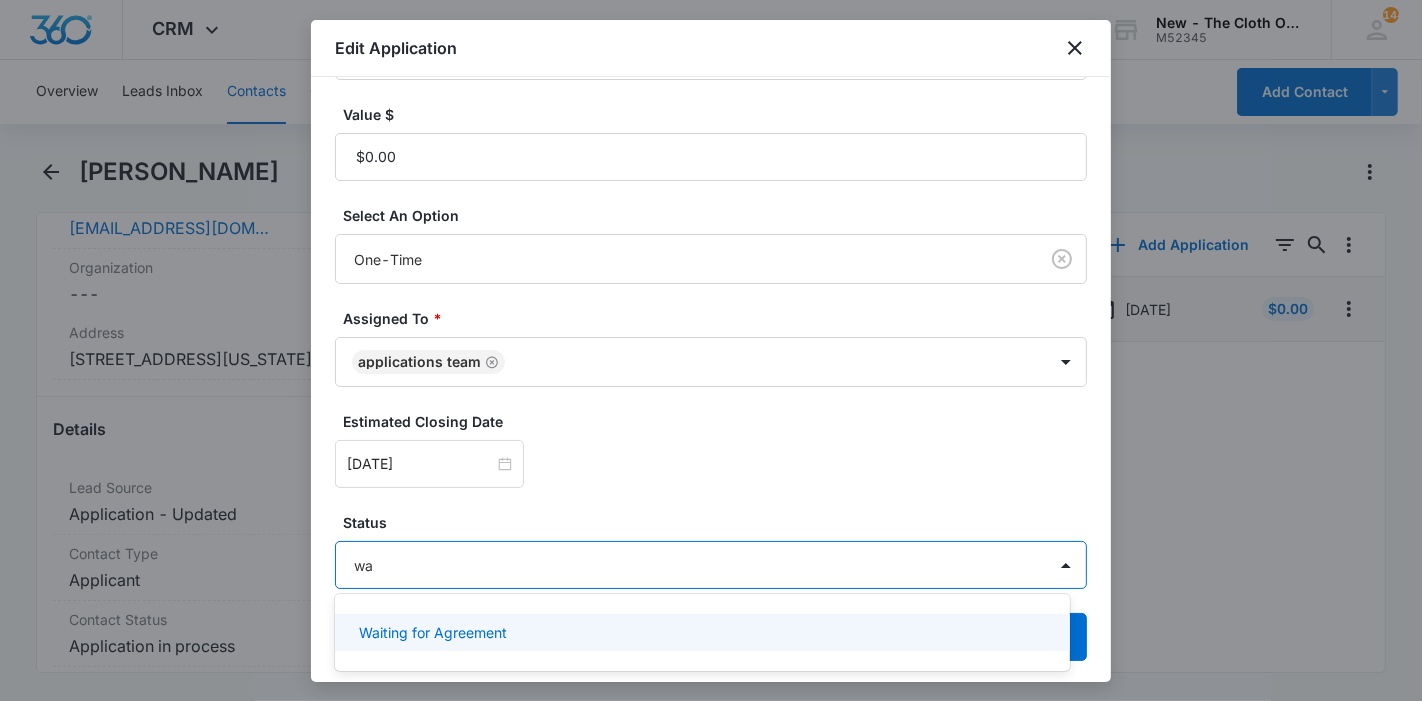 click on "Waiting for Agreement" at bounding box center (700, 632) 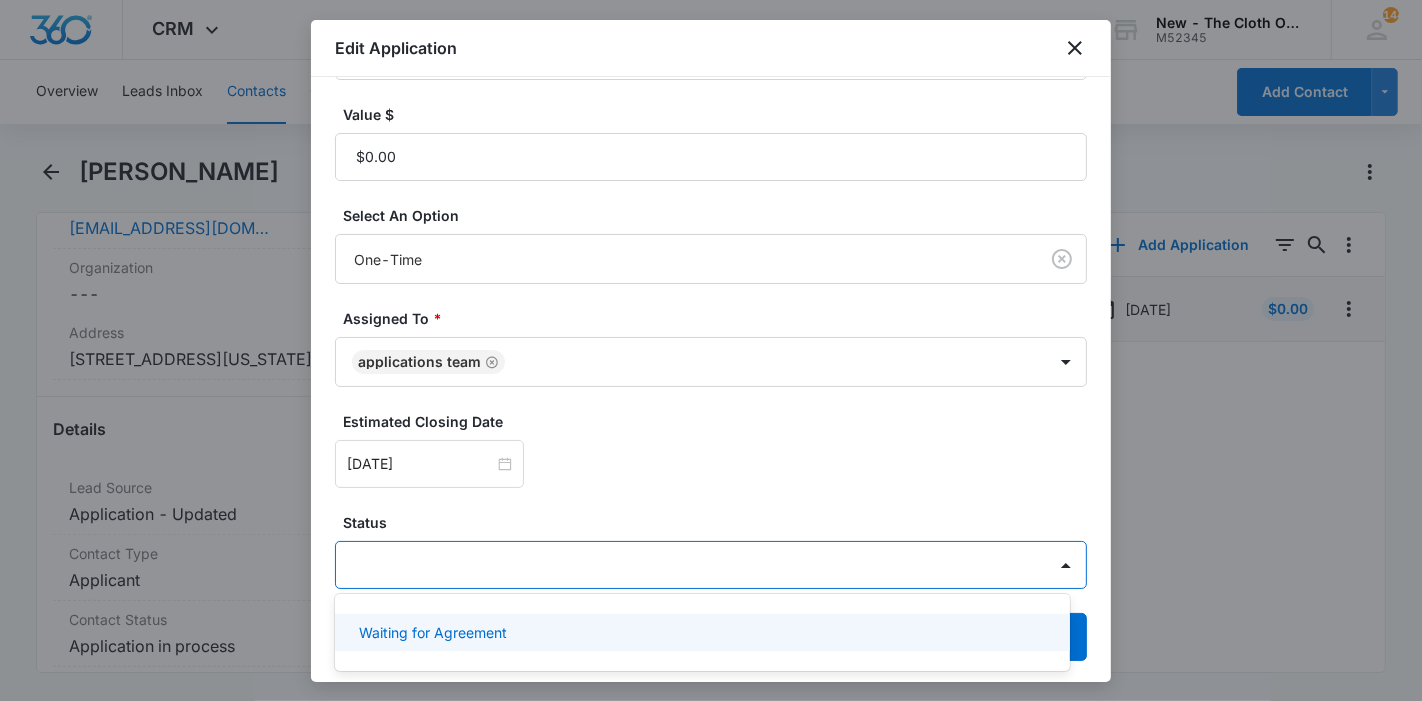 scroll, scrollTop: 470, scrollLeft: 0, axis: vertical 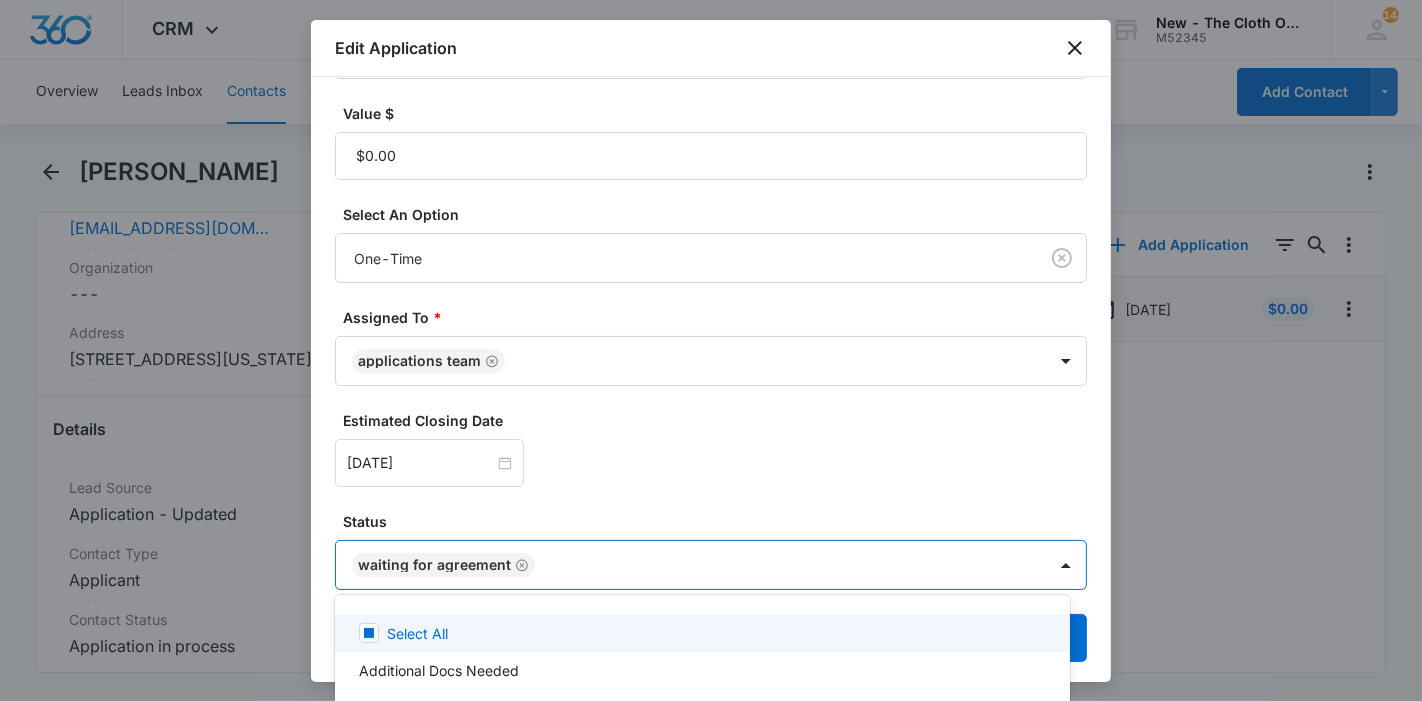 click at bounding box center [711, 350] 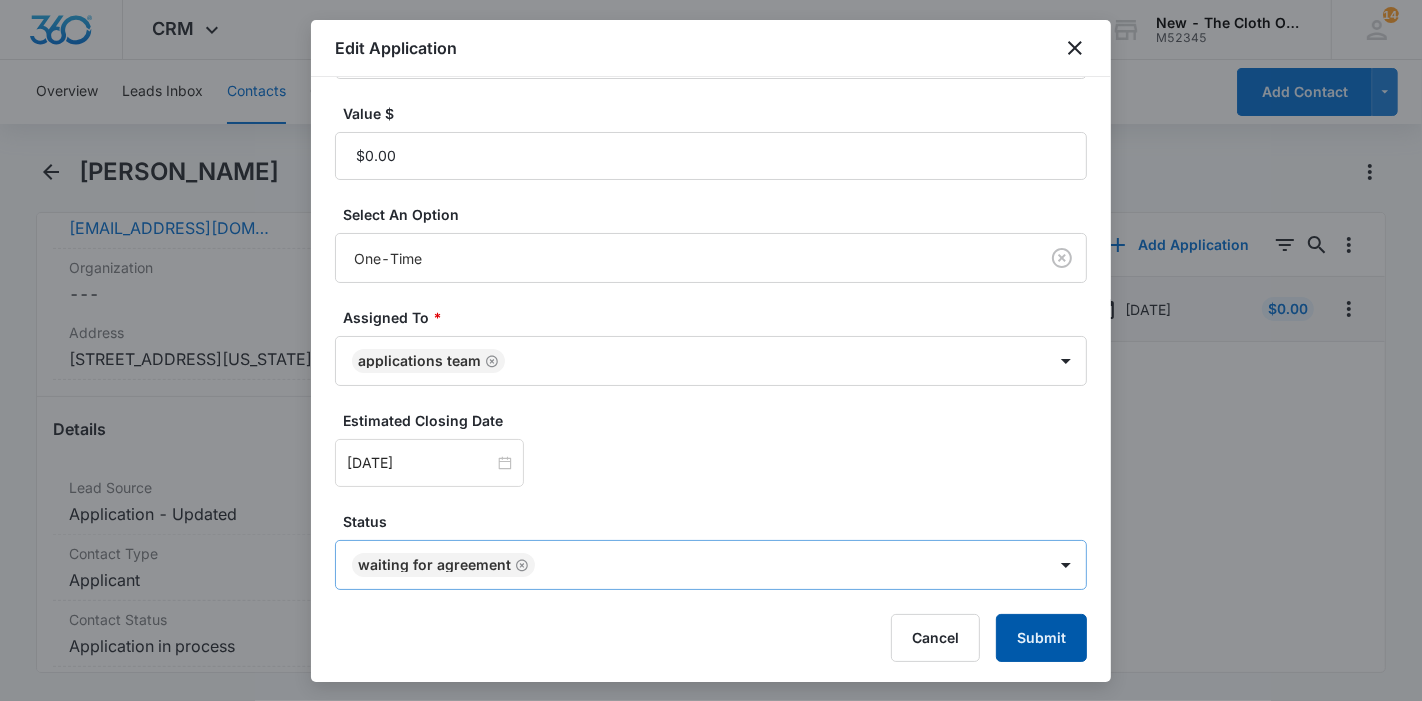 click on "Submit" at bounding box center [1041, 638] 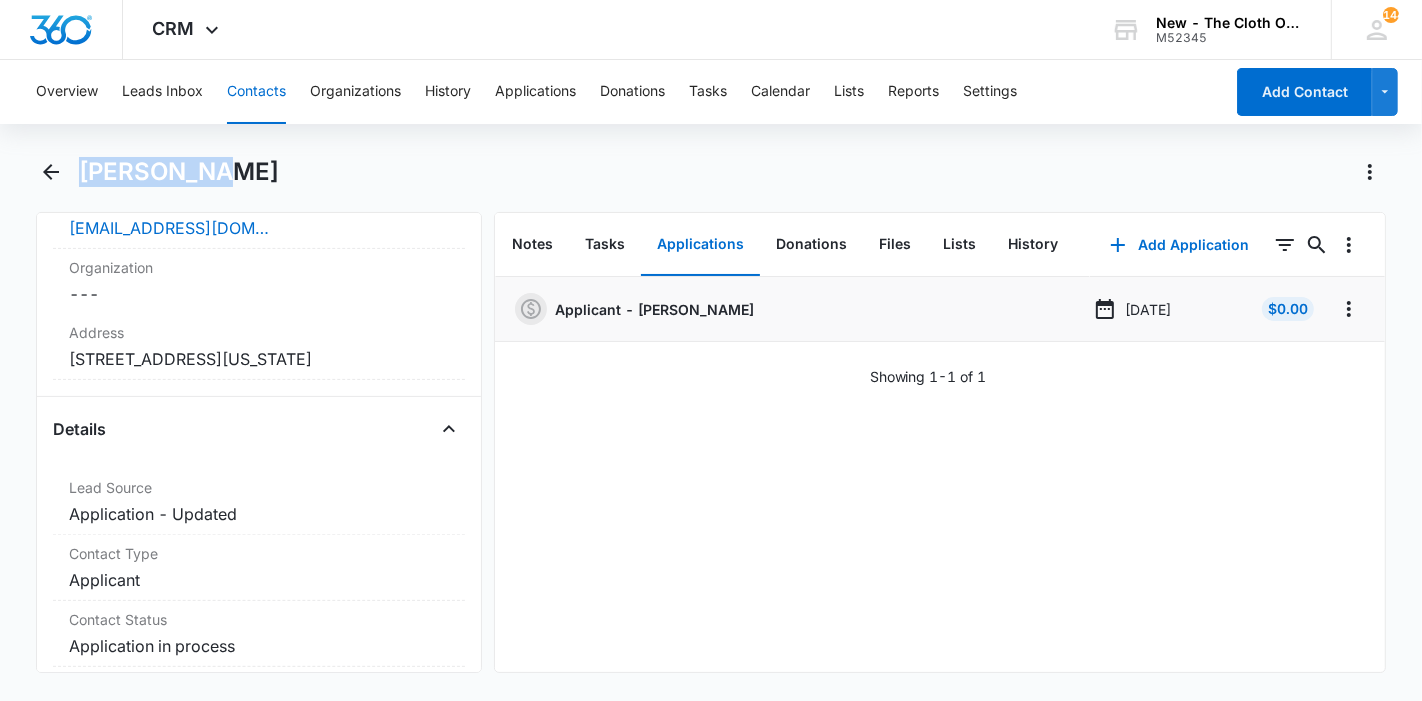 drag, startPoint x: 224, startPoint y: 162, endPoint x: 77, endPoint y: 175, distance: 147.57372 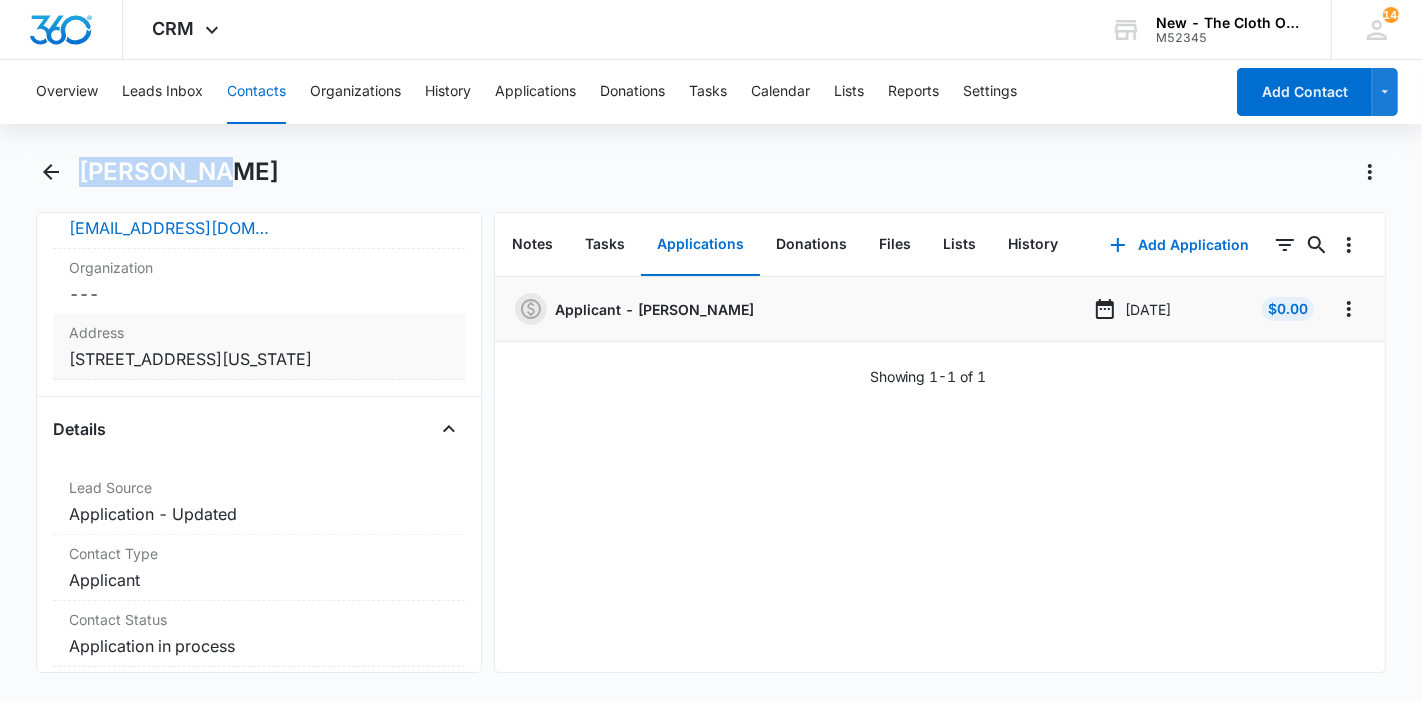 copy on "[STREET_ADDRESS][US_STATE]" 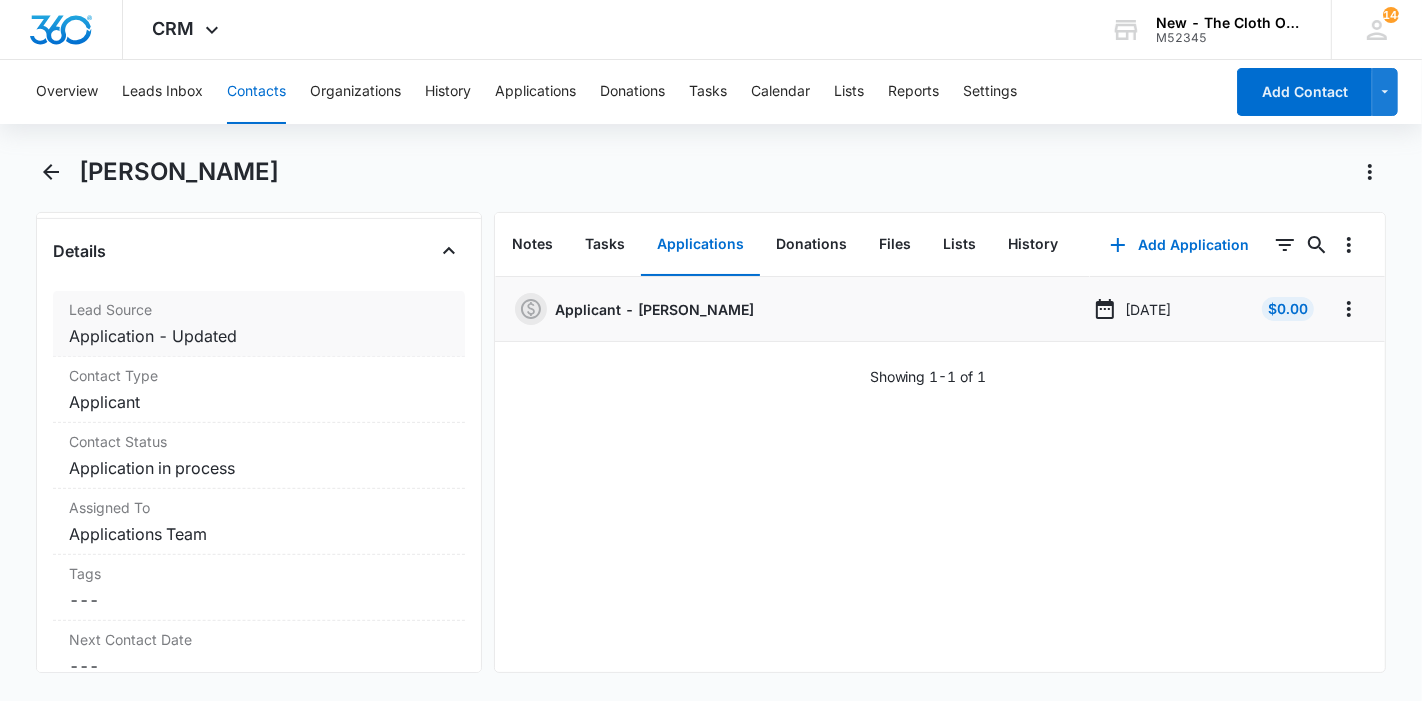 scroll, scrollTop: 1213, scrollLeft: 0, axis: vertical 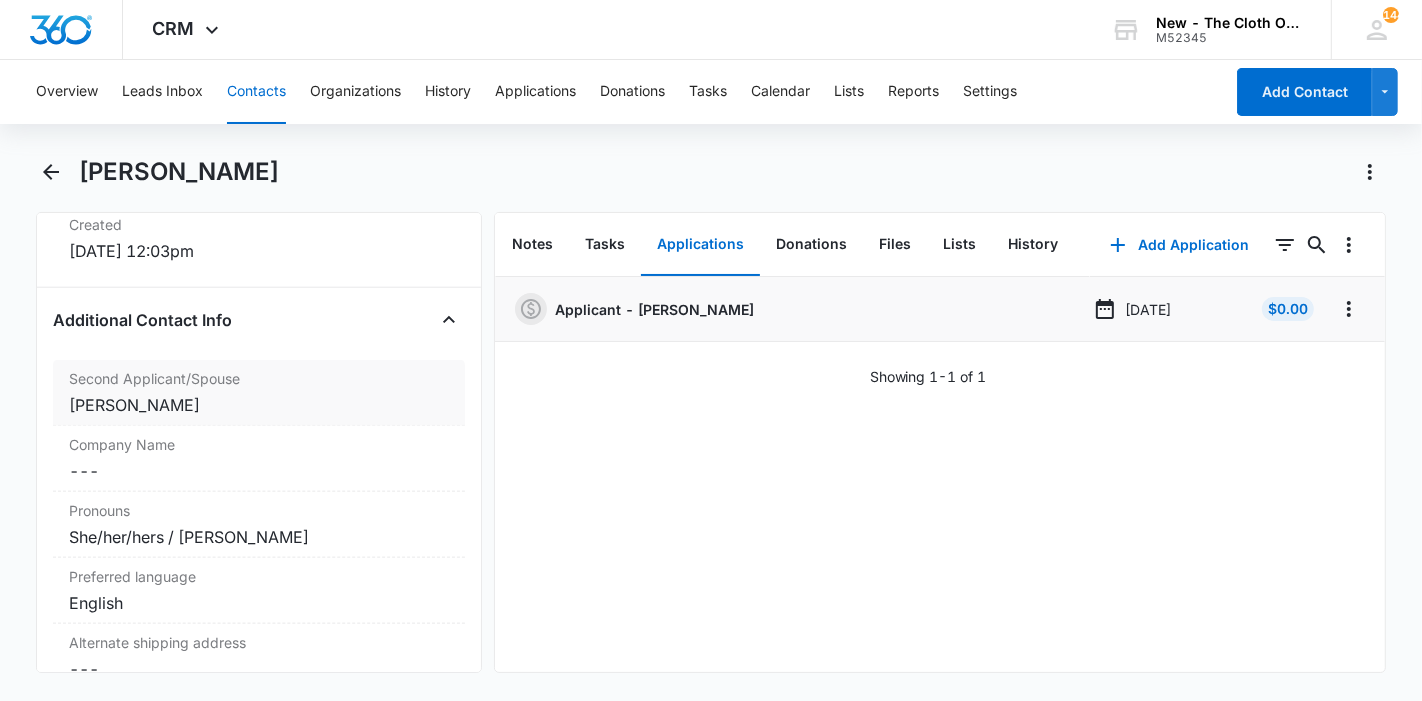 click on "[PERSON_NAME]" at bounding box center [259, 405] 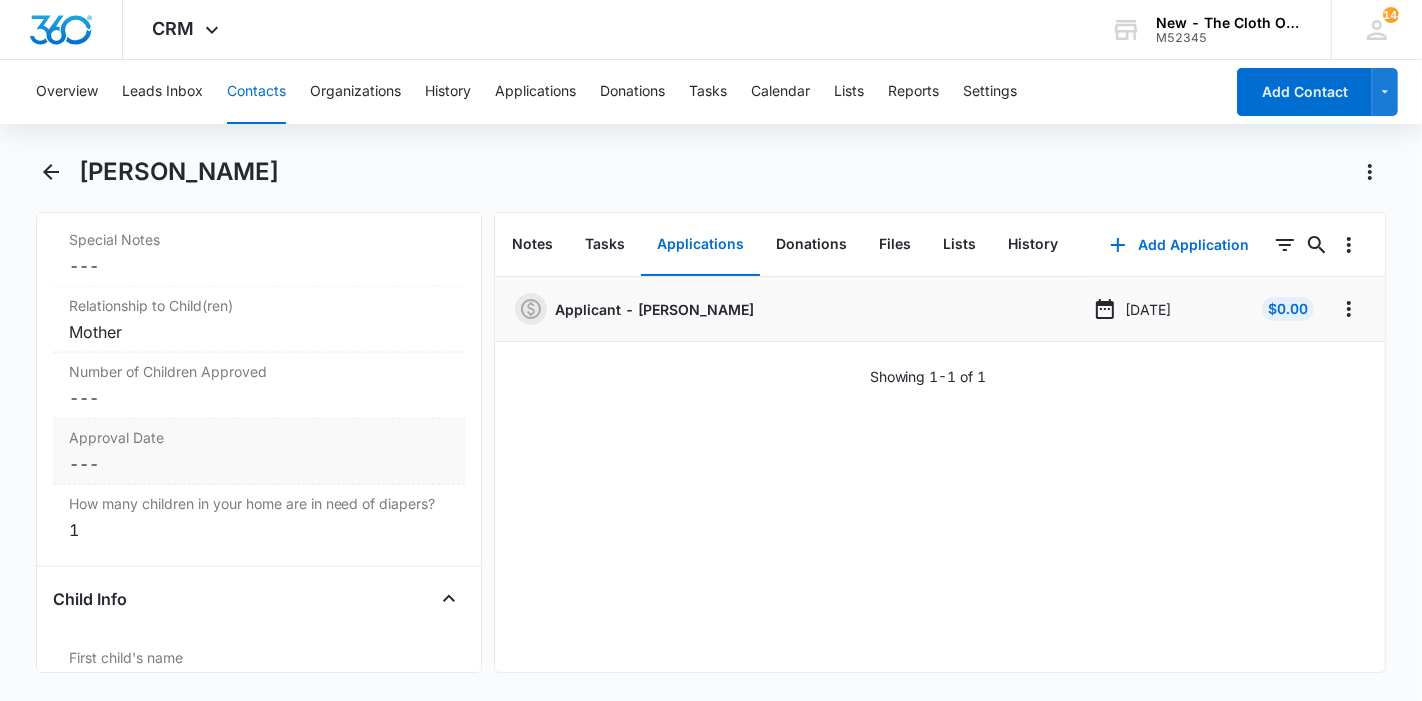 scroll, scrollTop: 2585, scrollLeft: 0, axis: vertical 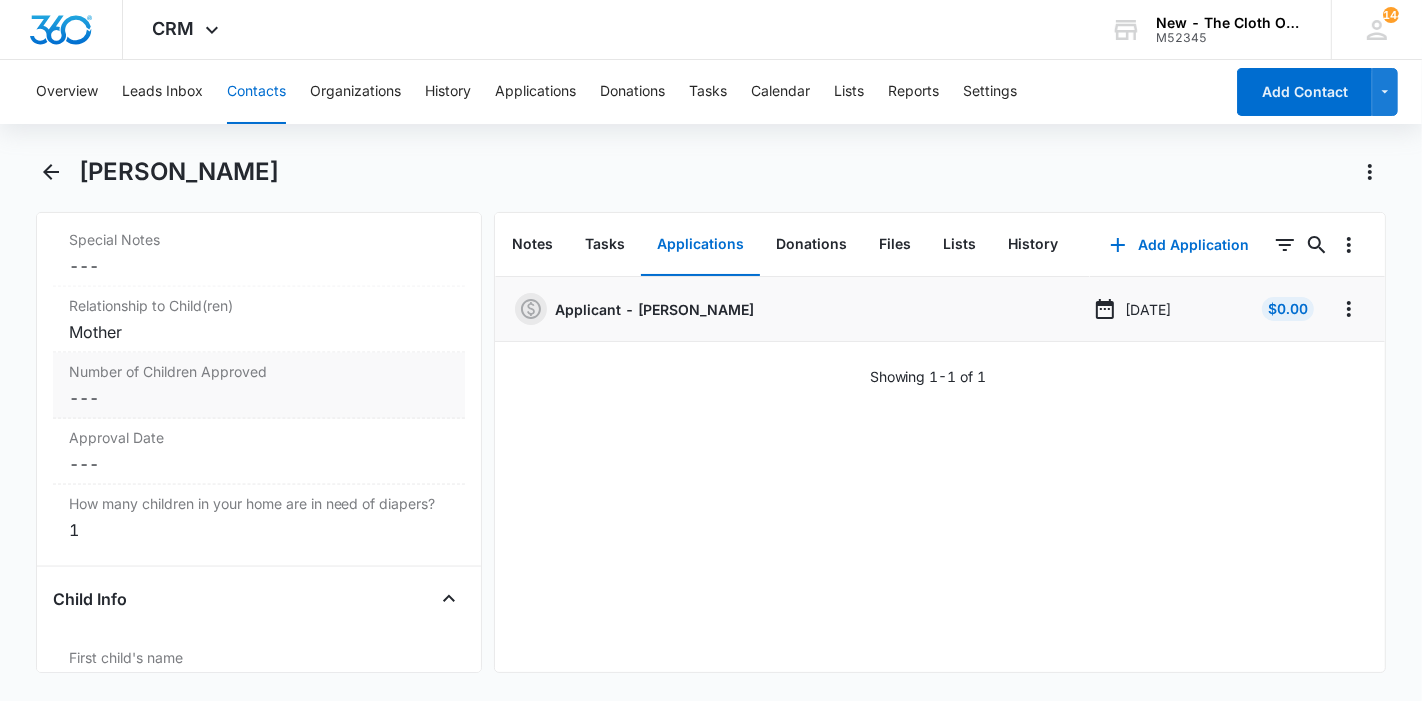 click on "Cancel Save Changes ---" at bounding box center (259, 398) 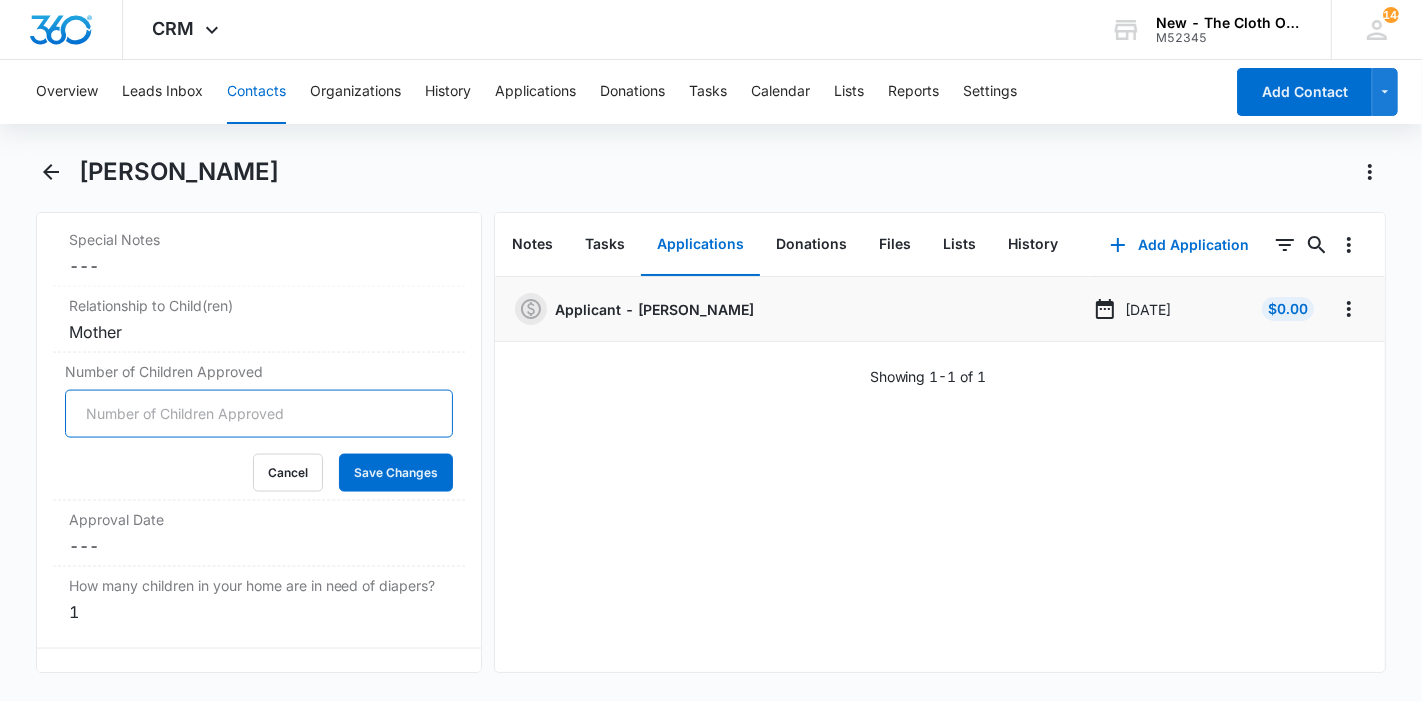 click on "Number of Children Approved" at bounding box center [259, 414] 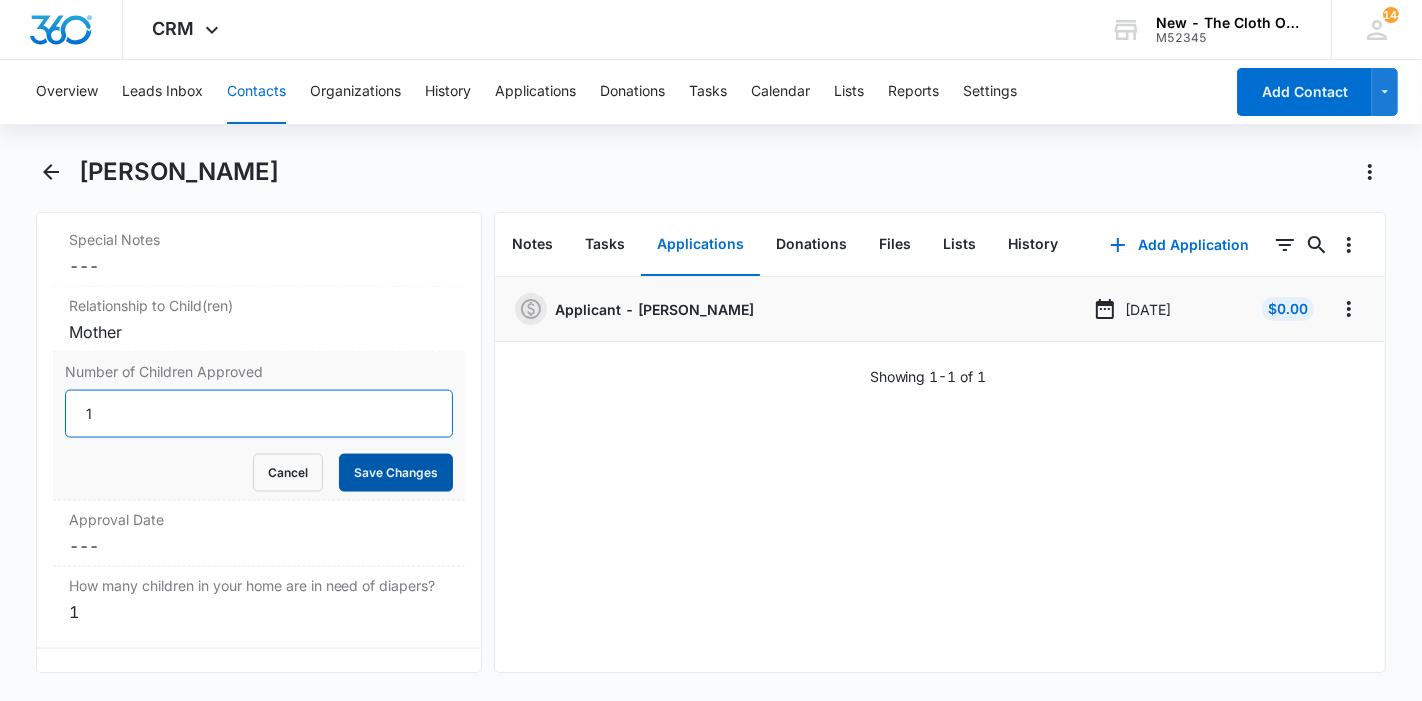 type on "1" 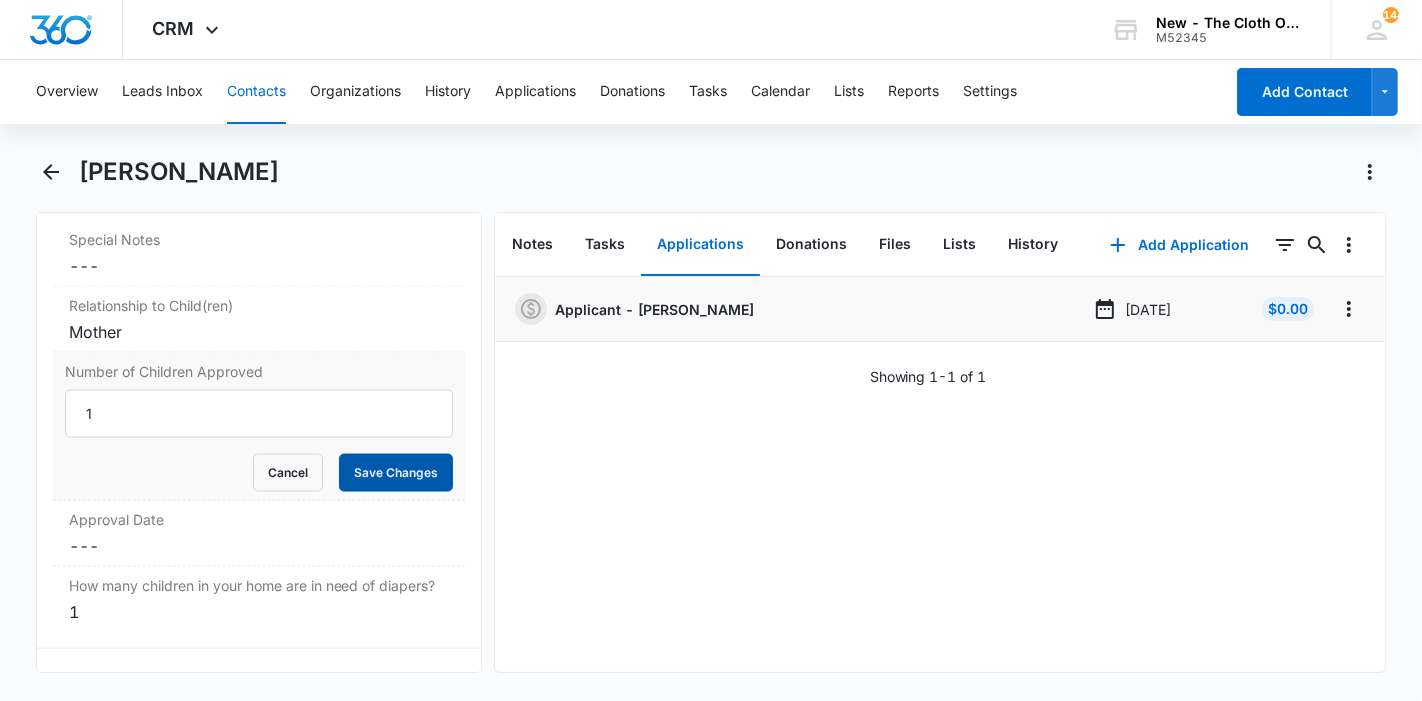 click on "Save Changes" at bounding box center (396, 473) 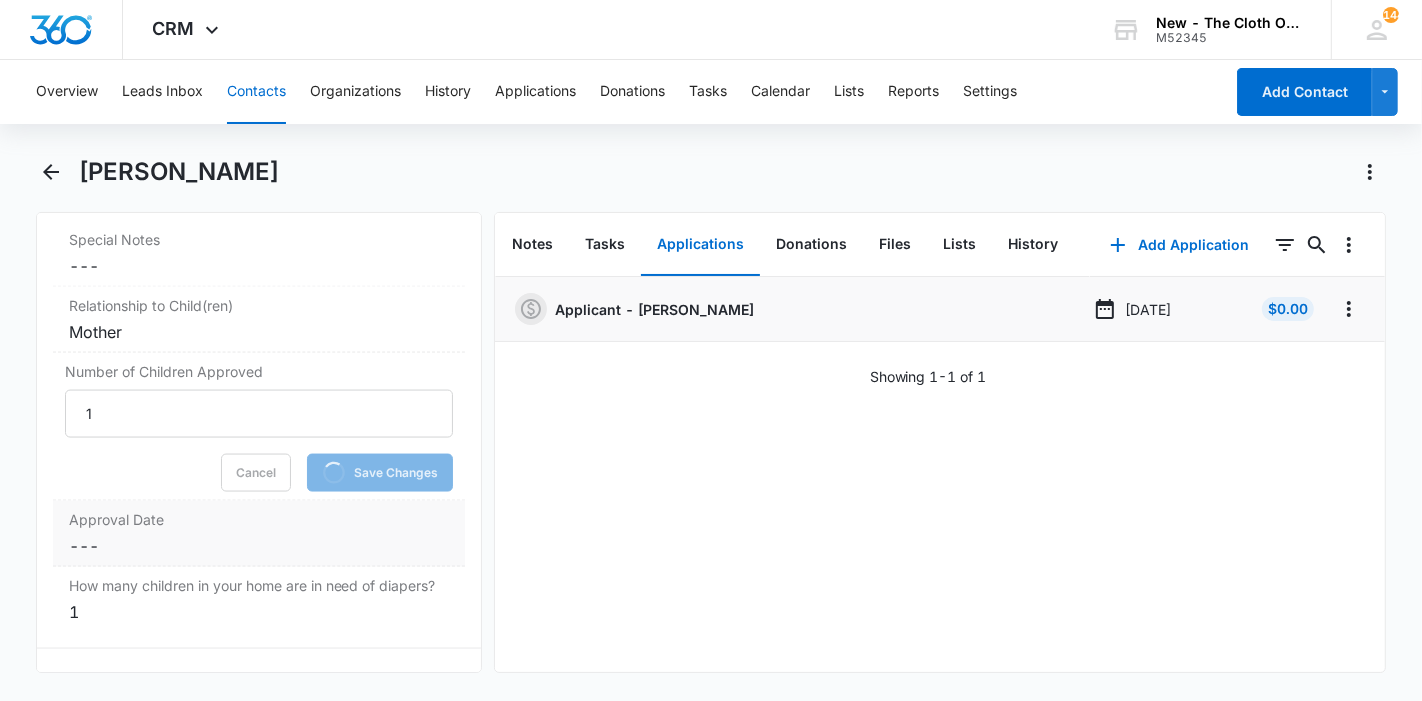 click on "Approval Date" at bounding box center (259, 519) 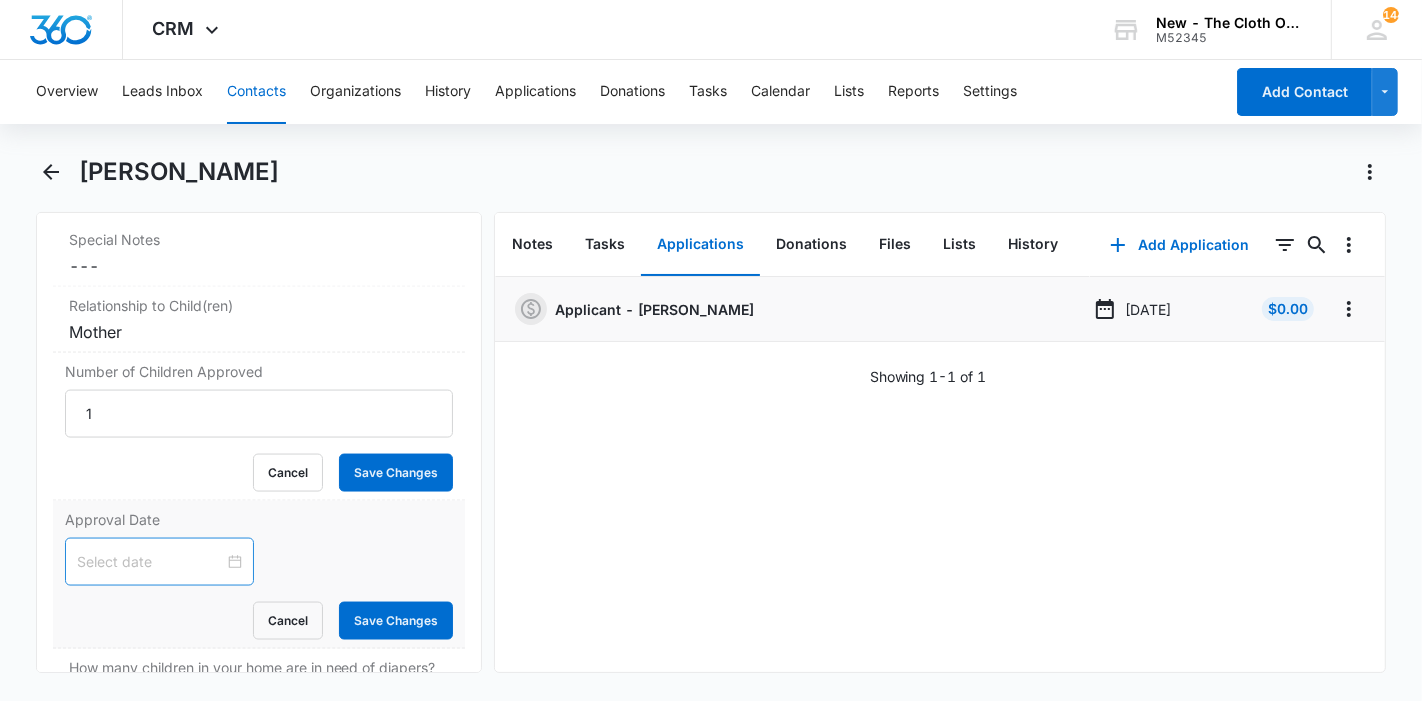 click at bounding box center [150, 562] 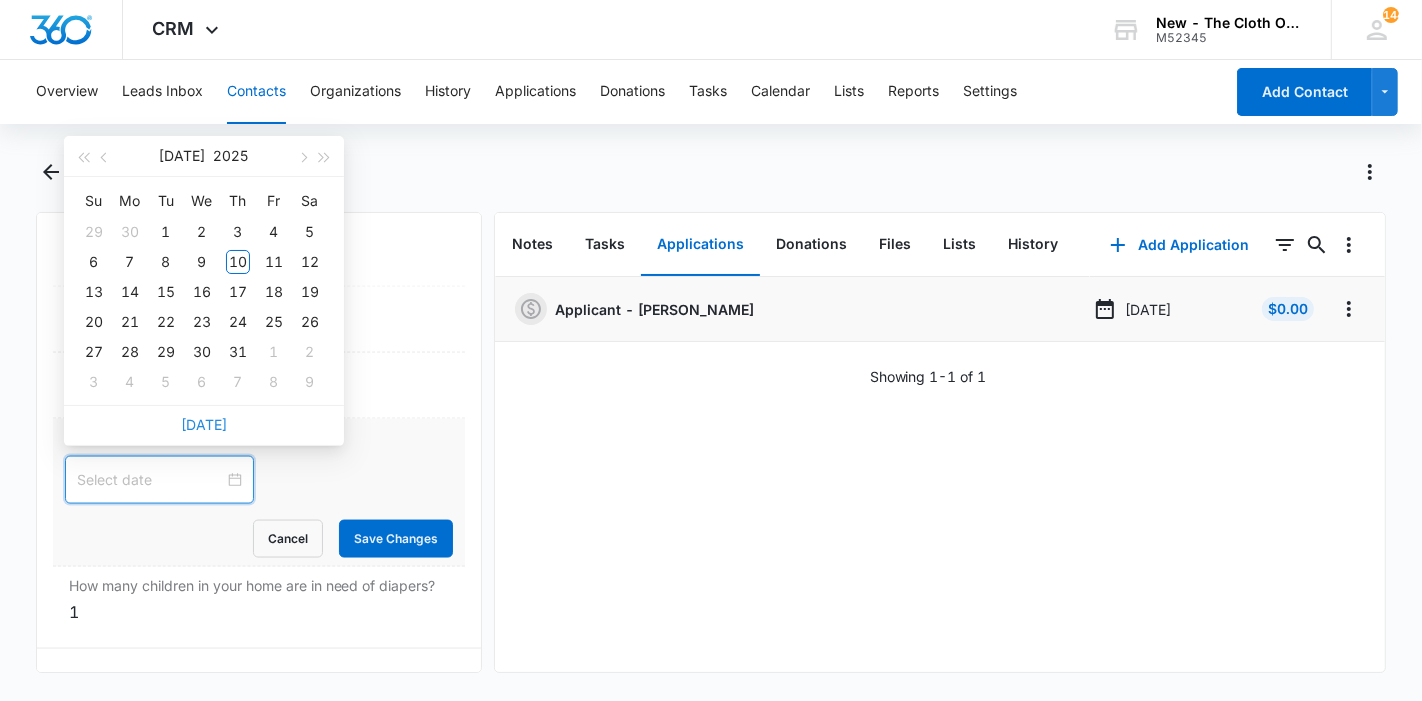 click on "[DATE]" at bounding box center (204, 424) 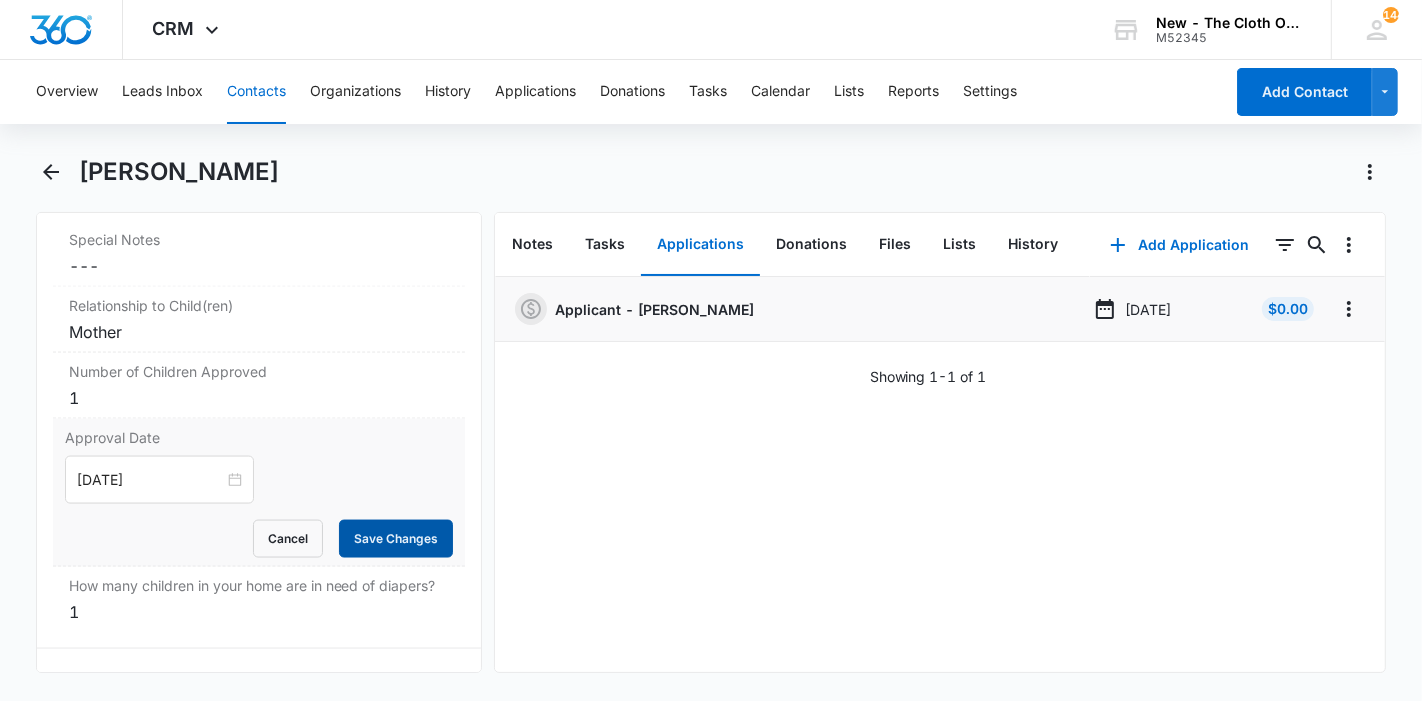 click on "Save Changes" at bounding box center (396, 539) 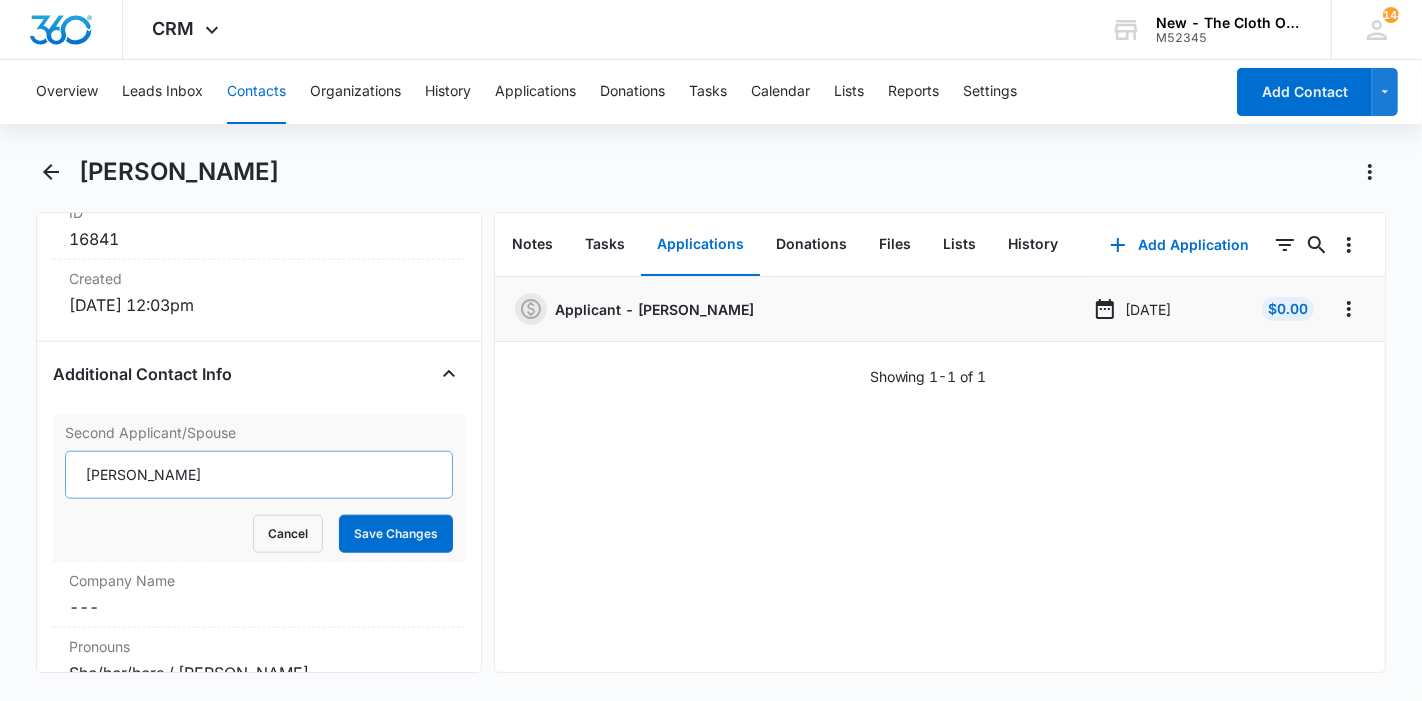 scroll, scrollTop: 1807, scrollLeft: 0, axis: vertical 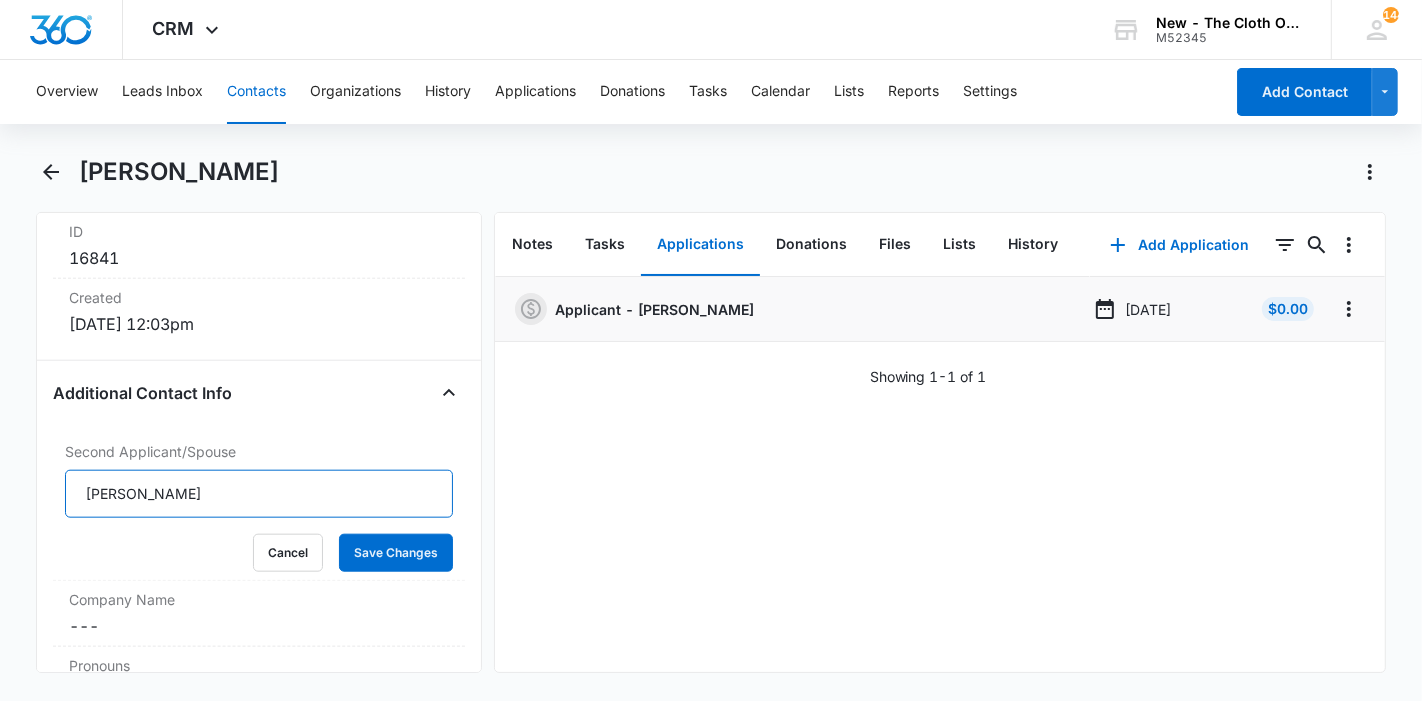 drag, startPoint x: 232, startPoint y: 480, endPoint x: 38, endPoint y: 478, distance: 194.01031 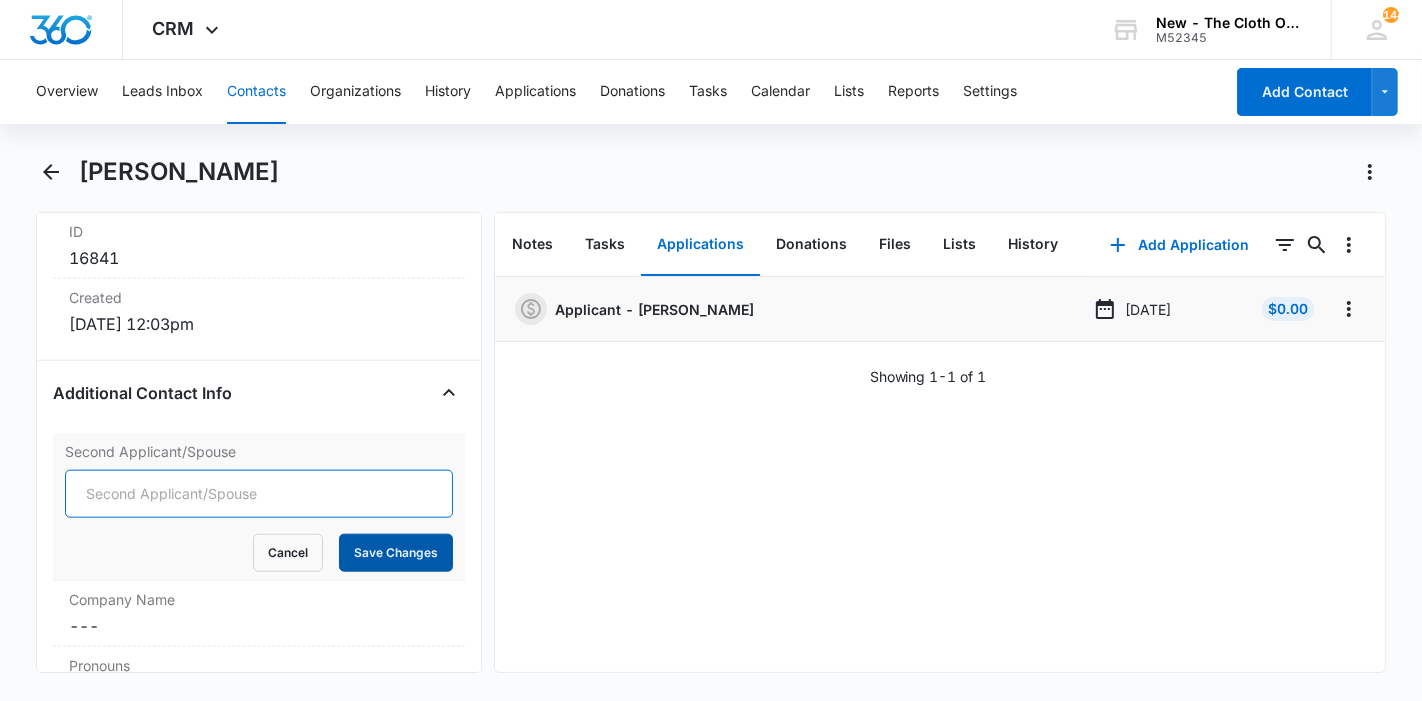 type 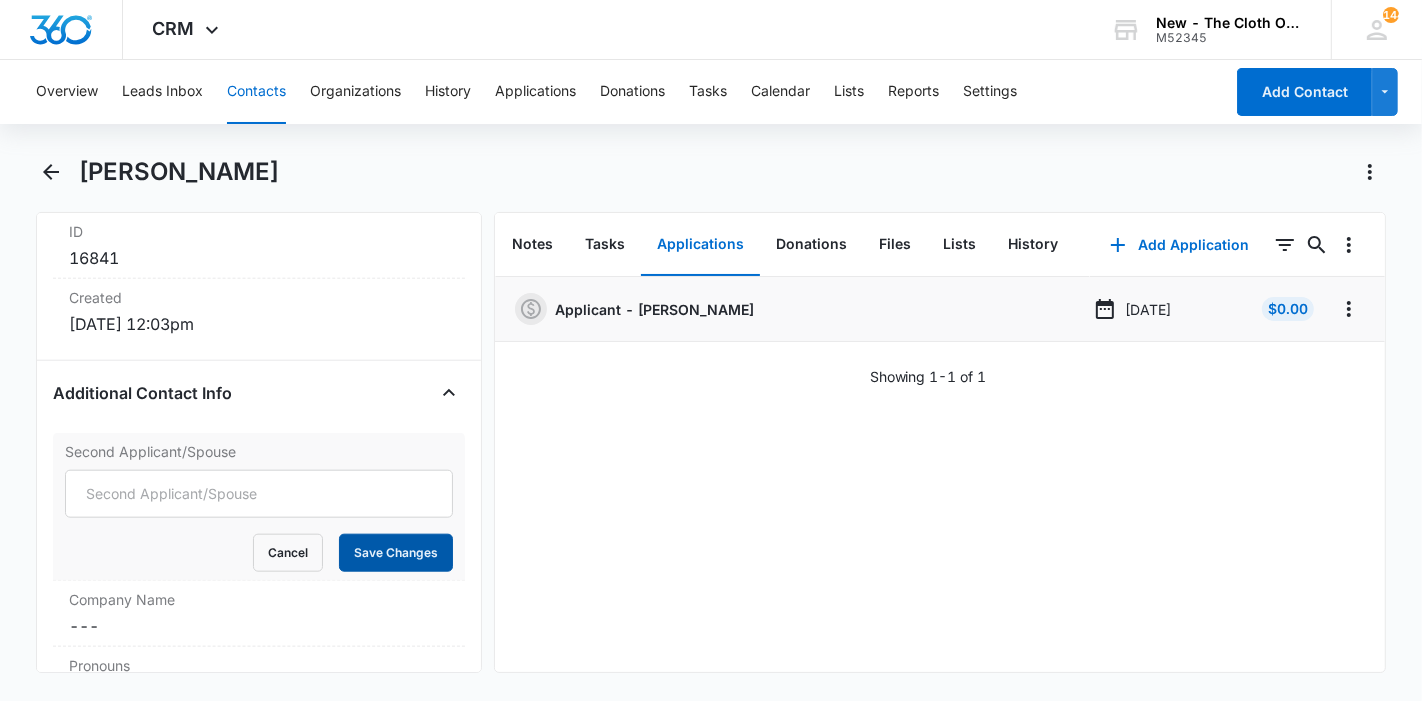 click on "Save Changes" at bounding box center [396, 553] 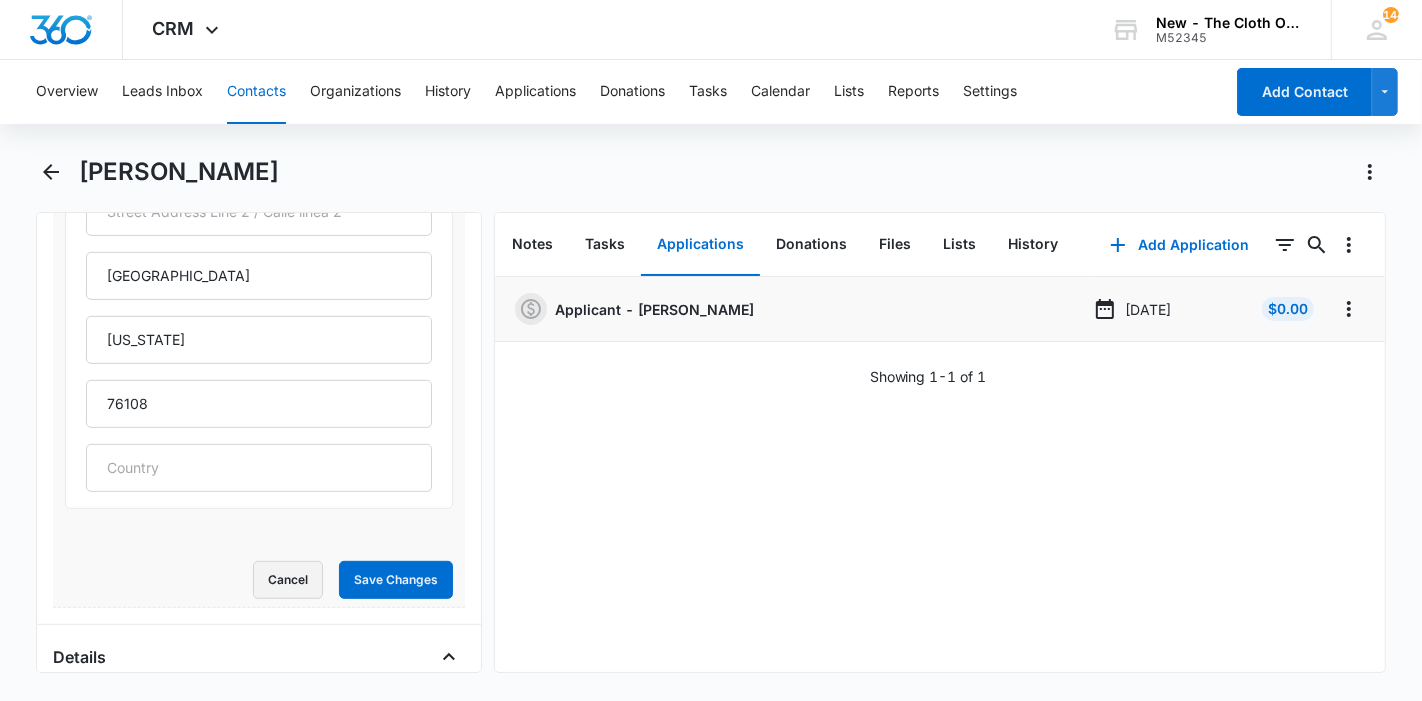 click on "Cancel" at bounding box center [288, 580] 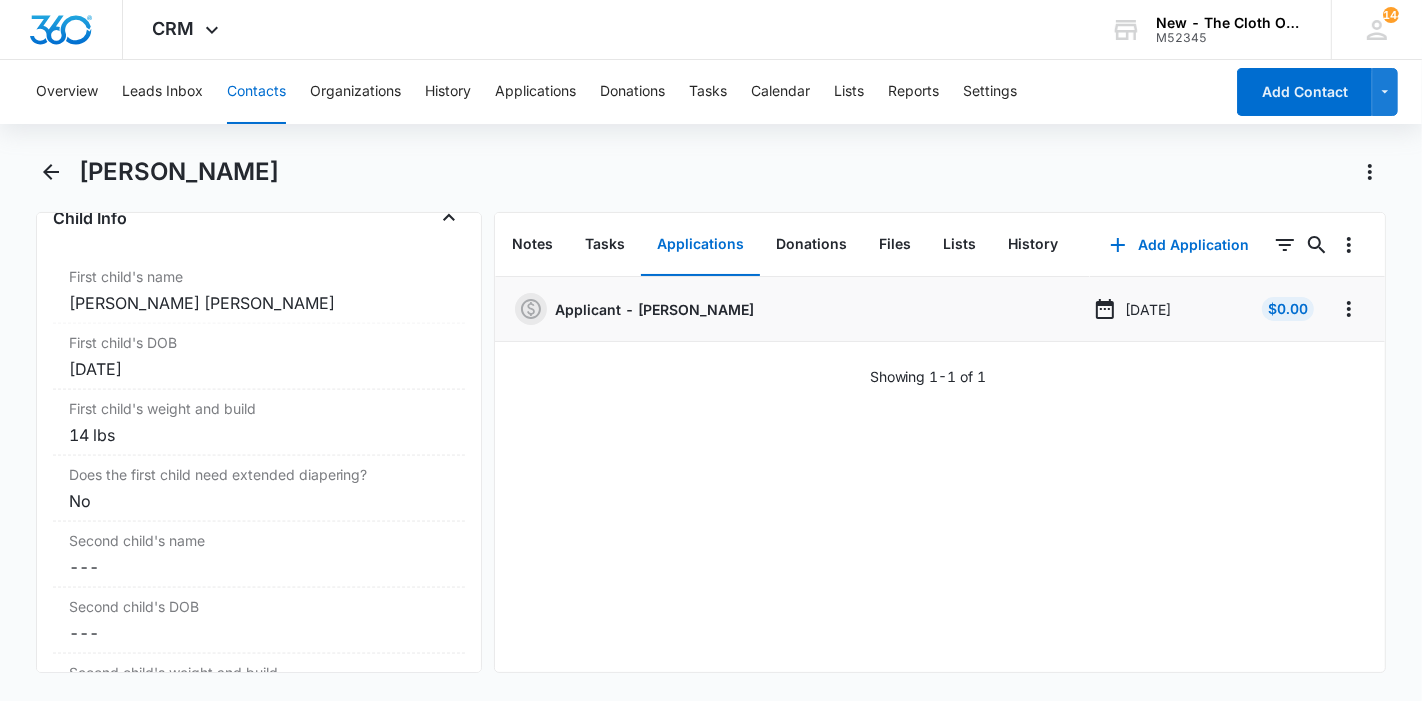 scroll, scrollTop: 2436, scrollLeft: 0, axis: vertical 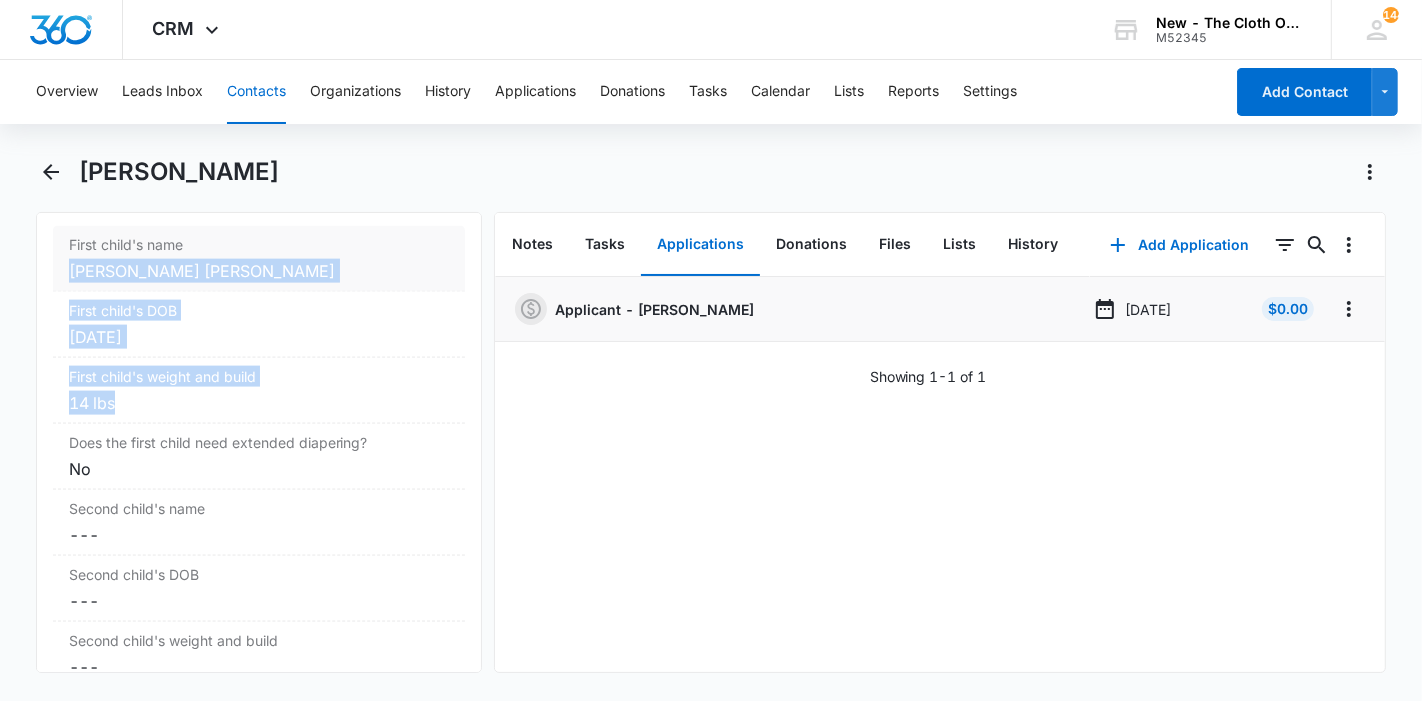 drag, startPoint x: 140, startPoint y: 419, endPoint x: 63, endPoint y: 290, distance: 150.23315 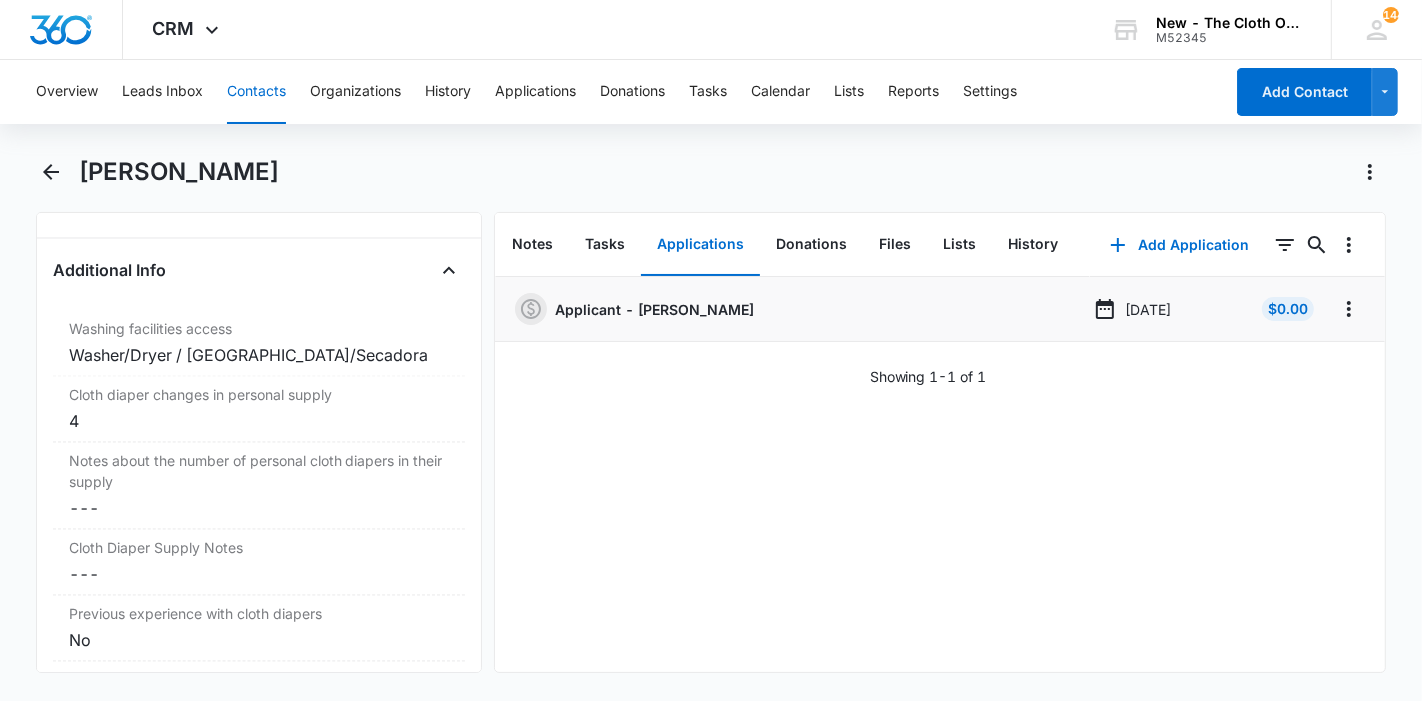scroll, scrollTop: 3325, scrollLeft: 0, axis: vertical 